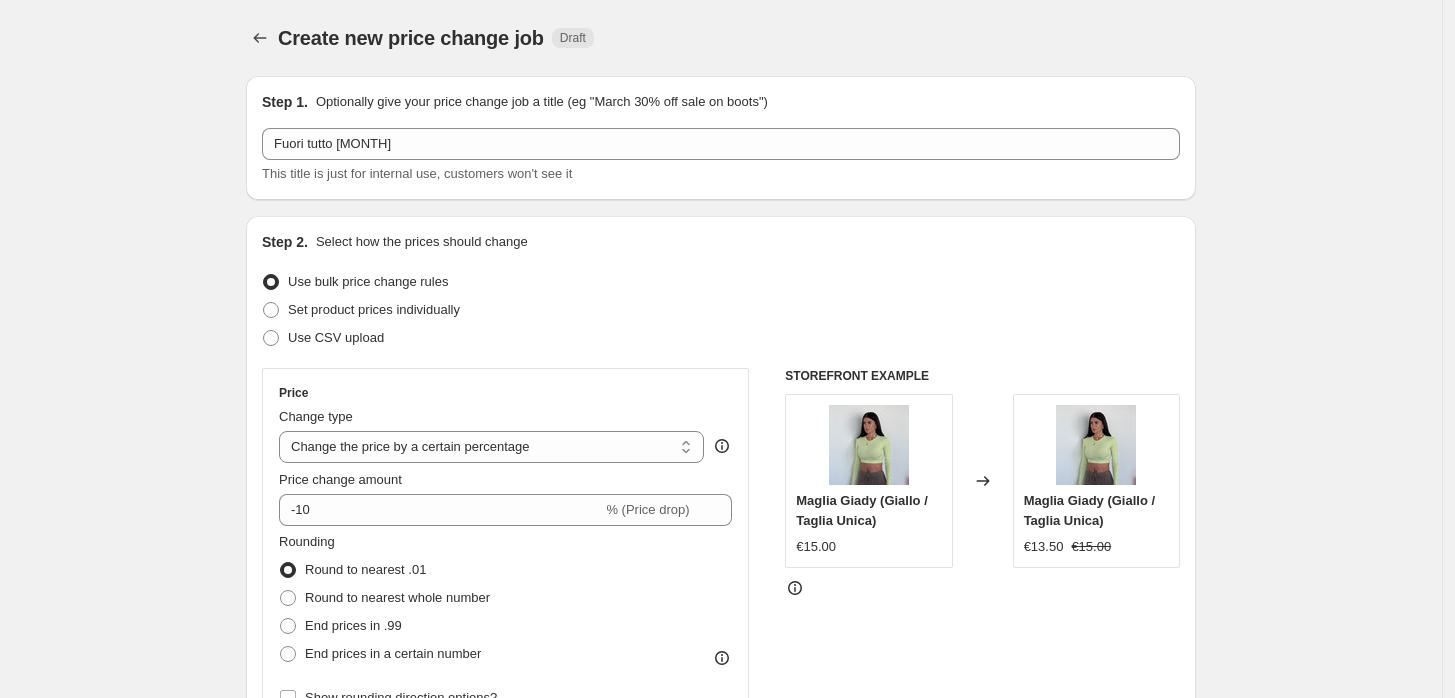 scroll, scrollTop: 185, scrollLeft: 0, axis: vertical 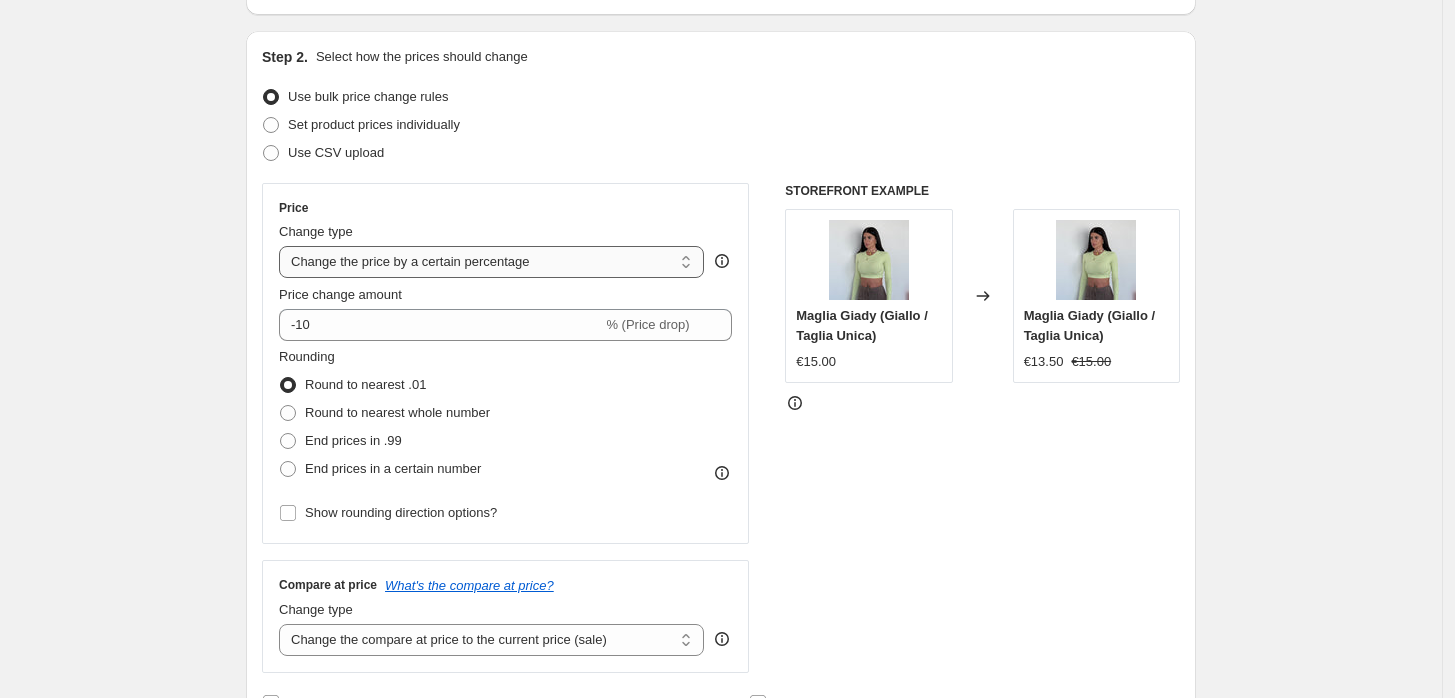 click on "Change the price to a certain amount Change the price by a certain amount Change the price by a certain percentage Change the price to the current compare at price (price before sale) Change the price by a certain amount relative to the compare at price Change the price by a certain percentage relative to the compare at price Don't change the price Change the price by a certain percentage relative to the cost per item Change price to certain cost margin" at bounding box center [491, 262] 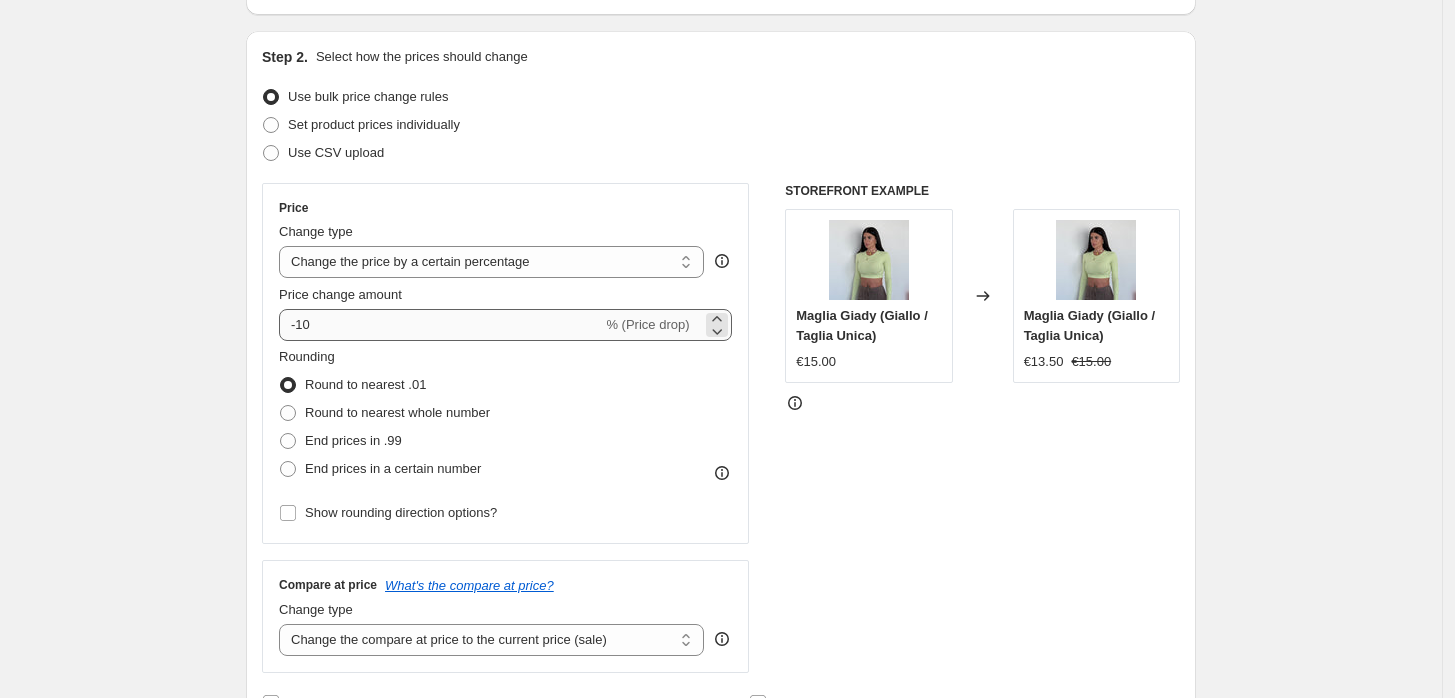 type on "-10.00" 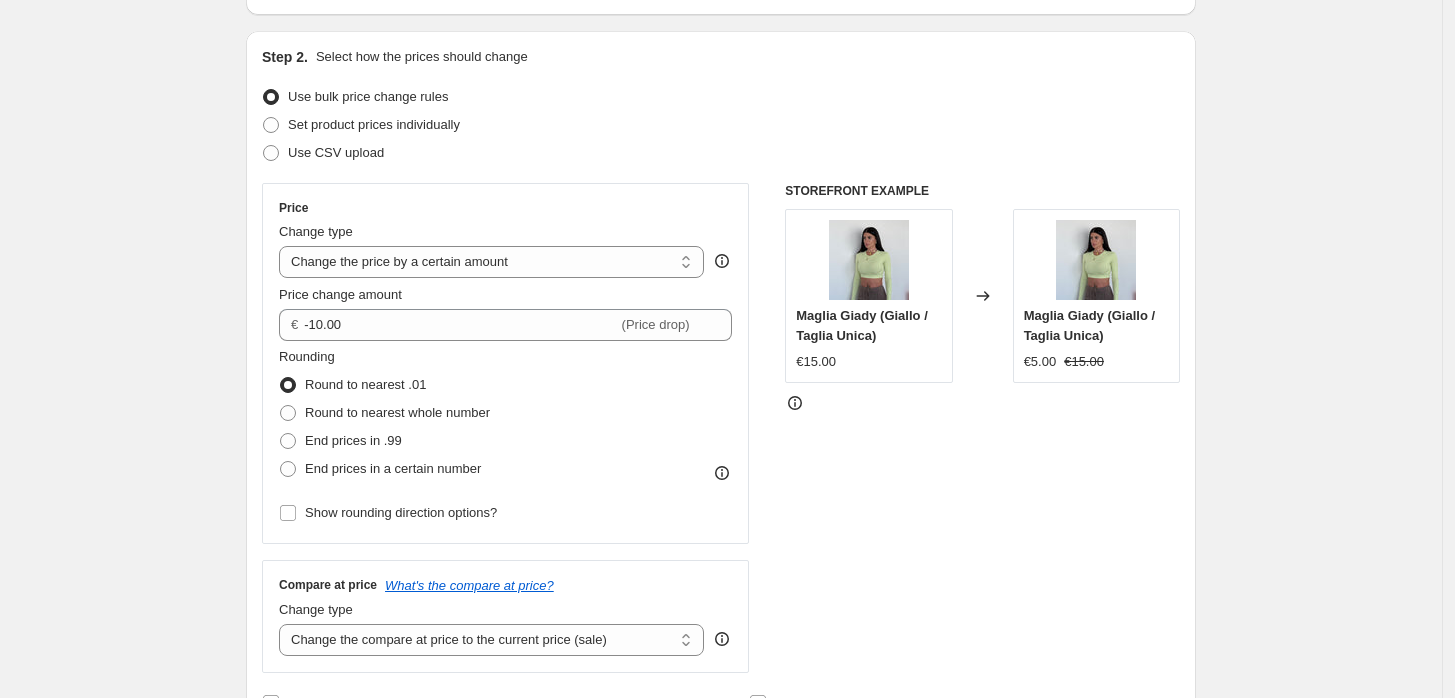 click on "Change type Change the price to a certain amount Change the price by a certain amount Change the price by a certain percentage Change the price to the current compare at price (price before sale) Change the price by a certain amount relative to the compare at price Change the price by a certain percentage relative to the compare at price Don't change the price Change the price by a certain percentage relative to the cost per item Change price to certain cost margin Change the price to a certain amount" at bounding box center [491, 250] 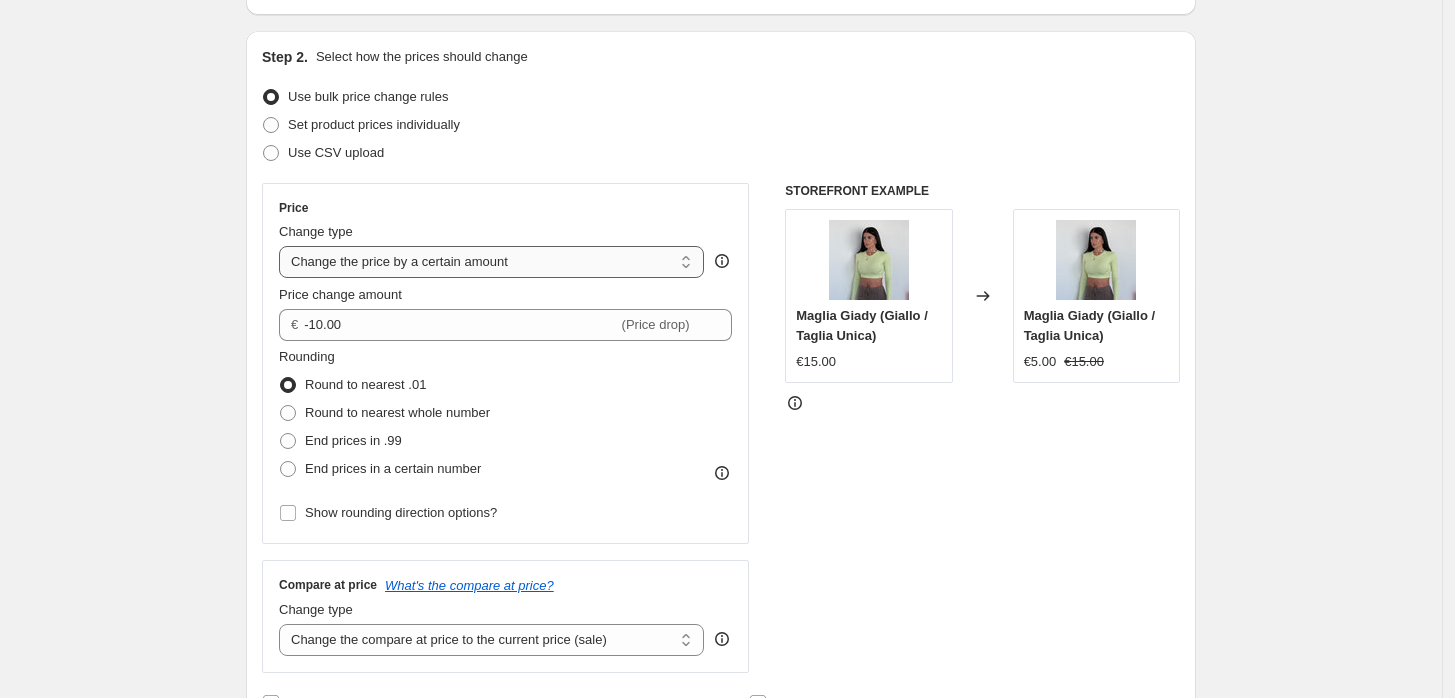 click on "Change the price to a certain amount Change the price by a certain amount Change the price by a certain percentage Change the price to the current compare at price (price before sale) Change the price by a certain amount relative to the compare at price Change the price by a certain percentage relative to the compare at price Don't change the price Change the price by a certain percentage relative to the cost per item Change price to certain cost margin" at bounding box center [491, 262] 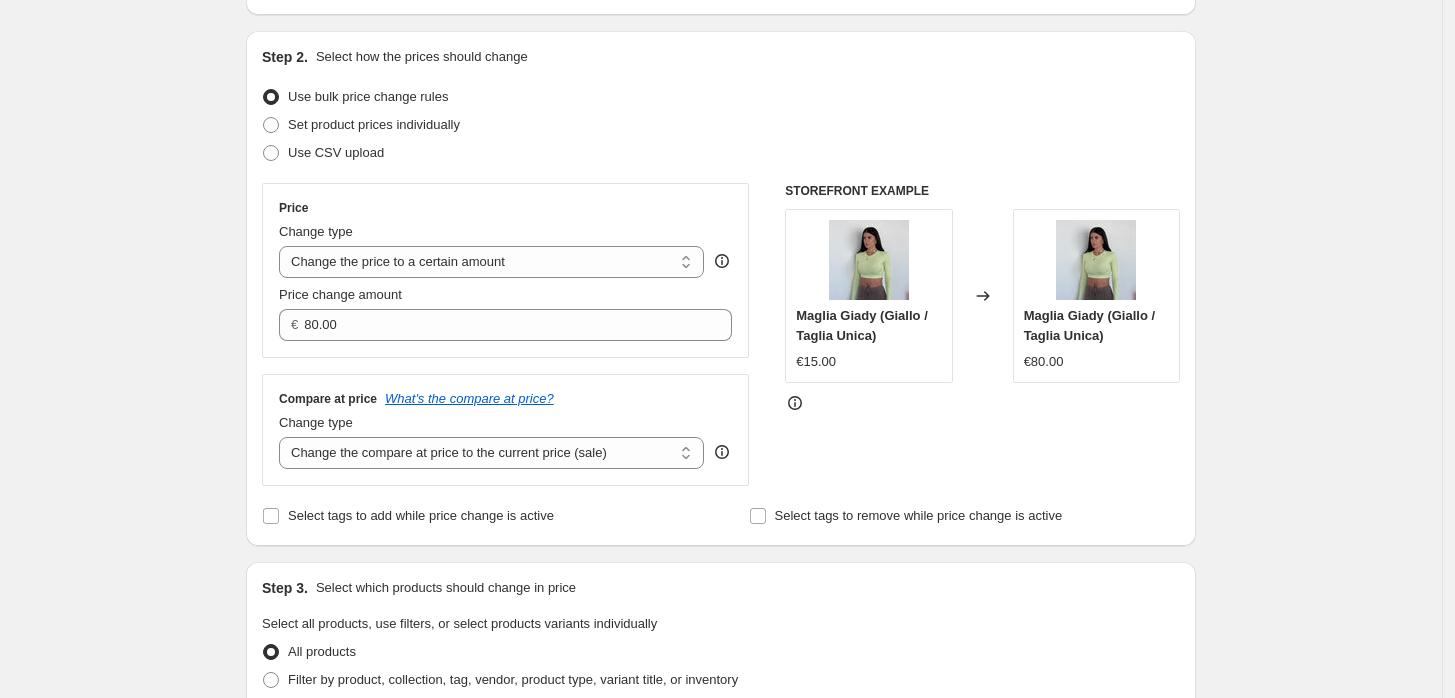 click on "Create new price change job. This page is ready Create new price change job Draft Step 1. Optionally give your price change job a title (eg "March 30% off sale on boots") Fuori tutto [MONTH] This title is just for internal use, customers won't see it Step 2. Select how the prices should change Use bulk price change rules Set product prices individually Use CSV upload Price Change type Change the price to a certain amount Change the price by a certain amount Change the price by a certain percentage Change the price to the current compare at price (price before sale) Change the price by a certain amount relative to the compare at price Change the price by a certain percentage relative to the compare at price Don't change the price Change the price by a certain percentage relative to the cost per item Change price to certain cost margin Change the price to a certain amount Price change amount € 80.00 Compare at price What's the compare at price? Change type Change the compare at price to a certain amount   FAQ" at bounding box center [721, 721] 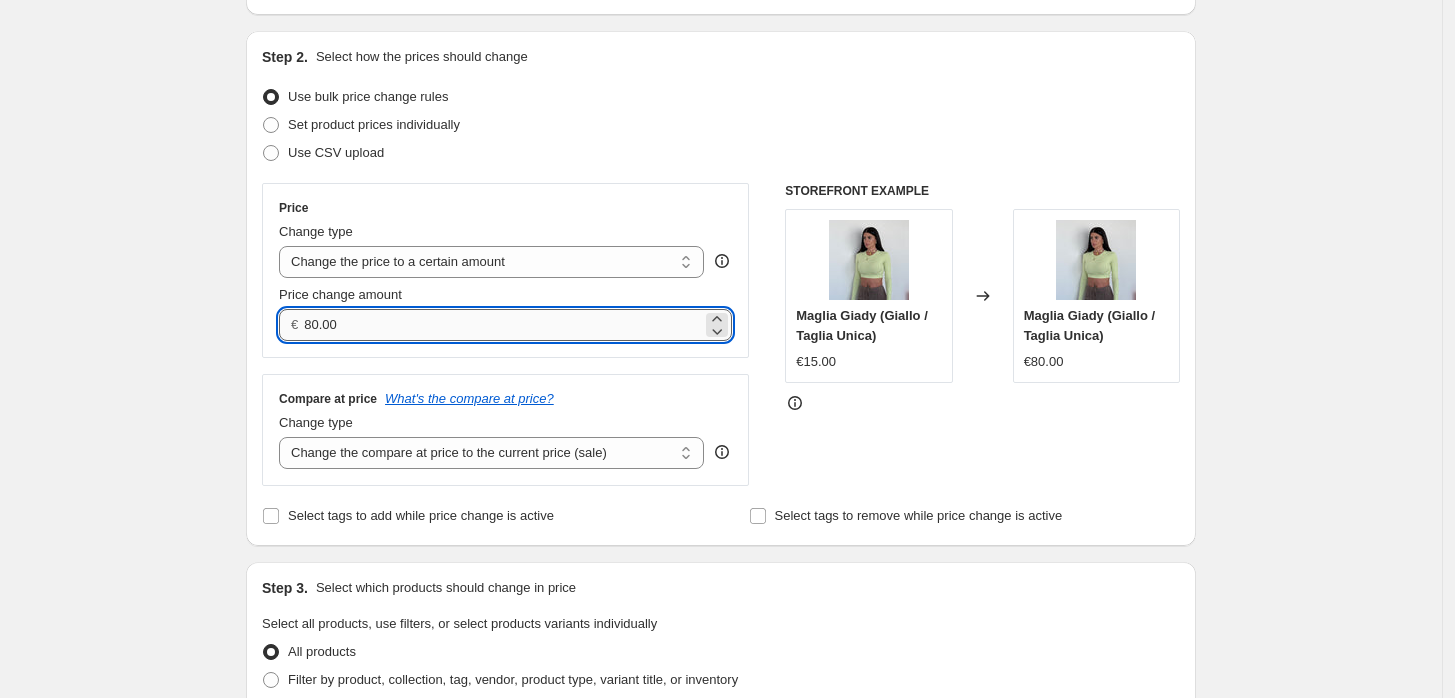 click on "80.00" at bounding box center (502, 325) 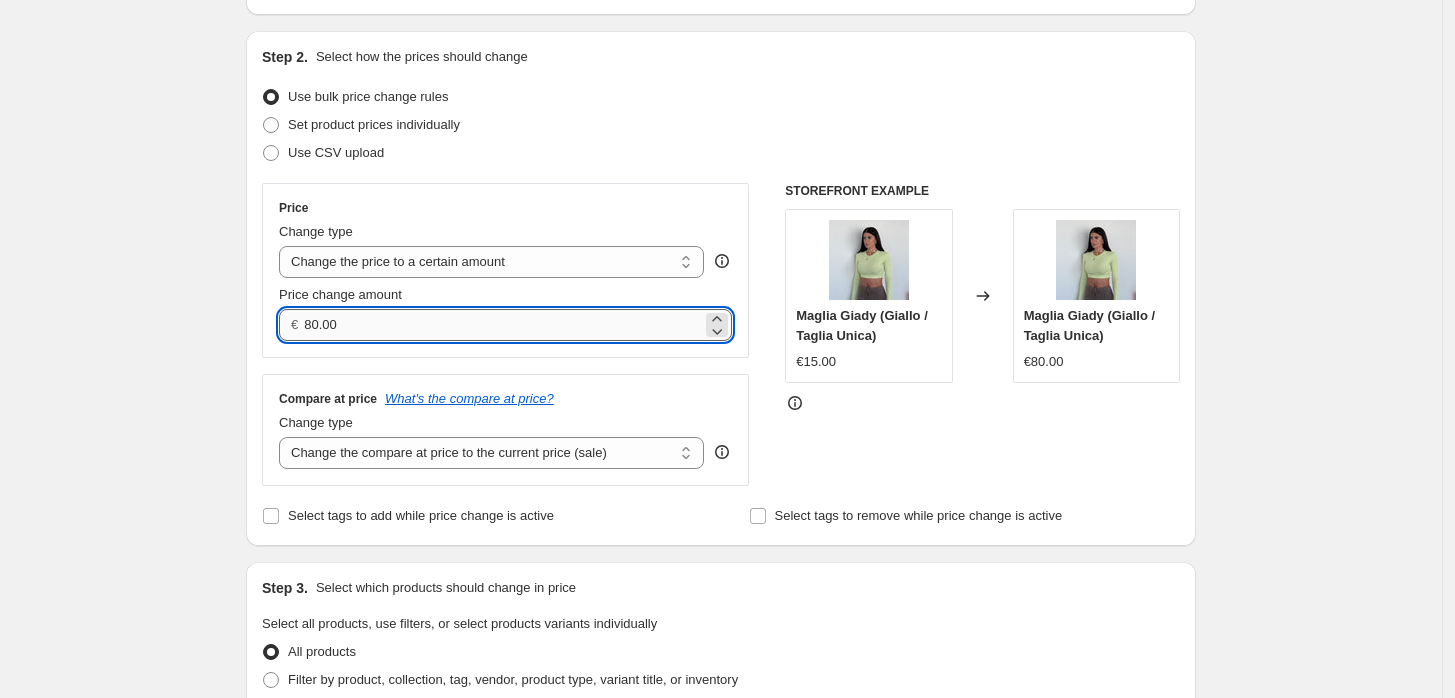 click on "80.00" at bounding box center (502, 325) 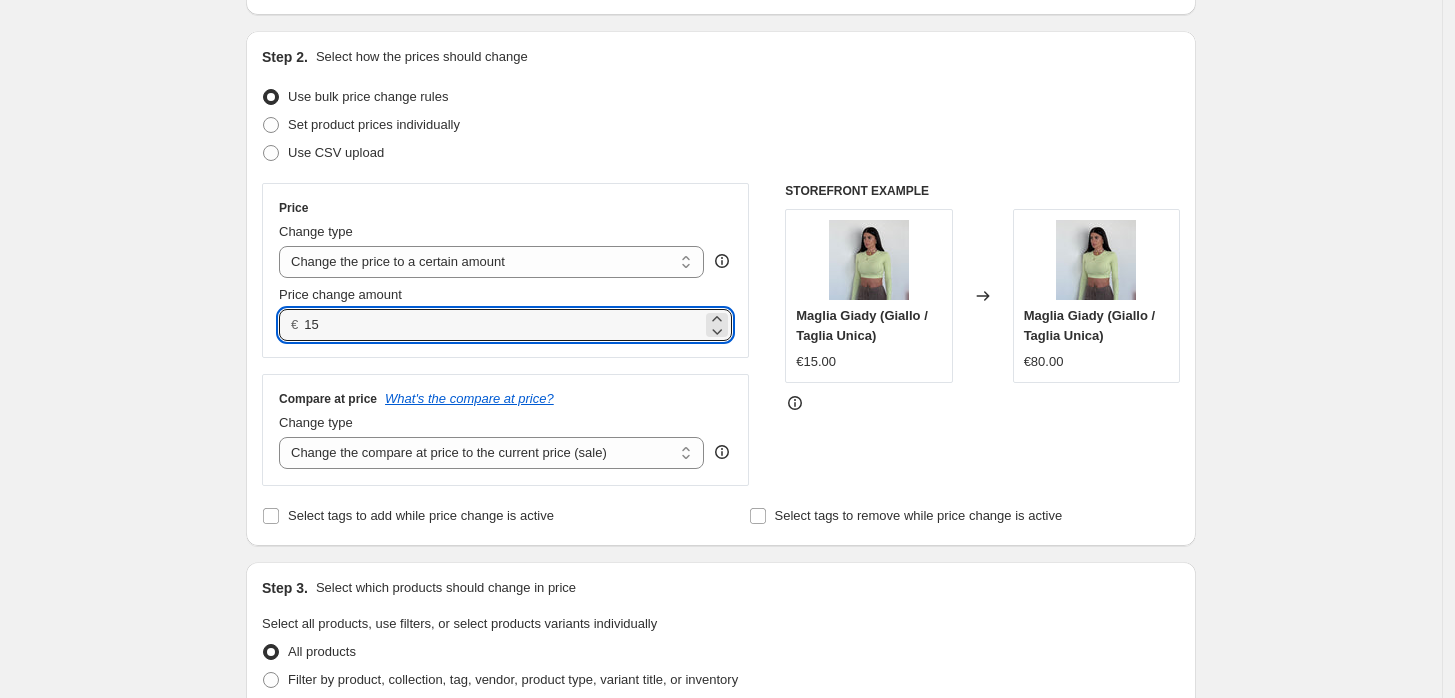 type on "15.00" 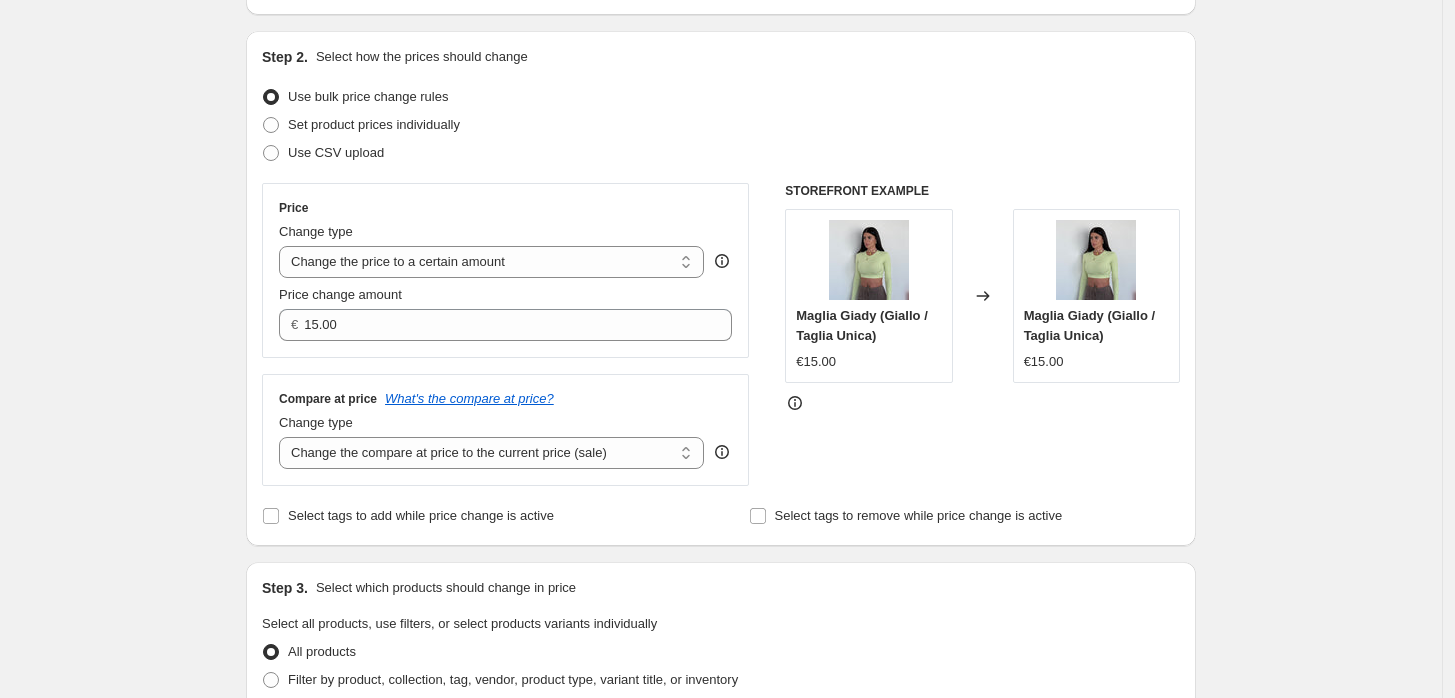 click on "Create new price change job. This page is ready Create new price change job Draft Step 1. Optionally give your price change job a title (eg "March 30% off sale on boots") Fuori tutto agosto This title is just for internal use, customers won't see it Step 2. Select how the prices should change Use bulk price change rules Set product prices individually Use CSV upload Price Change type Change the price to a certain amount Change the price by a certain amount Change the price by a certain percentage Change the price to the current compare at price (price before sale) Change the price by a certain amount relative to the compare at price Change the price by a certain percentage relative to the compare at price Don't change the price Change the price by a certain percentage relative to the cost per item Change price to certain cost margin Change the price to a certain amount Price change amount € 15.00 Compare at price What's the compare at price? Change type Change the compare at price to a certain amount   FAQ" at bounding box center [721, 721] 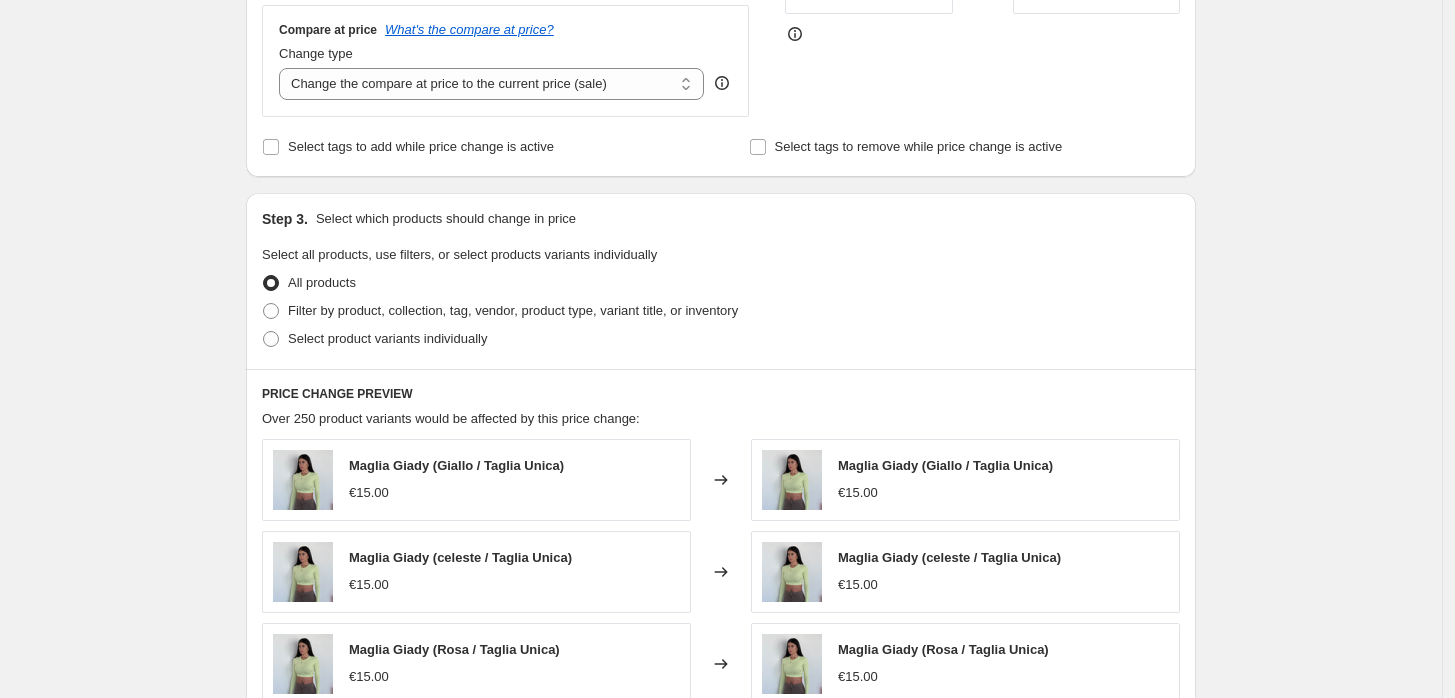 scroll, scrollTop: 555, scrollLeft: 0, axis: vertical 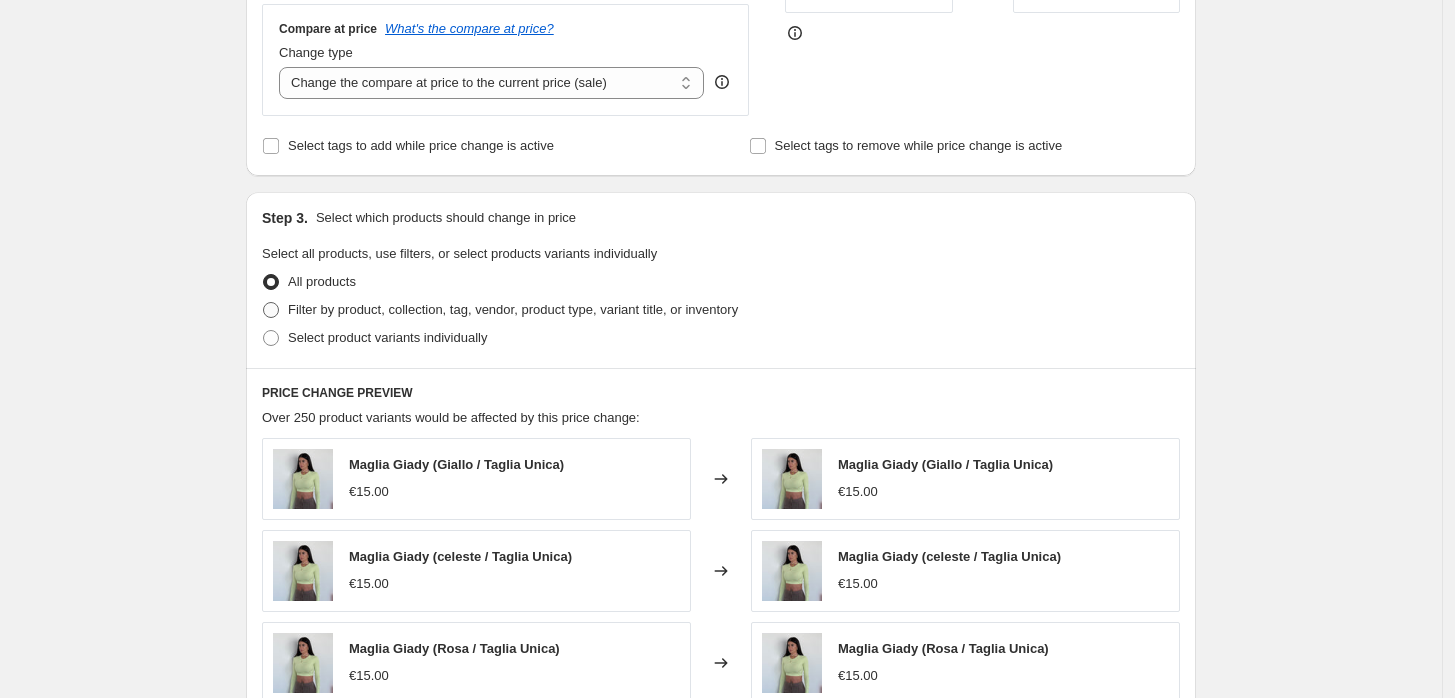 click at bounding box center (271, 310) 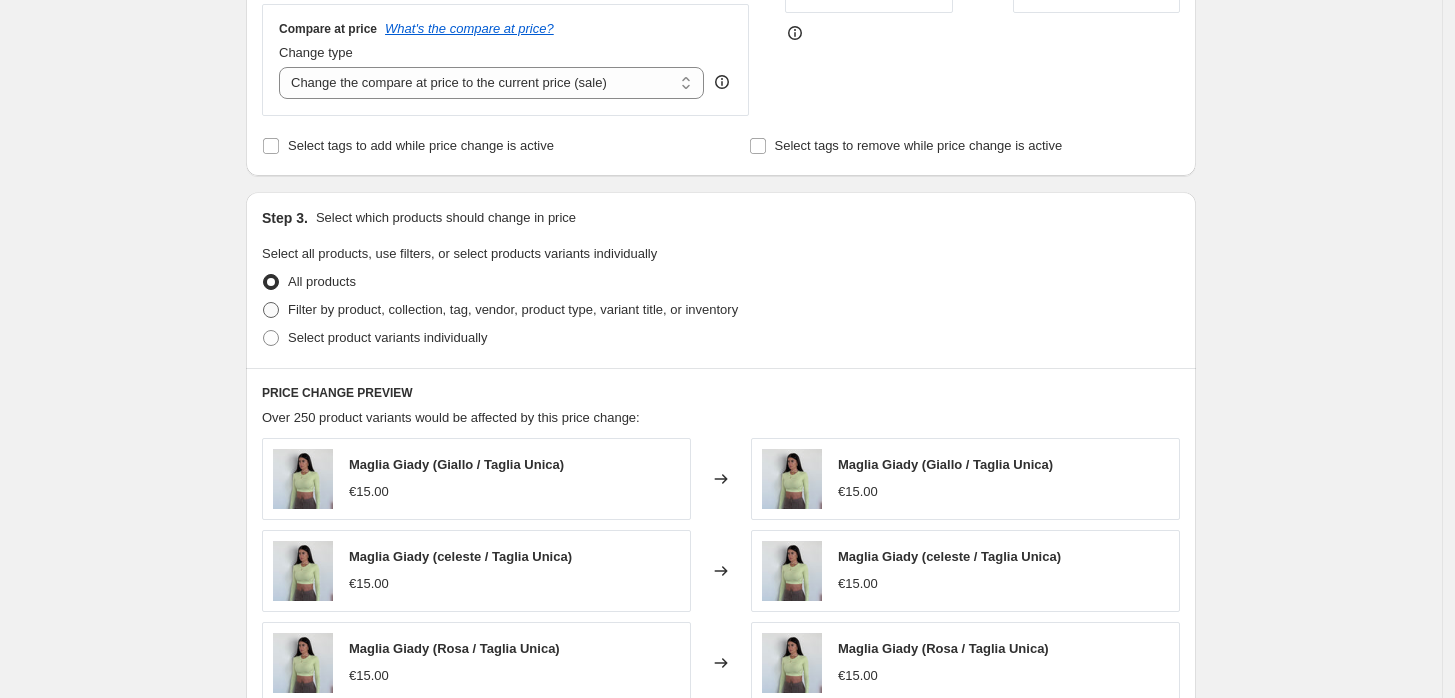 radio on "true" 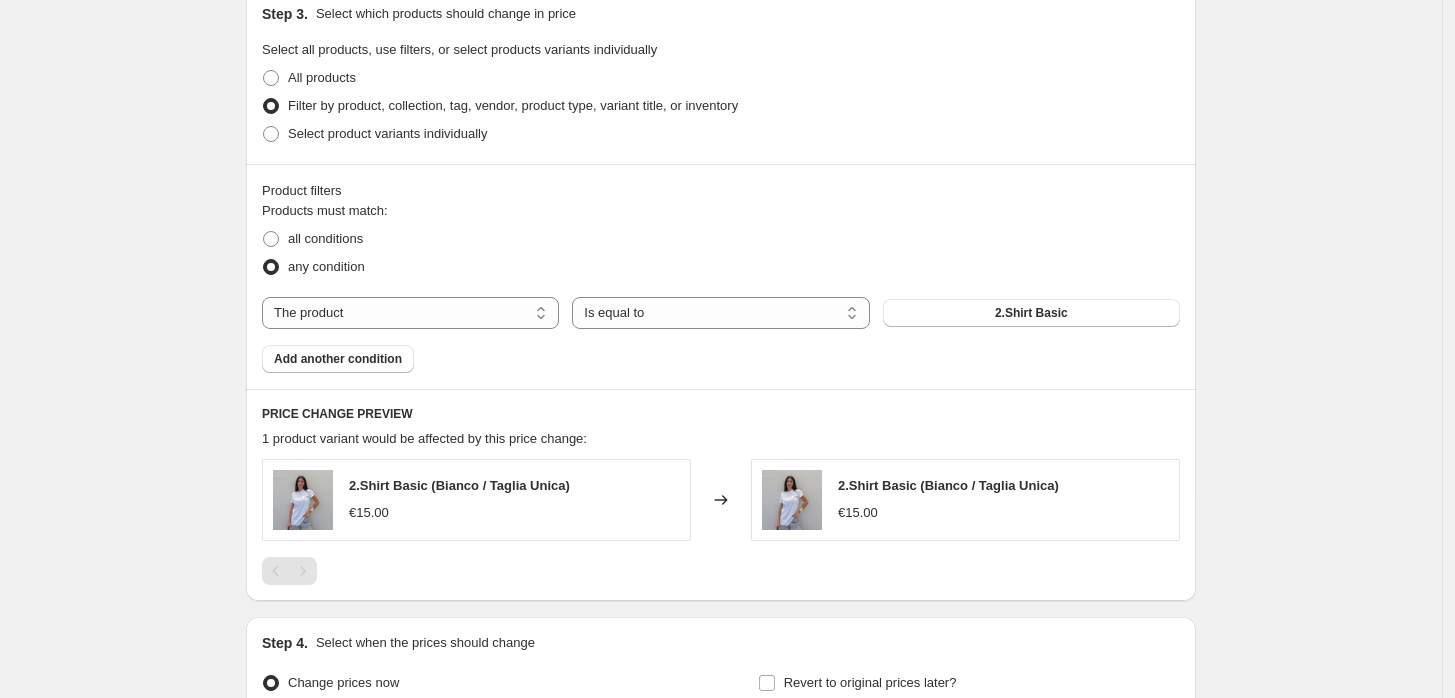 scroll, scrollTop: 769, scrollLeft: 0, axis: vertical 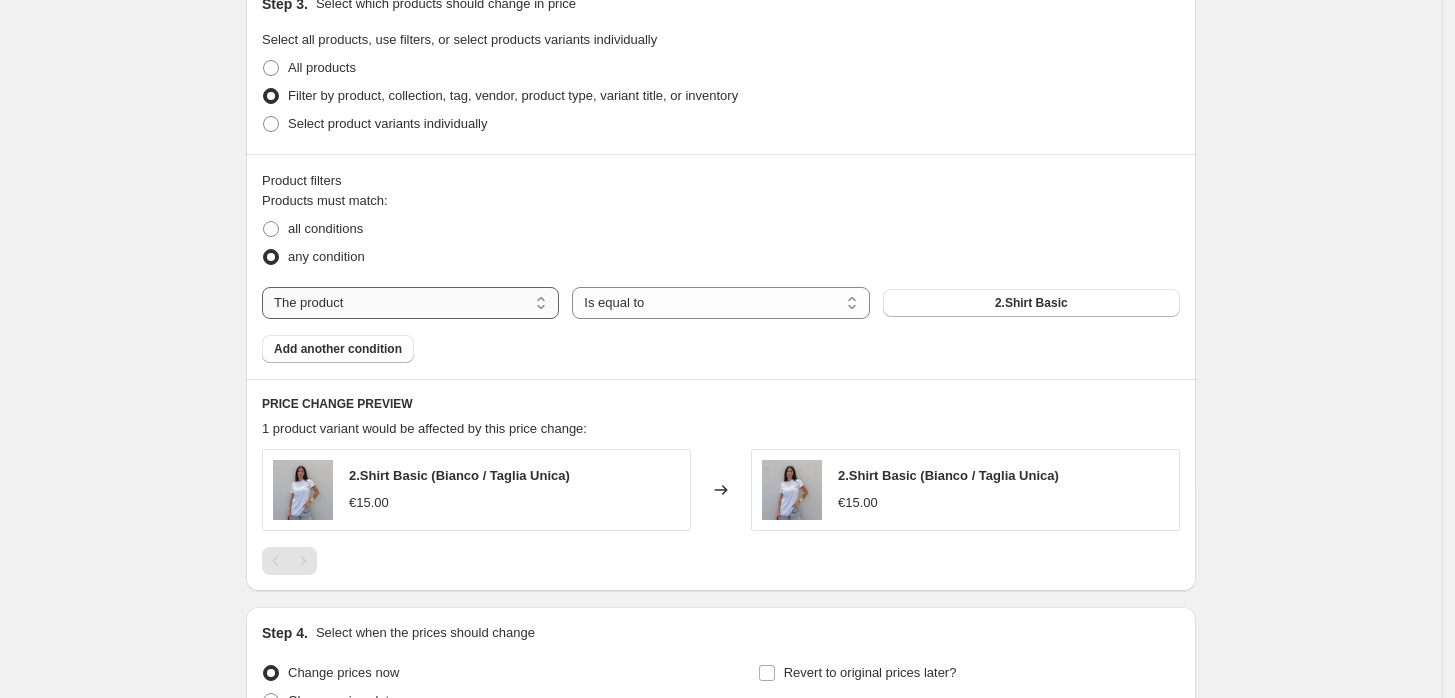 click on "The product The product's collection The product's tag The product's vendor The product's type The product's status The variant's title Inventory quantity" at bounding box center [410, 303] 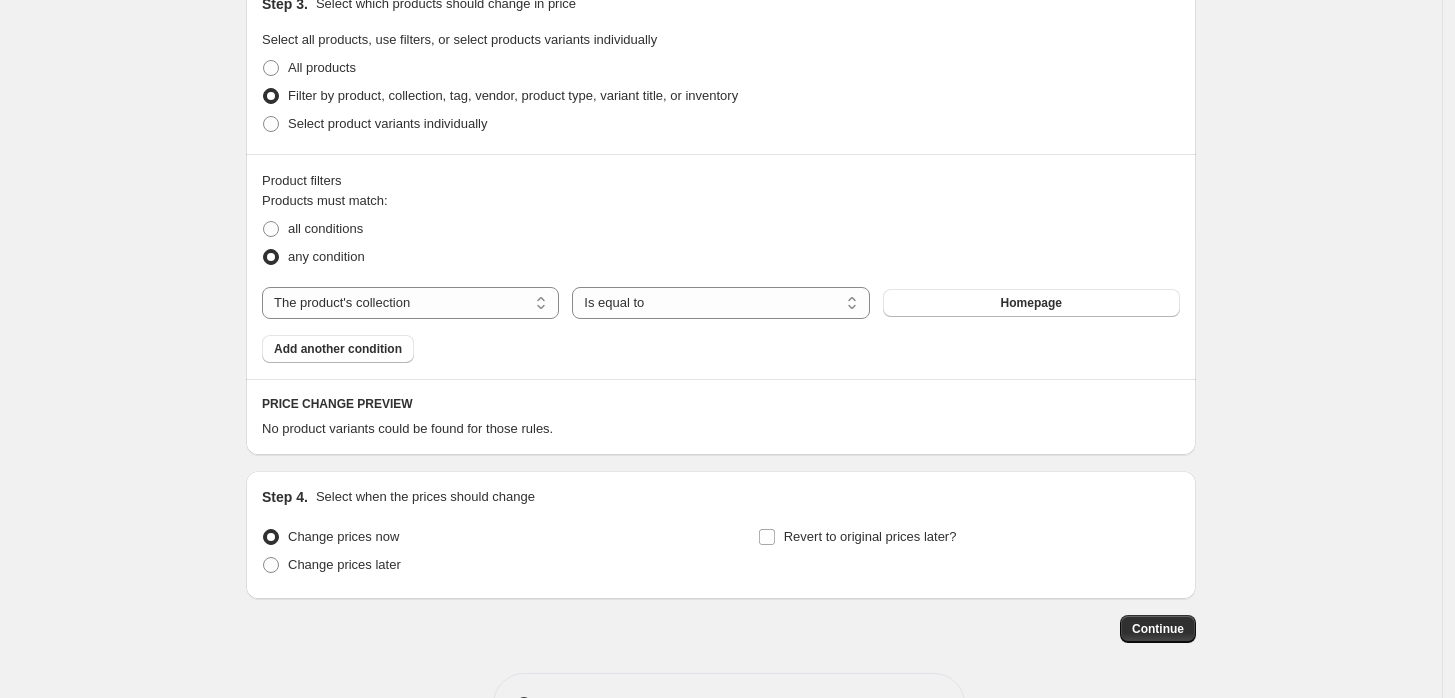 click on "Create new price change job. This page is ready Create new price change job Draft Step 1. Optionally give your price change job a title (eg "March 30% off sale on boots") Fuori tutto agosto This title is just for internal use, customers won't see it Step 2. Select how the prices should change Use bulk price change rules Set product prices individually Use CSV upload Price Change type Change the price to a certain amount Change the price by a certain amount Change the price by a certain percentage Change the price to the current compare at price (price before sale) Change the price by a certain amount relative to the compare at price Change the price by a certain percentage relative to the compare at price Don't change the price Change the price by a certain percentage relative to the cost per item Change price to certain cost margin Change the price to a certain amount Price change amount € 15.00 Compare at price What's the compare at price? Change type Change the compare at price to a certain amount   FAQ" at bounding box center (721, -2) 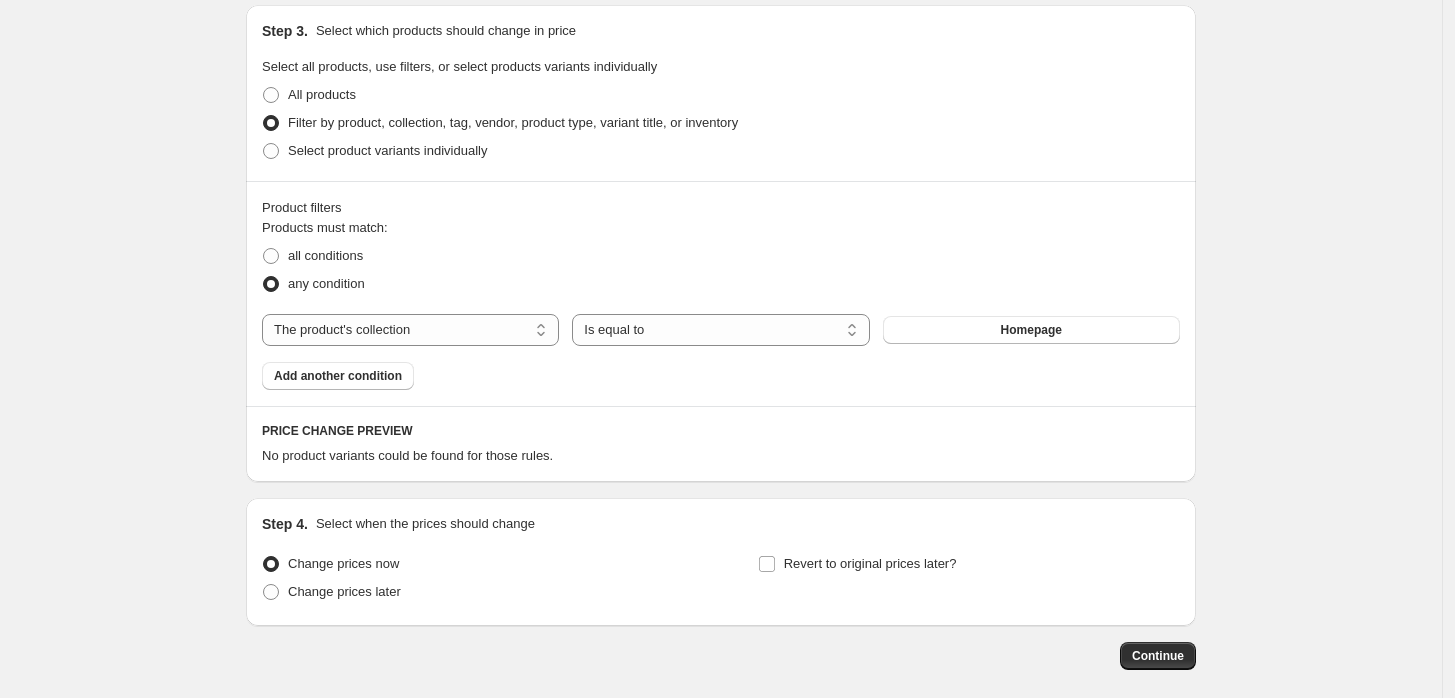 scroll, scrollTop: 741, scrollLeft: 0, axis: vertical 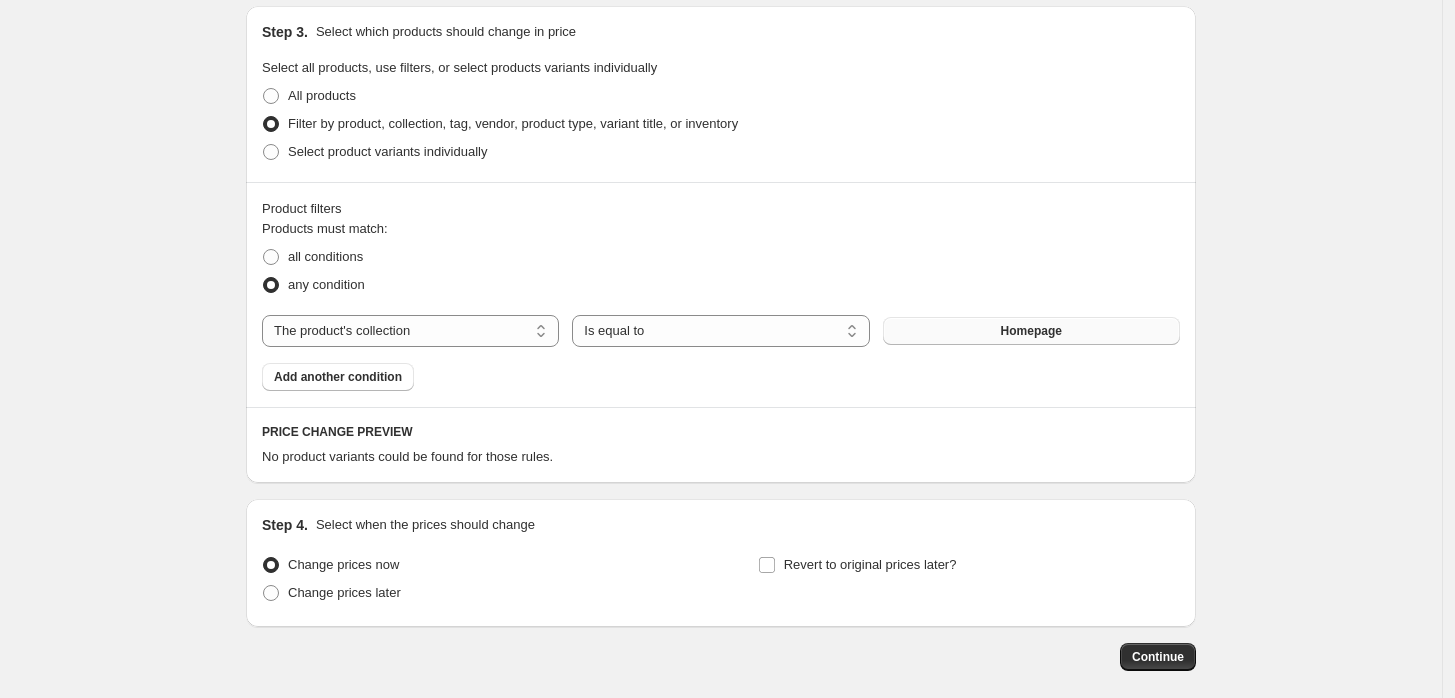 click on "Homepage" at bounding box center [1031, 331] 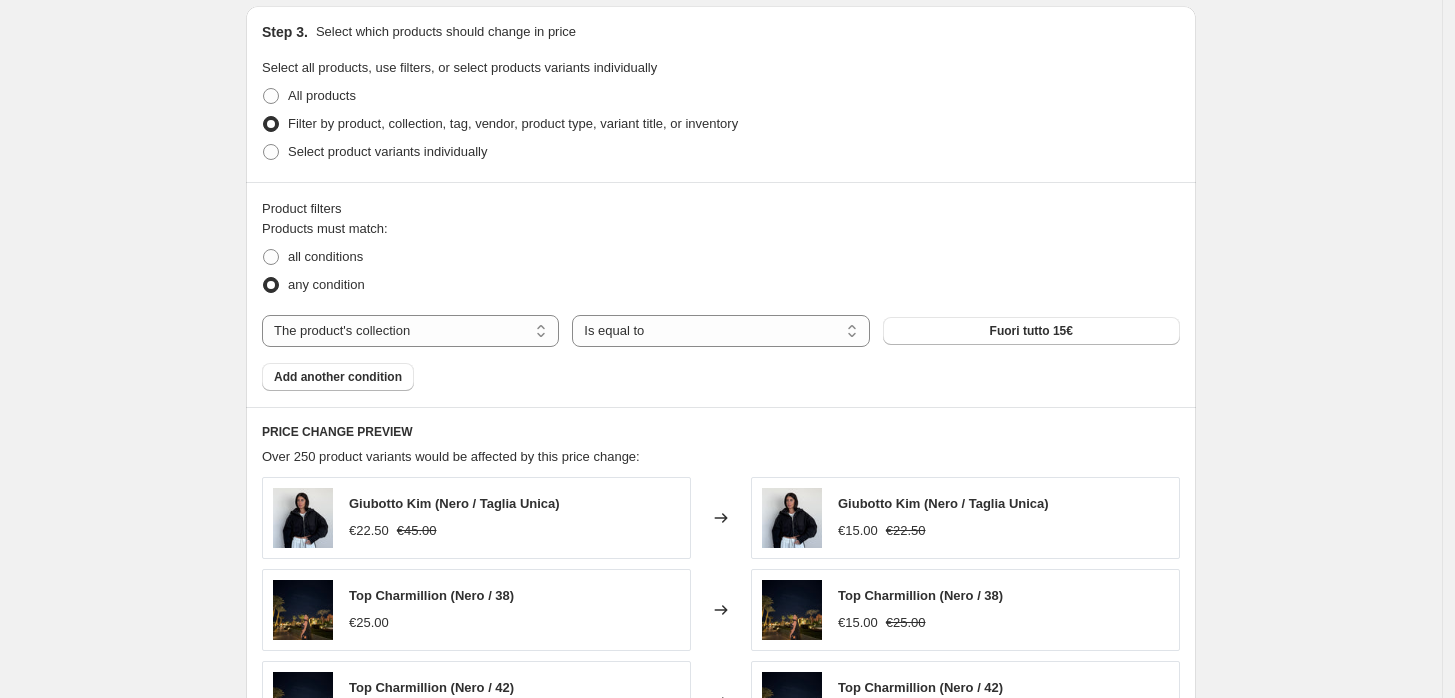 click on "Create new price change job. This page is ready Create new price change job Draft Step 1. Optionally give your price change job a title (eg "March 30% off sale on boots") Fuori tutto agosto This title is just for internal use, customers won't see it Step 2. Select how the prices should change Use bulk price change rules Set product prices individually Use CSV upload Price Change type Change the price to a certain amount Change the price by a certain amount Change the price by a certain percentage Change the price to the current compare at price (price before sale) Change the price by a certain amount relative to the compare at price Change the price by a certain percentage relative to the compare at price Don't change the price Change the price by a certain percentage relative to the cost per item Change price to certain cost margin Change the price to a certain amount Price change amount € 15.00 Compare at price What's the compare at price? Change type Change the compare at price to a certain amount   FAQ" at bounding box center [721, 278] 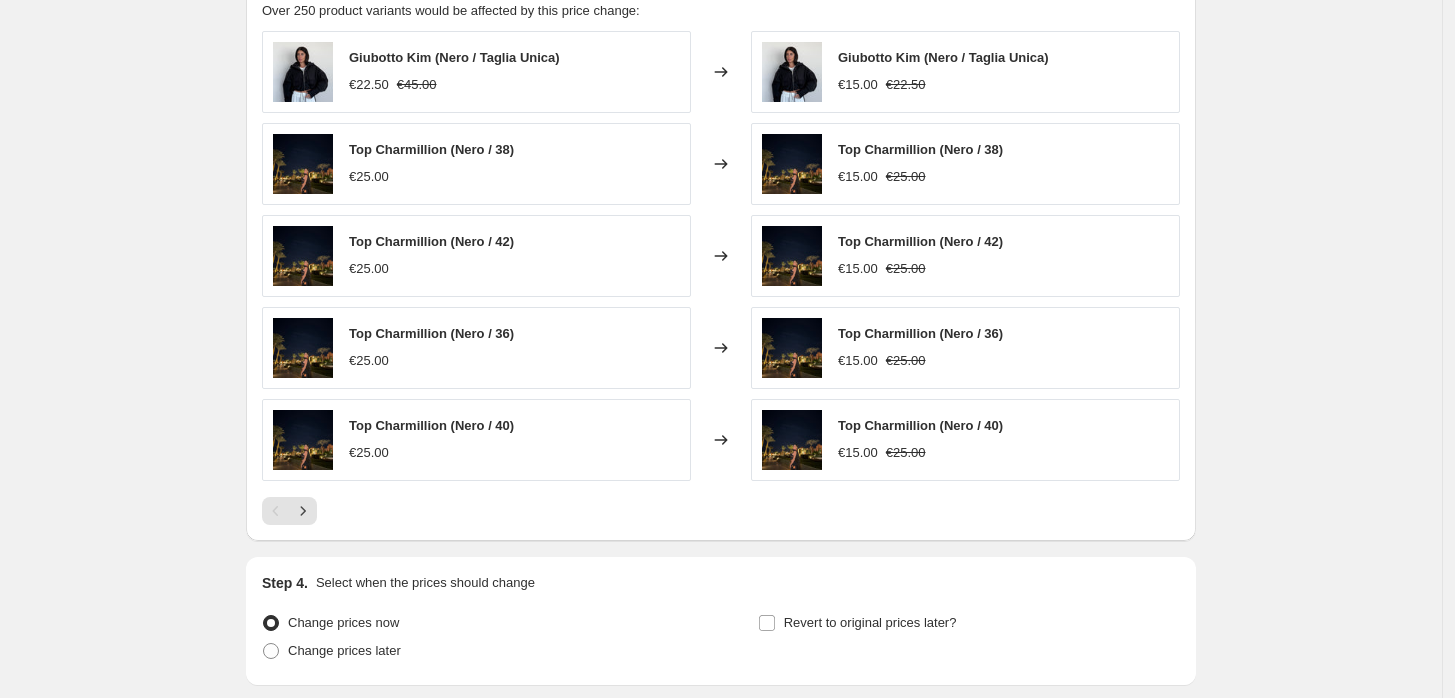 scroll, scrollTop: 1339, scrollLeft: 0, axis: vertical 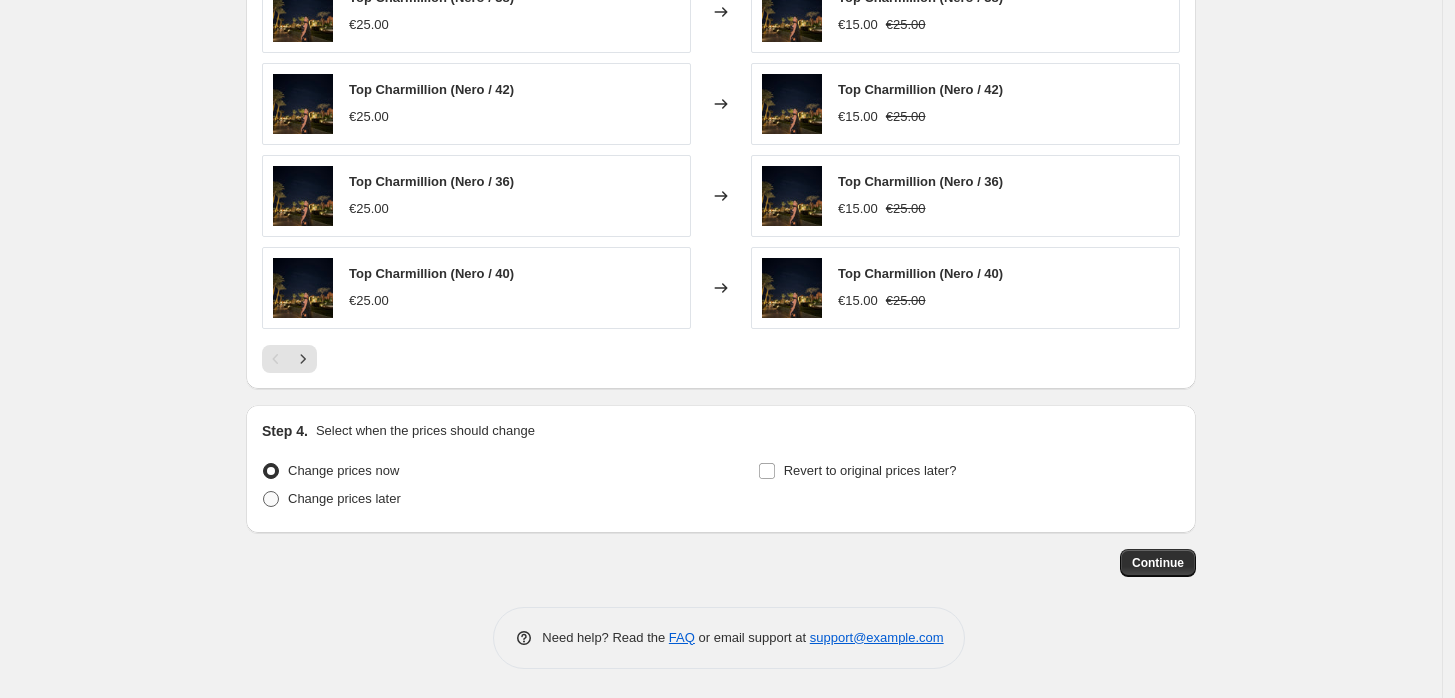 click at bounding box center [271, 499] 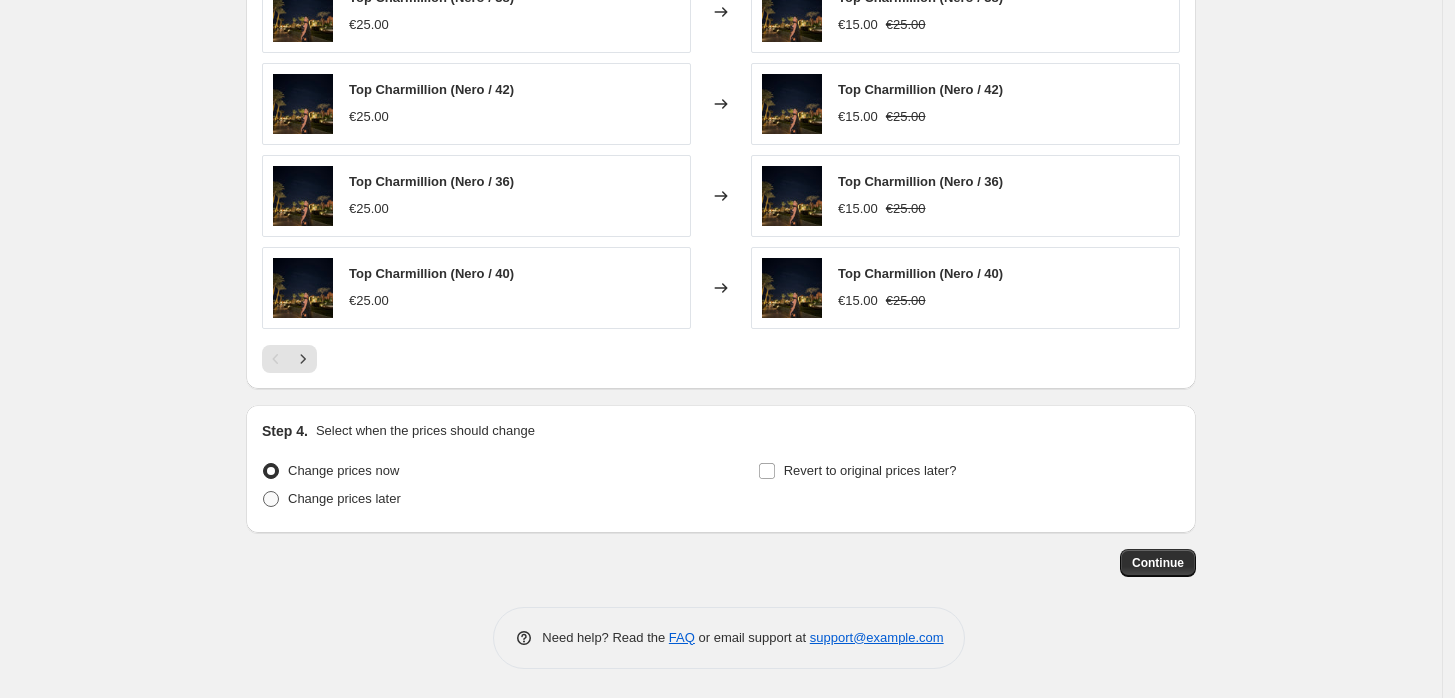 radio on "true" 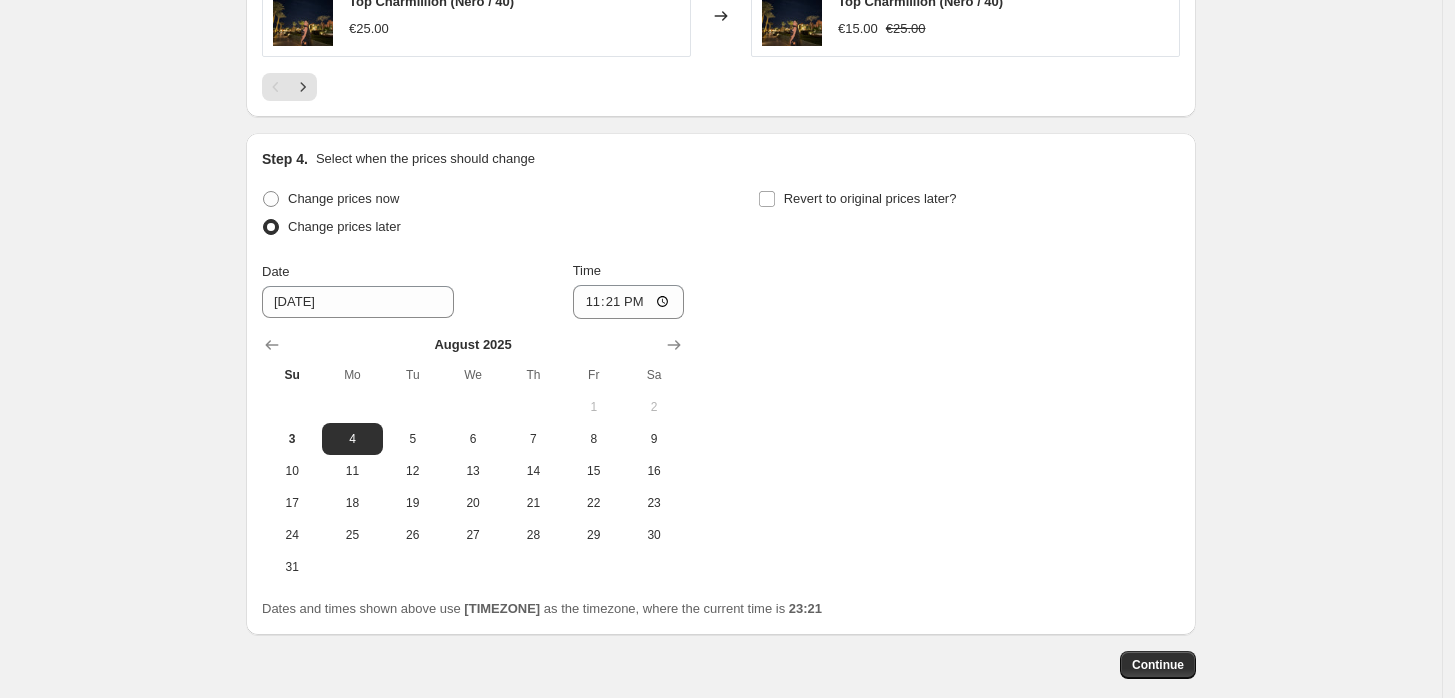scroll, scrollTop: 1632, scrollLeft: 0, axis: vertical 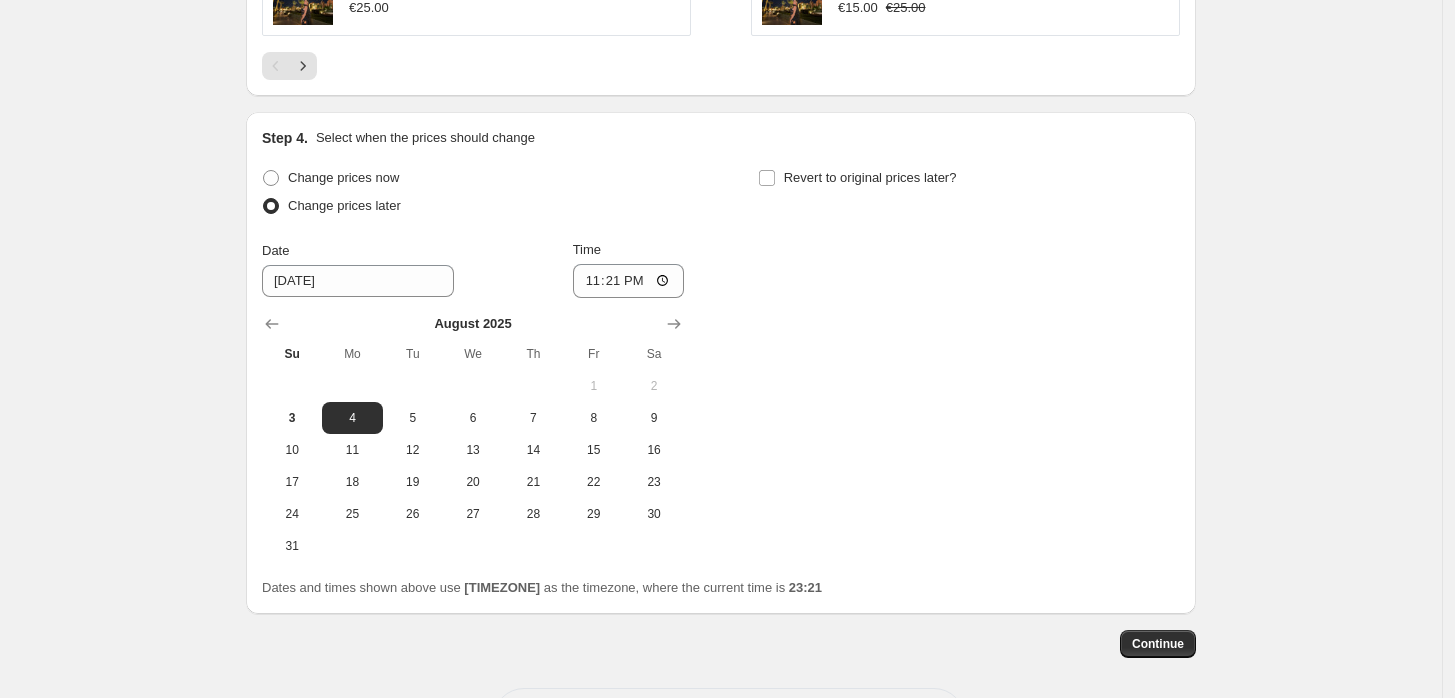 click on "Create new price change job. This page is ready Create new price change job Draft Step 1. Optionally give your price change job a title (eg "March 30% off sale on boots") Fuori tutto agosto This title is just for internal use, customers won't see it Step 2. Select how the prices should change Use bulk price change rules Set product prices individually Use CSV upload Price Change type Change the price to a certain amount Change the price by a certain amount Change the price by a certain percentage Change the price to the current compare at price (price before sale) Change the price by a certain amount relative to the compare at price Change the price by a certain percentage relative to the compare at price Don't change the price Change the price by a certain percentage relative to the cost per item Change price to certain cost margin Change the price to a certain amount Price change amount € 15.00 Compare at price What's the compare at price? Change type Change the compare at price to a certain amount Date" at bounding box center [721, -426] 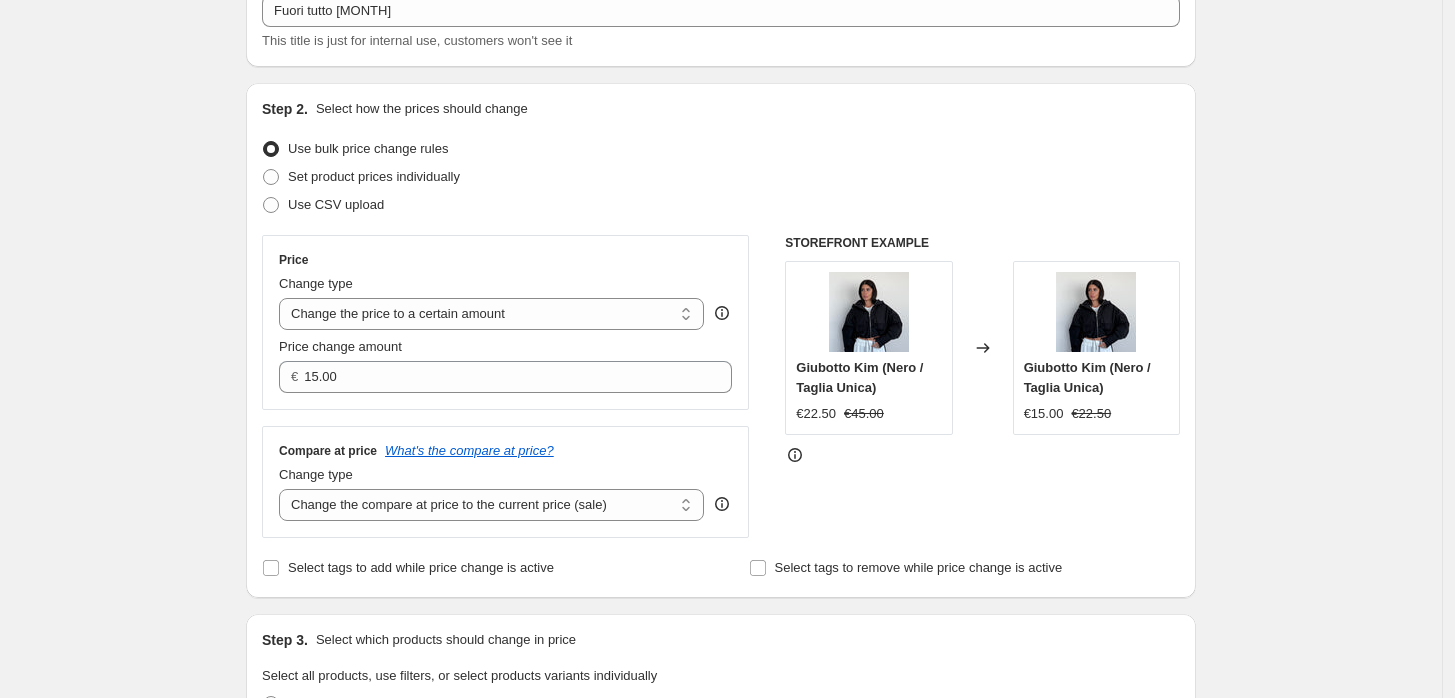 scroll, scrollTop: 0, scrollLeft: 0, axis: both 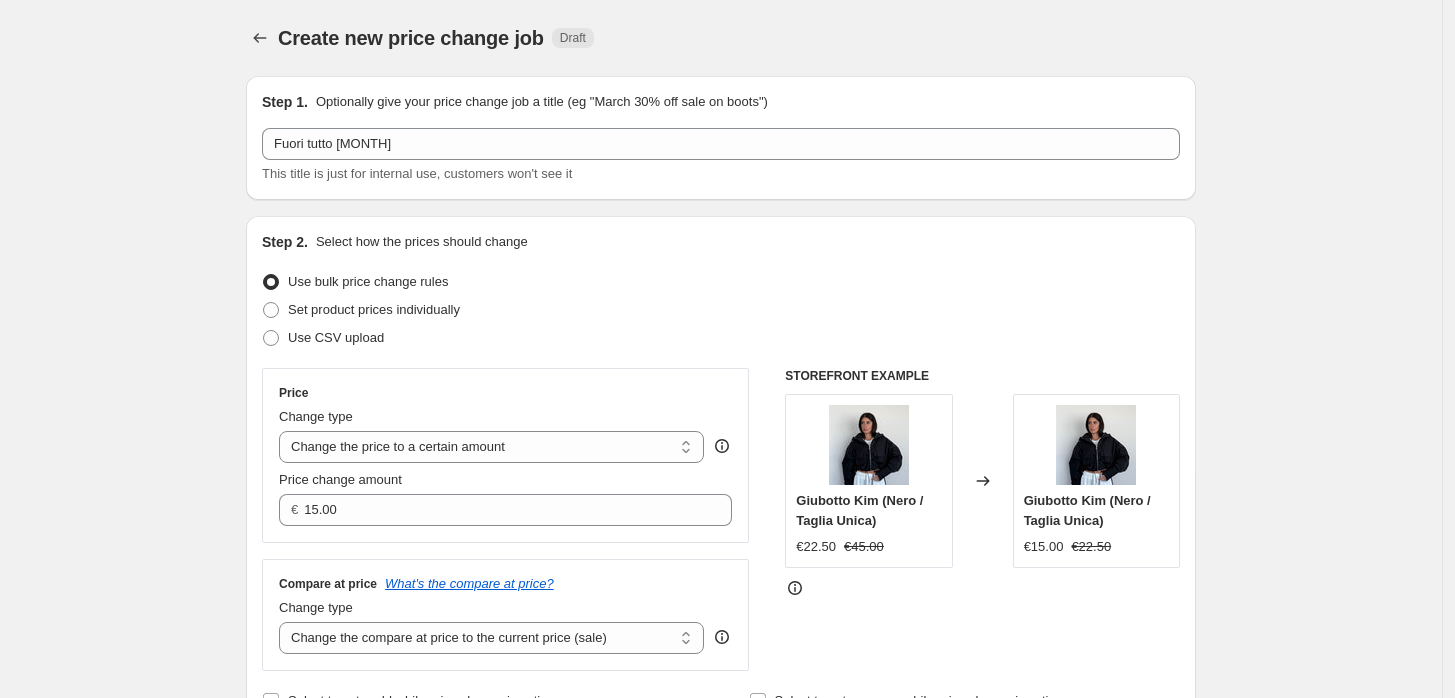 click on "Create new price change job. This page is ready Create new price change job Draft Step 1. Optionally give your price change job a title (eg "March 30% off sale on boots") Fuori tutto agosto This title is just for internal use, customers won't see it Step 2. Select how the prices should change Use bulk price change rules Set product prices individually Use CSV upload Price Change type Change the price to a certain amount Change the price by a certain amount Change the price by a certain percentage Change the price to the current compare at price (price before sale) Change the price by a certain amount relative to the compare at price Change the price by a certain percentage relative to the compare at price Don't change the price Change the price by a certain percentage relative to the cost per item Change price to certain cost margin Change the price to a certain amount Price change amount € 15.00 Compare at price What's the compare at price? Change type Change the compare at price to a certain amount Date" at bounding box center (721, 1206) 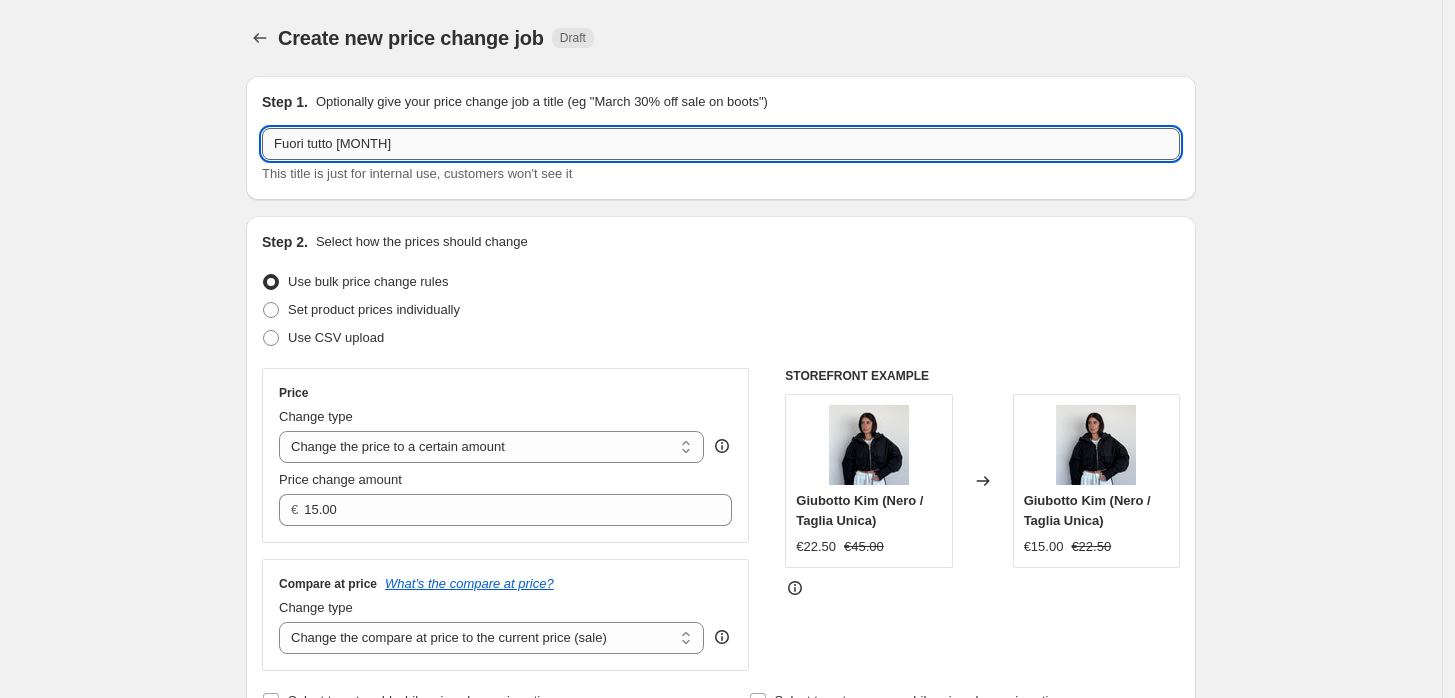 click on "Fuori tutto agosto" at bounding box center (721, 144) 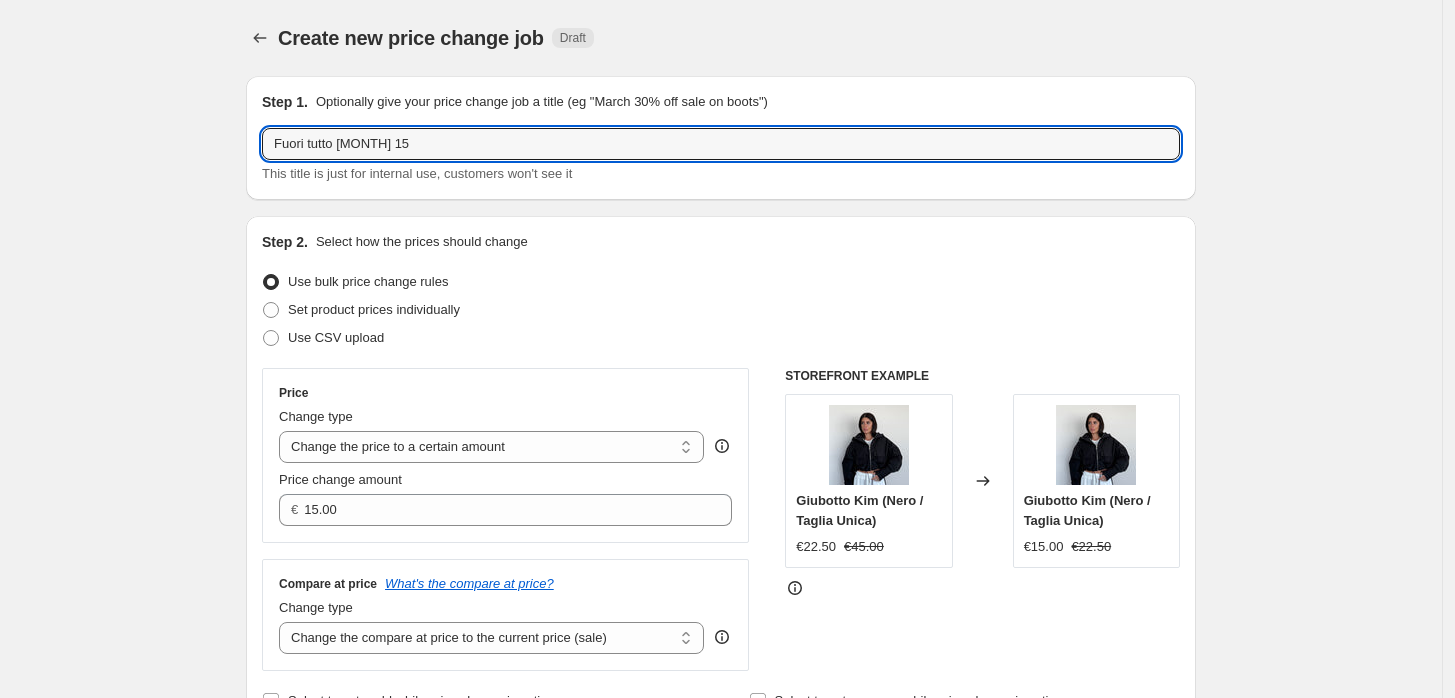 type on "Fuori tutto agosto 15" 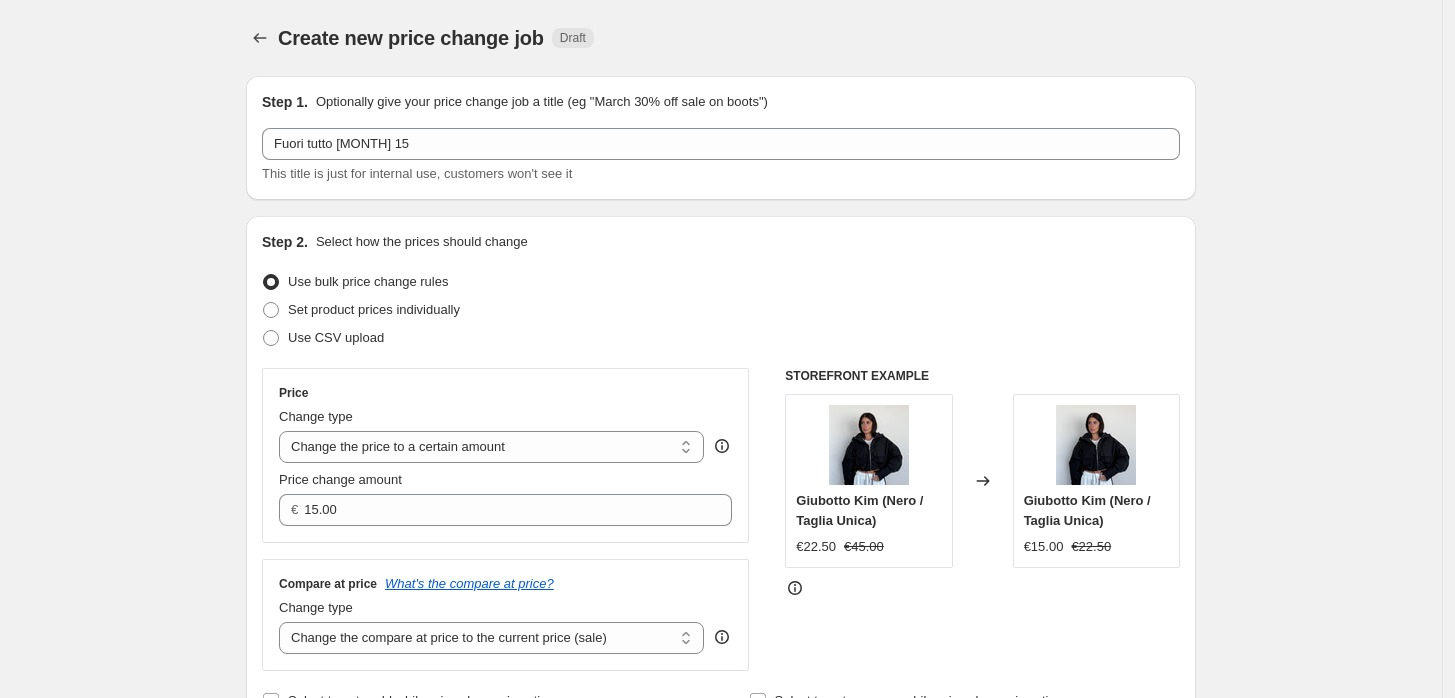 click on "Create new price change job. This page is ready Create new price change job Draft Step 1. Optionally give your price change job a title (eg "March 30% off sale on boots") Fuori tutto agosto 15 This title is just for internal use, customers won't see it Step 2. Select how the prices should change Use bulk price change rules Set product prices individually Use CSV upload Price Change type Change the price to a certain amount Change the price by a certain amount Change the price by a certain percentage Change the price to the current compare at price (price before sale) Change the price by a certain amount relative to the compare at price Change the price by a certain percentage relative to the compare at price Don't change the price Change the price by a certain percentage relative to the cost per item Change price to certain cost margin Change the price to a certain amount Price change amount € 15.00 Compare at price What's the compare at price? Change type Change the compare at price to a certain amount   1" at bounding box center [721, 1206] 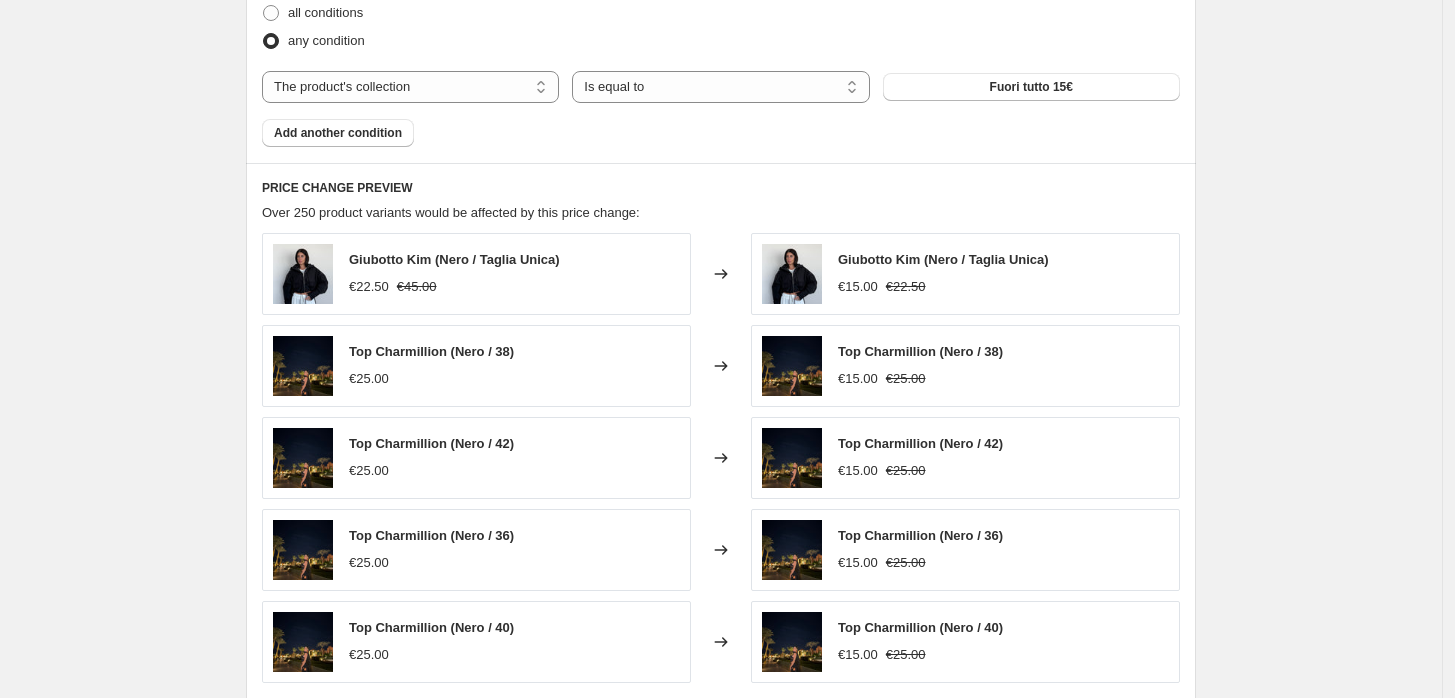 scroll, scrollTop: 1713, scrollLeft: 0, axis: vertical 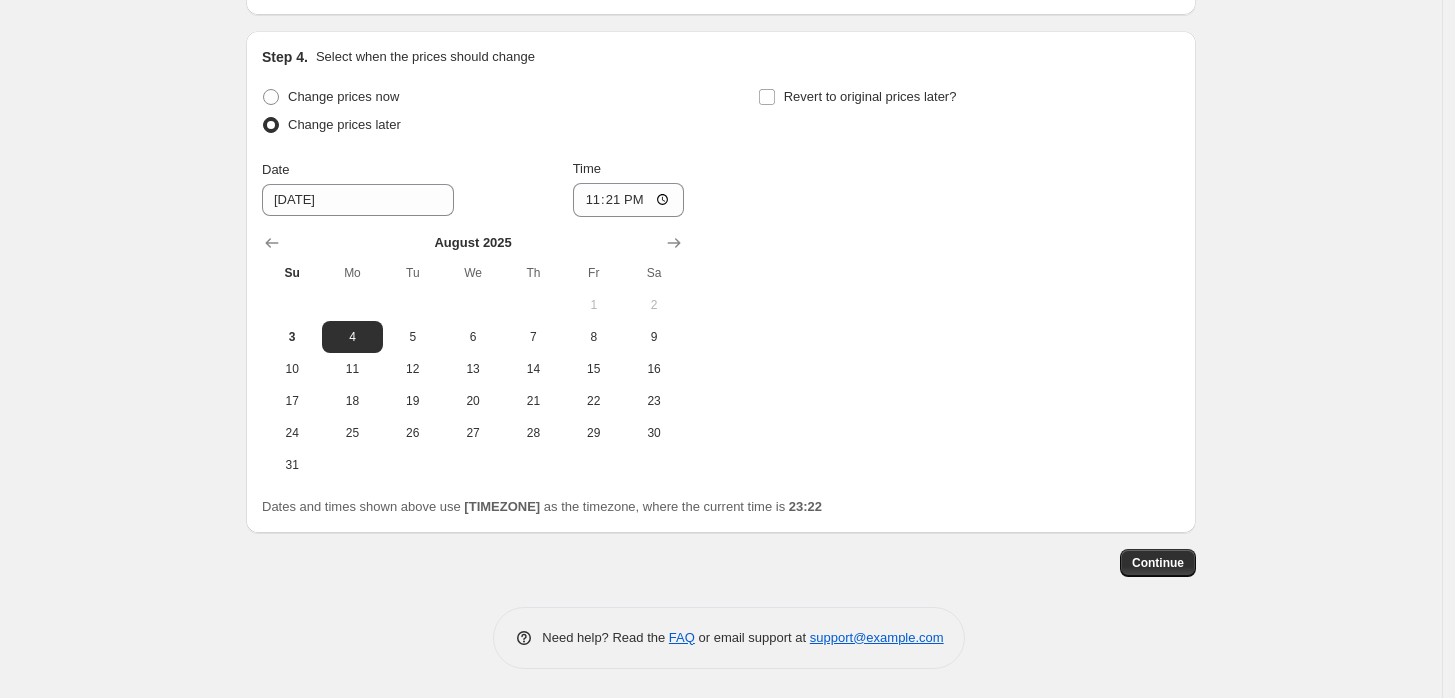 drag, startPoint x: 1314, startPoint y: 215, endPoint x: 1352, endPoint y: 216, distance: 38.013157 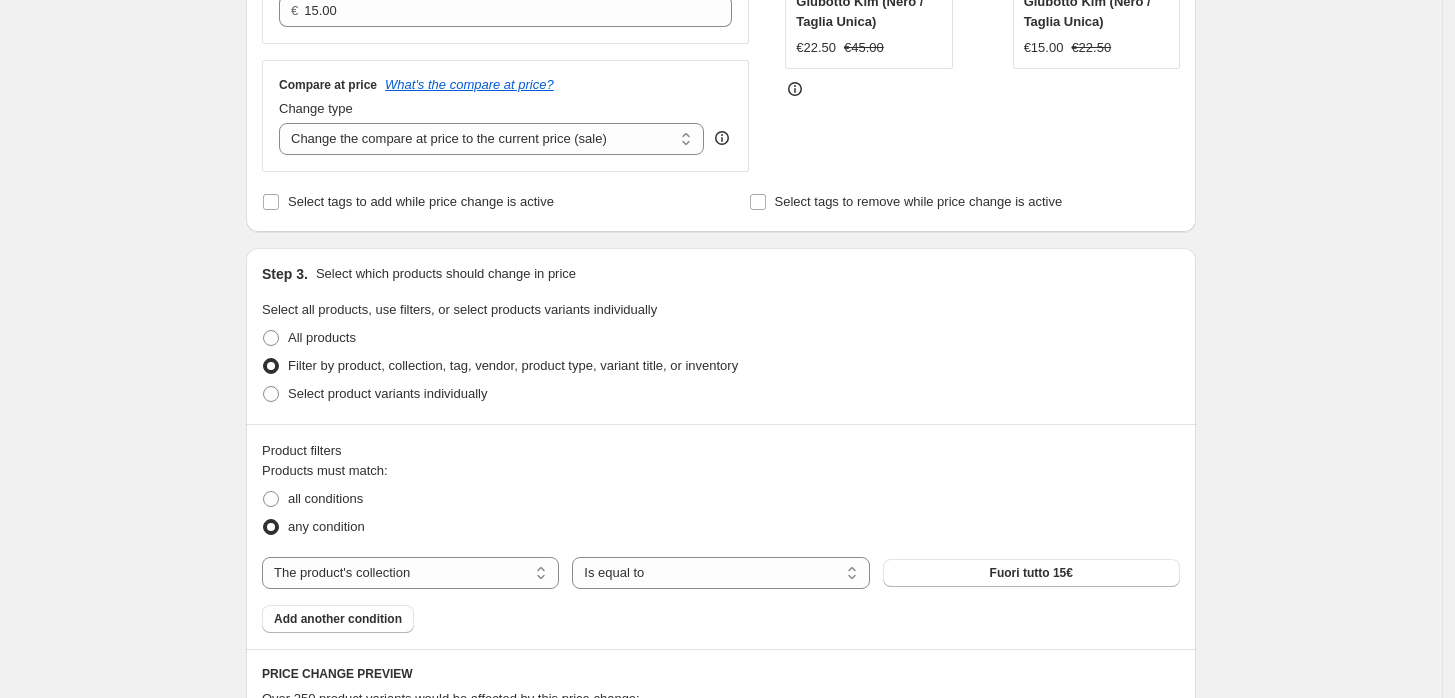 scroll, scrollTop: 0, scrollLeft: 0, axis: both 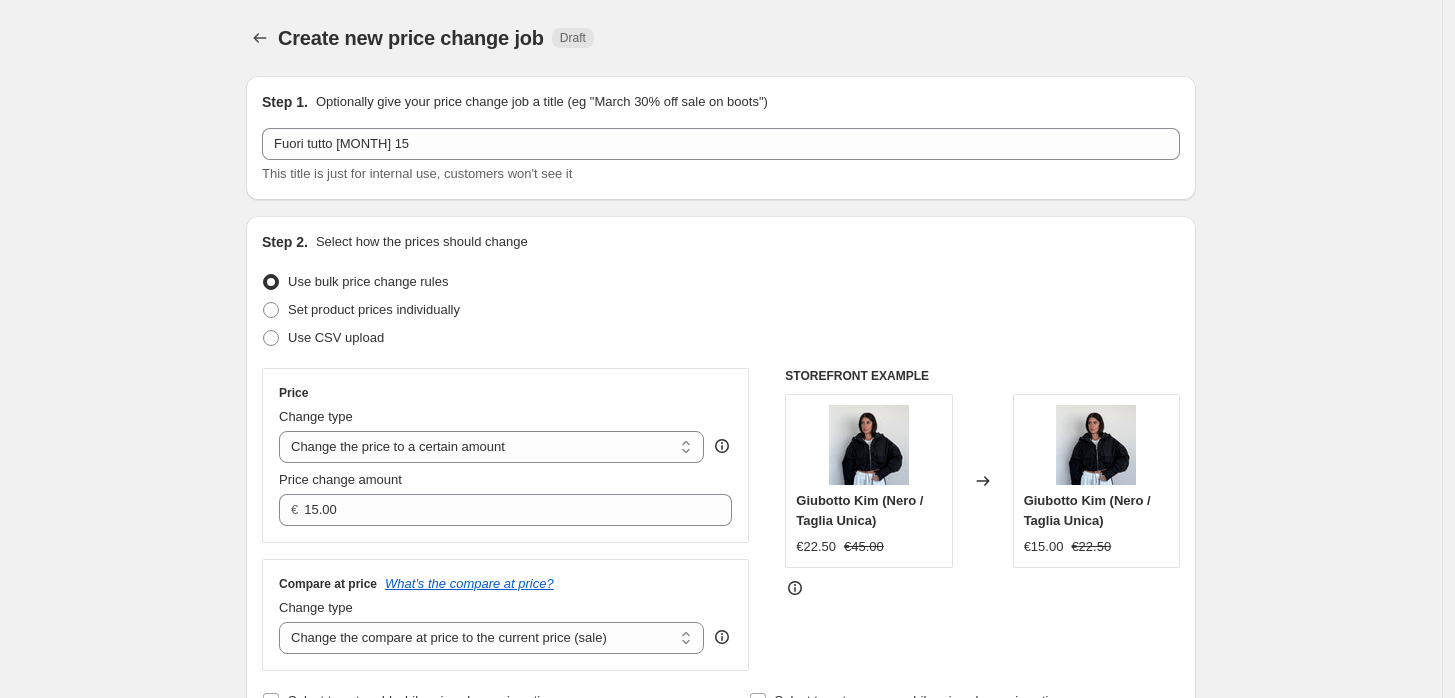 click on "Create new price change job. This page is ready Create new price change job Draft Step 1. Optionally give your price change job a title (eg "March 30% off sale on boots") Fuori tutto agosto 15 This title is just for internal use, customers won't see it Step 2. Select how the prices should change Use bulk price change rules Set product prices individually Use CSV upload Price Change type Change the price to a certain amount Change the price by a certain amount Change the price by a certain percentage Change the price to the current compare at price (price before sale) Change the price by a certain amount relative to the compare at price Change the price by a certain percentage relative to the compare at price Don't change the price Change the price by a certain percentage relative to the cost per item Change price to certain cost margin Change the price to a certain amount Price change amount € 15.00 Compare at price What's the compare at price? Change type Change the compare at price to a certain amount   1" at bounding box center [721, 1206] 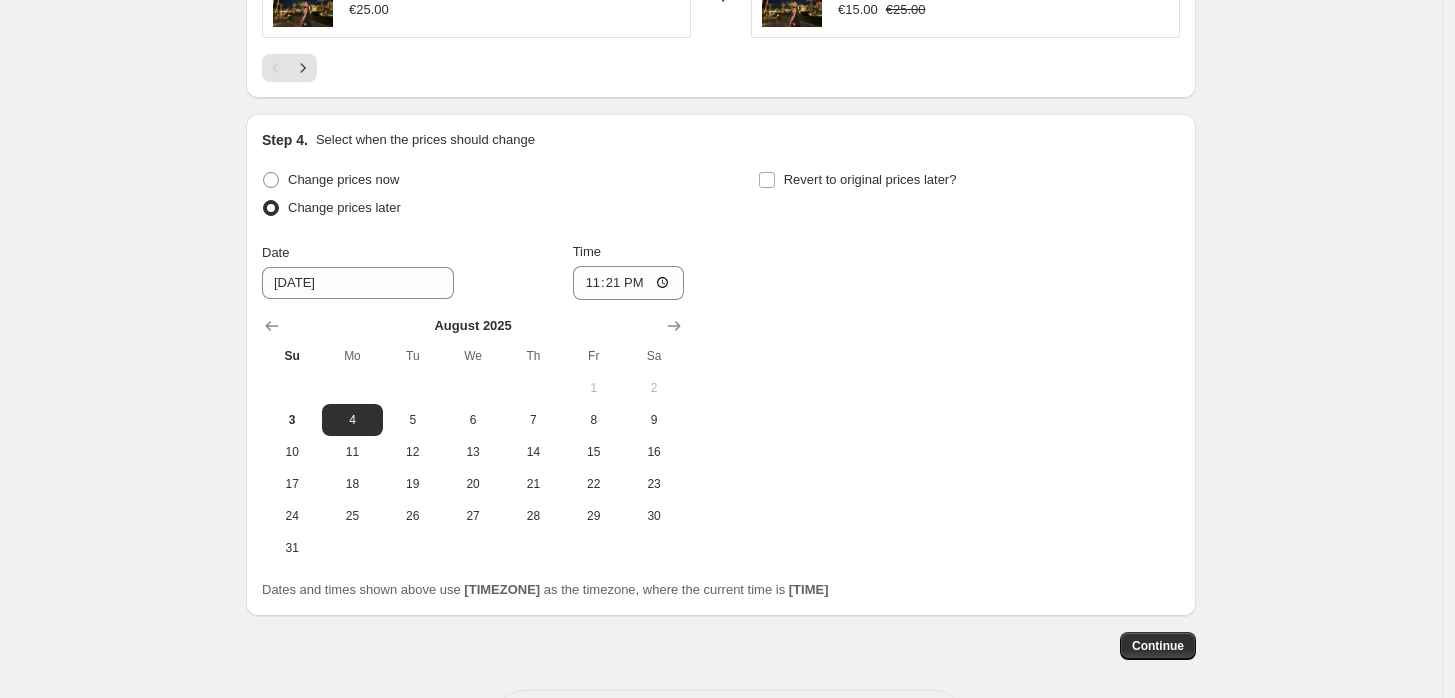 scroll, scrollTop: 1713, scrollLeft: 0, axis: vertical 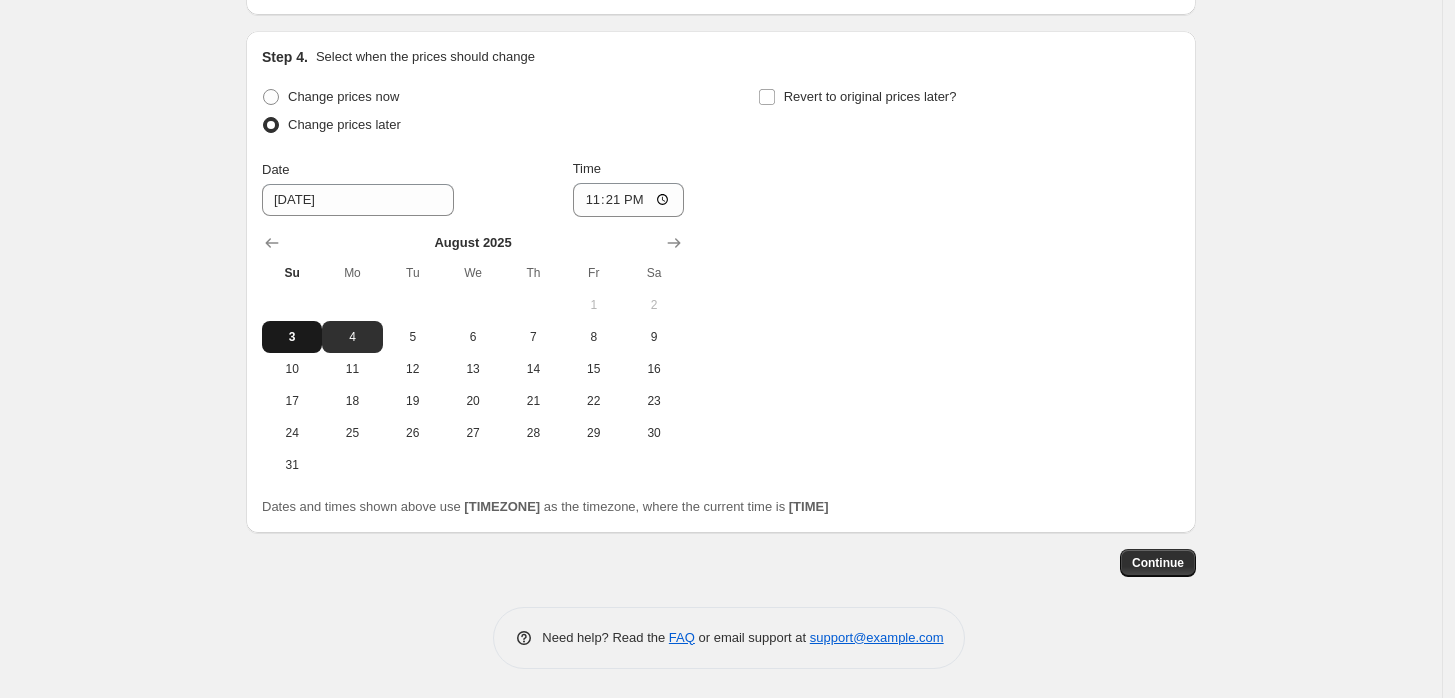 click on "3" at bounding box center (292, 337) 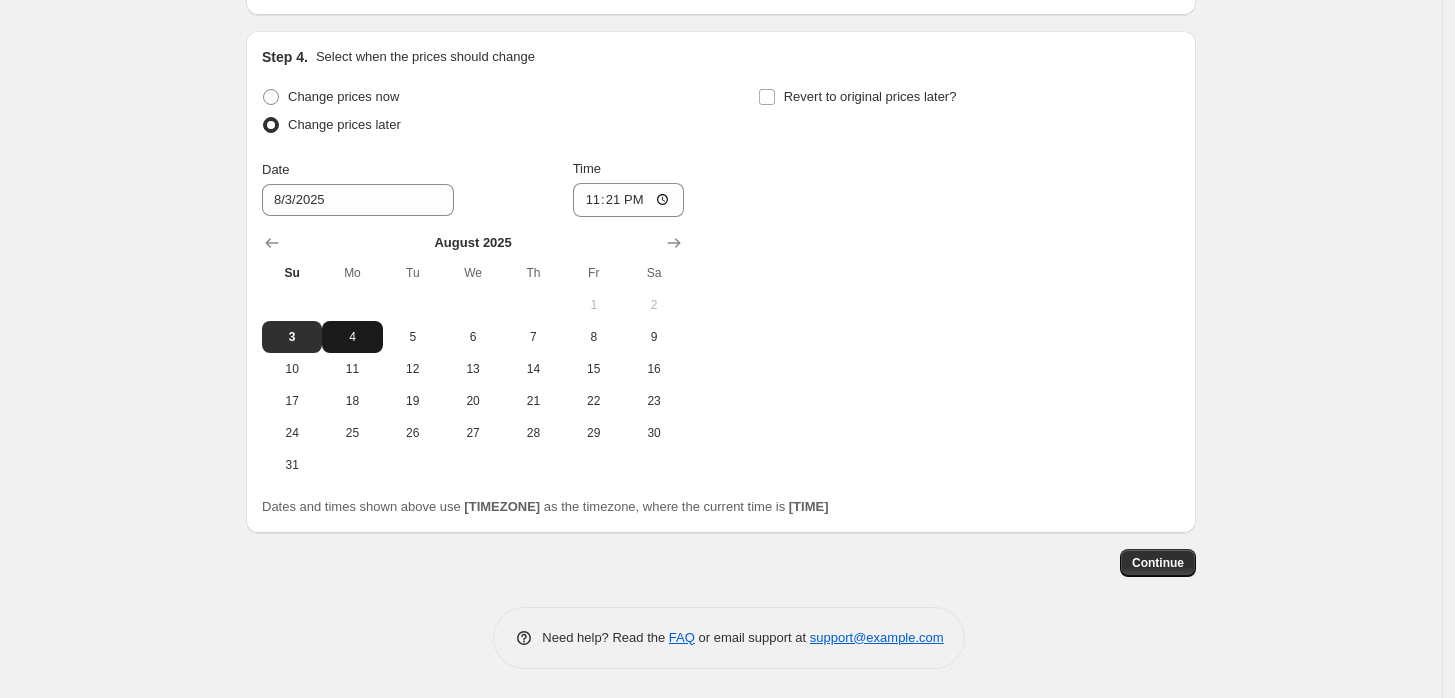 click on "4" at bounding box center [352, 337] 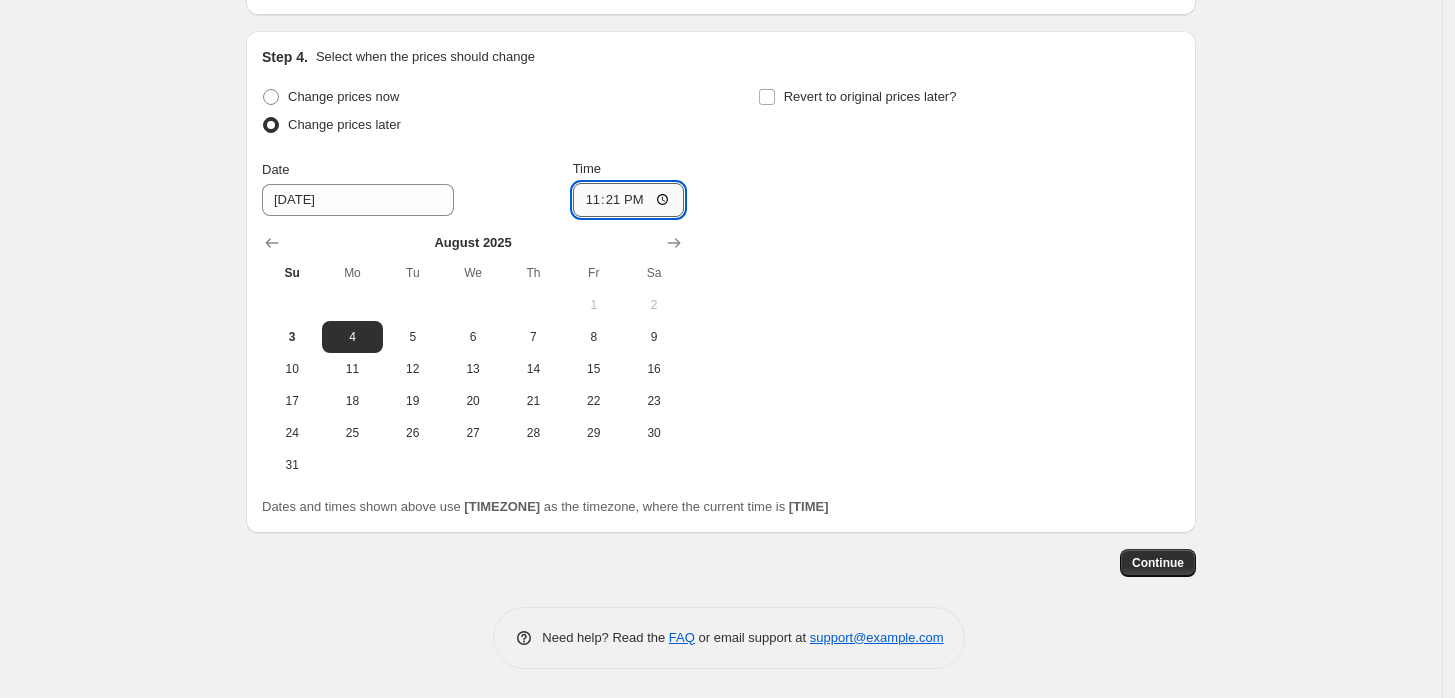 click on "23:21" at bounding box center (629, 200) 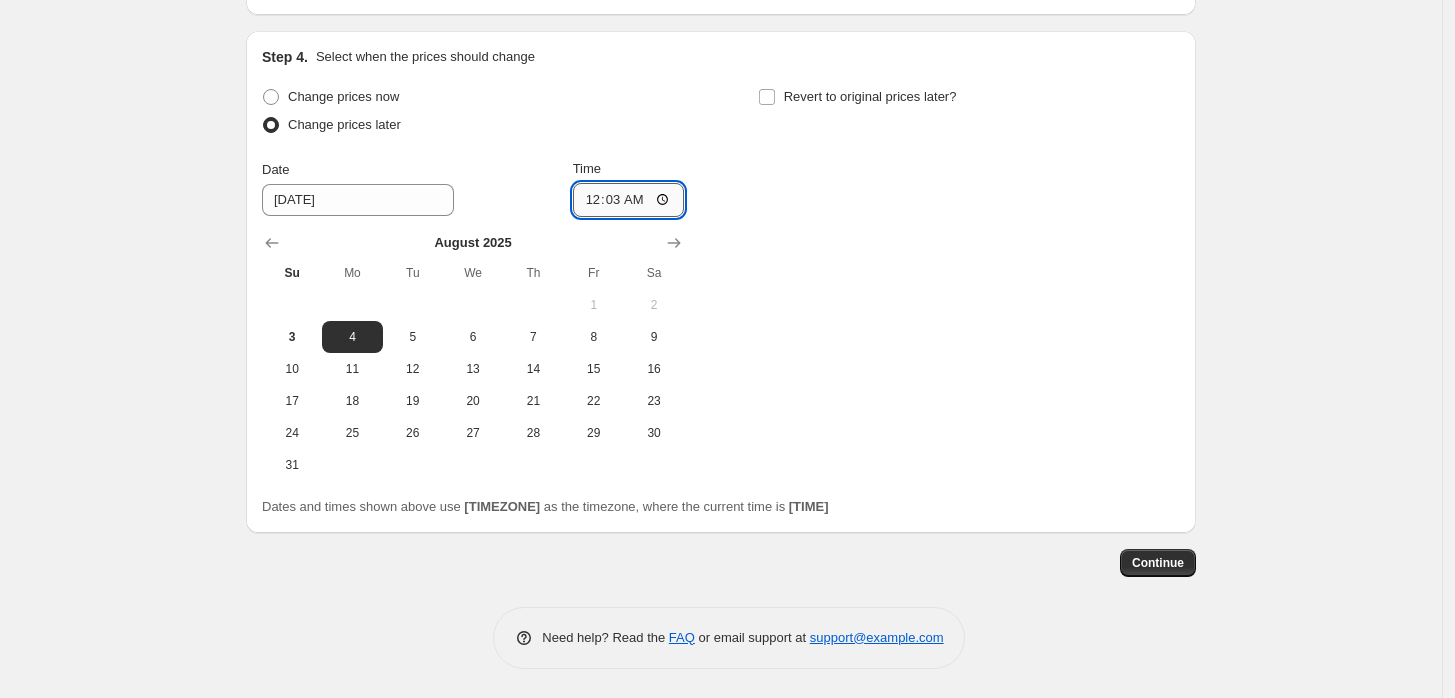 type on "[TIME]" 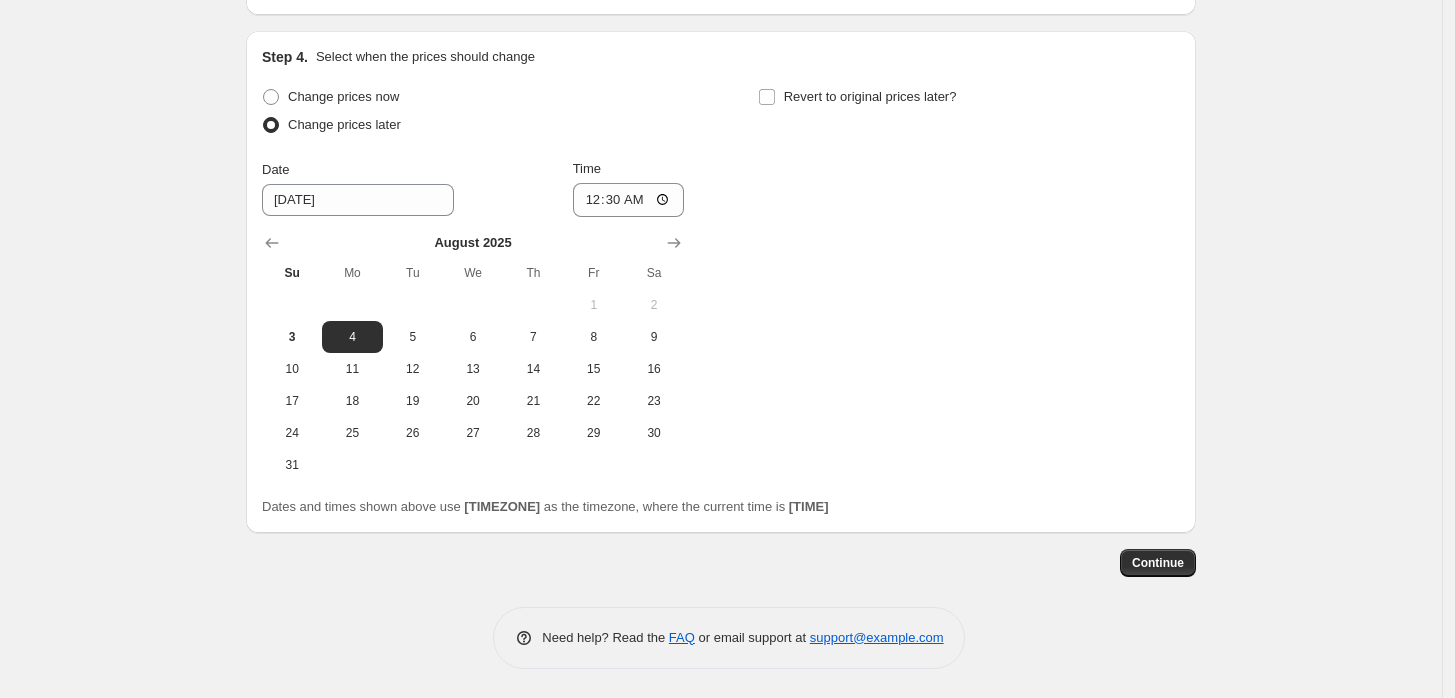 click on "Change prices now Change prices later Date 8/4/2025 Time 00:30 August   2025 Su Mo Tu We Th Fr Sa 1 2 3 4 5 6 7 8 9 10 11 12 13 14 15 16 17 18 19 20 21 22 23 24 25 26 27 28 29 30 31 Revert to original prices later?" at bounding box center (721, 282) 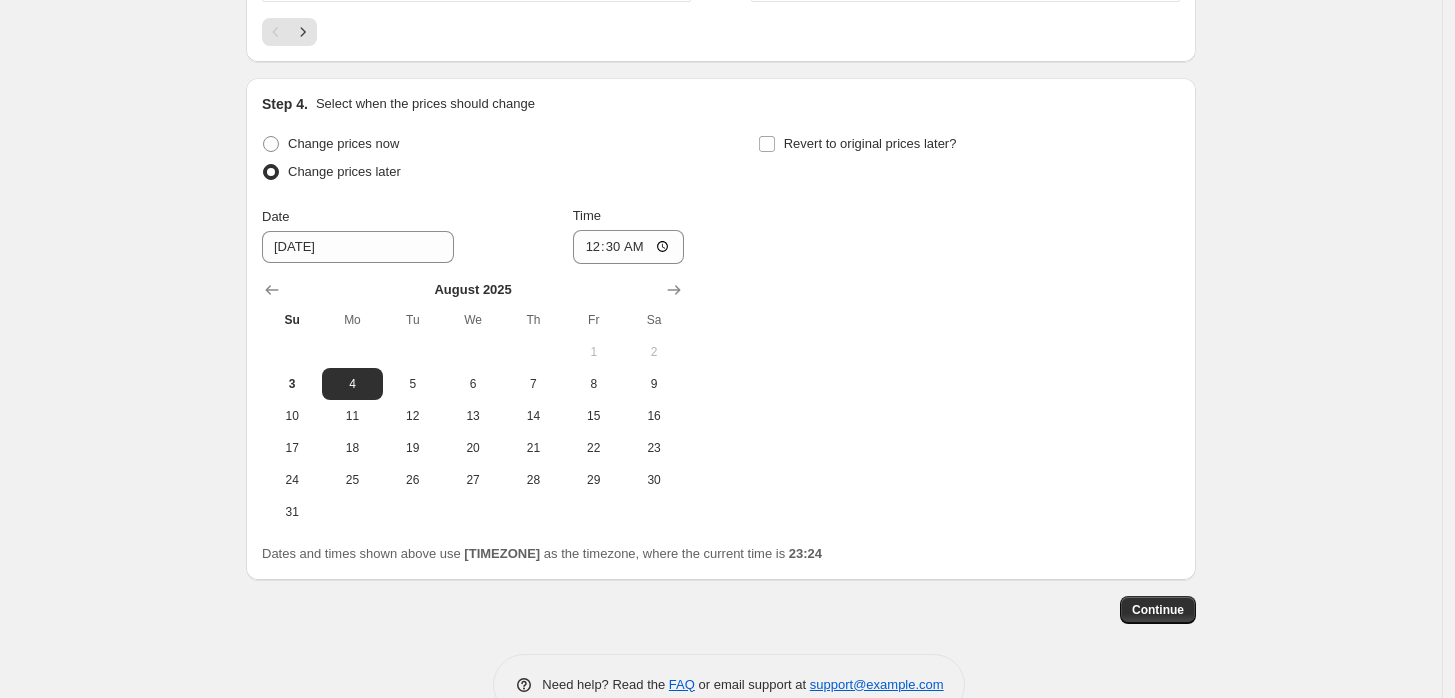 scroll, scrollTop: 1685, scrollLeft: 0, axis: vertical 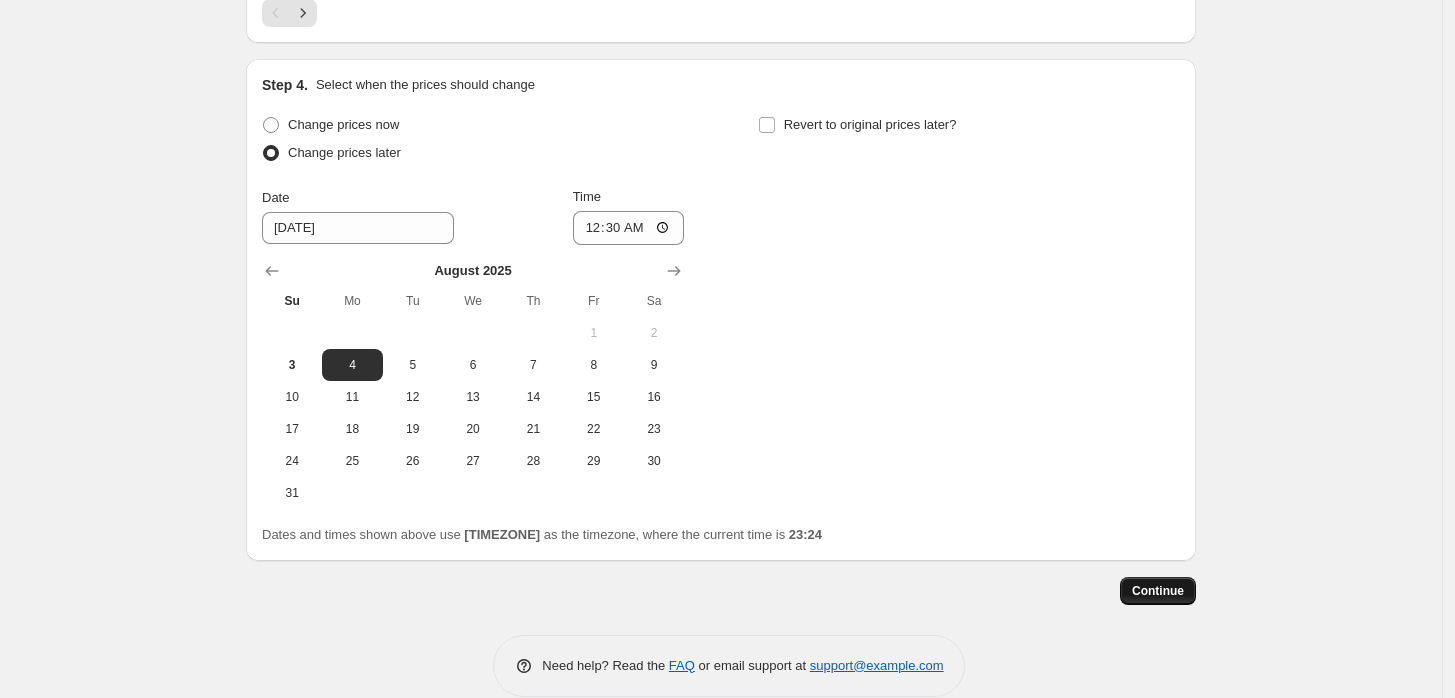 click on "Continue" at bounding box center (1158, 591) 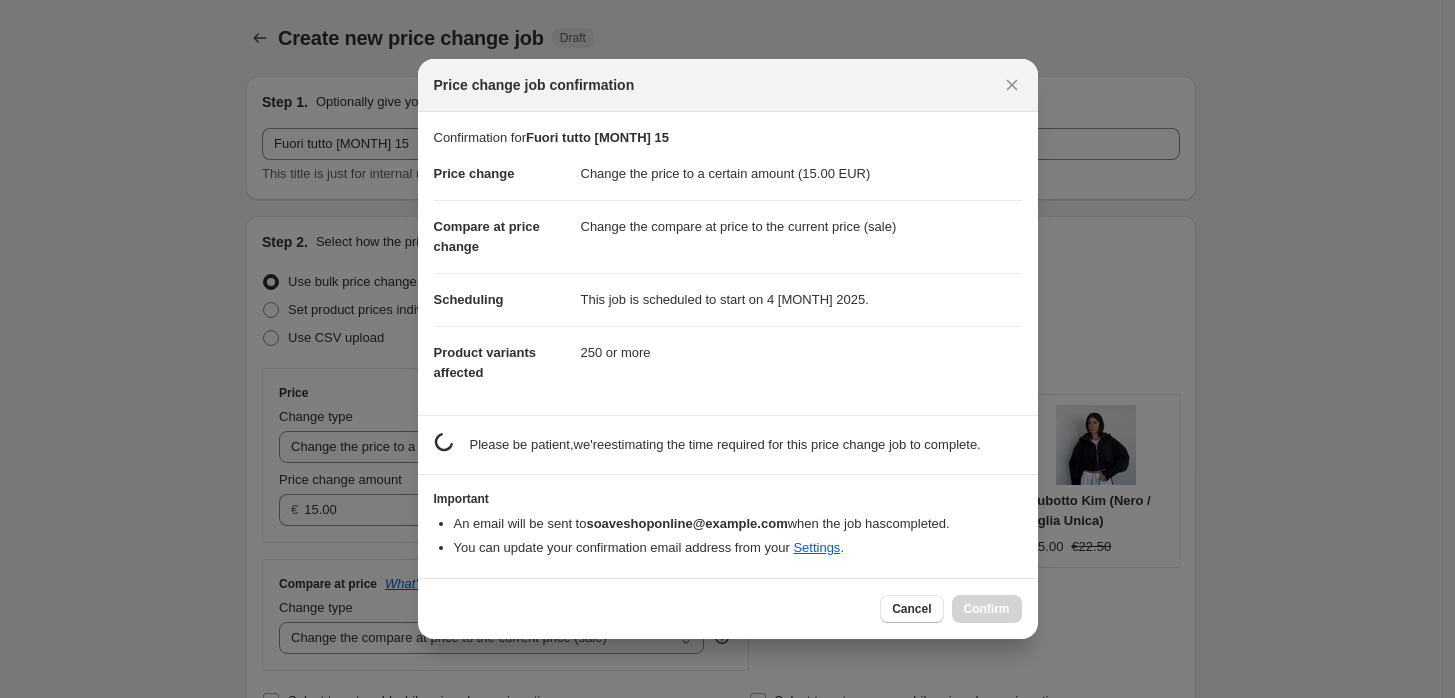 scroll, scrollTop: 0, scrollLeft: 0, axis: both 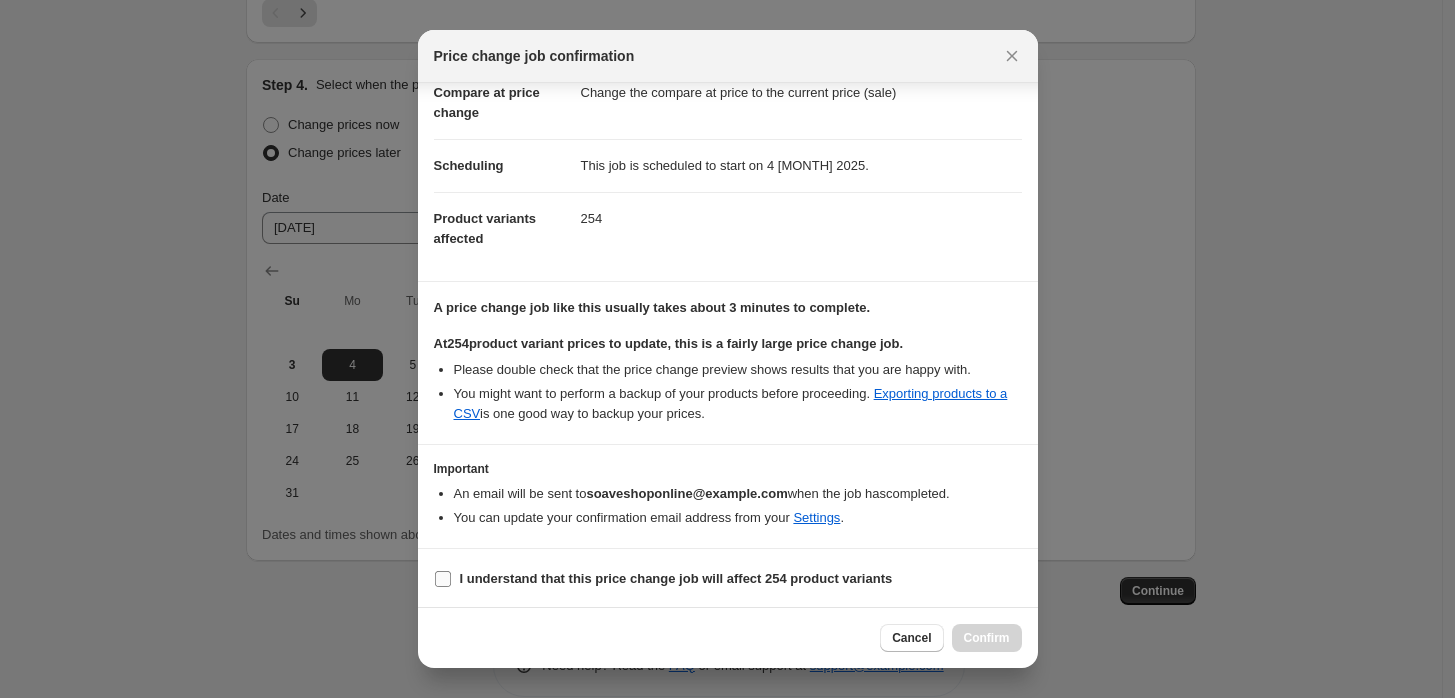 click on "I understand that this price change job will affect 254 product variants" at bounding box center [663, 579] 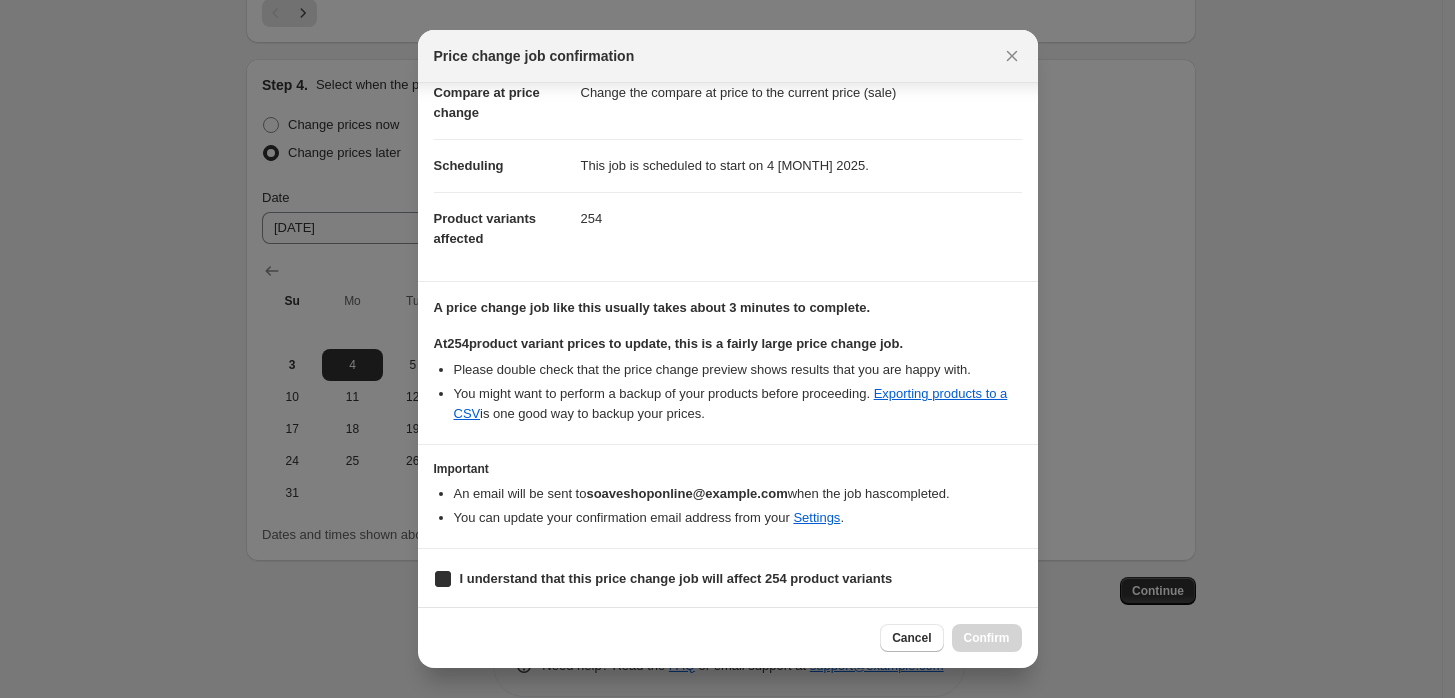 checkbox on "true" 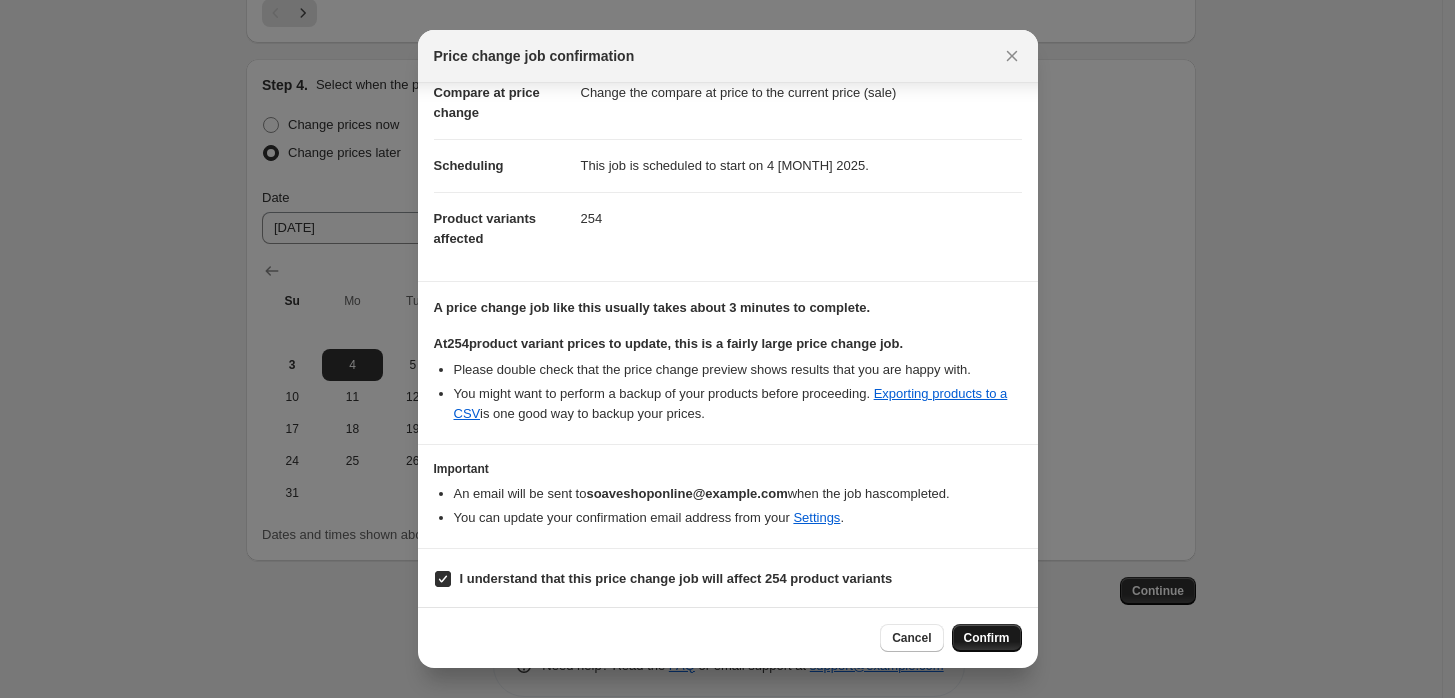 click on "Confirm" at bounding box center (987, 638) 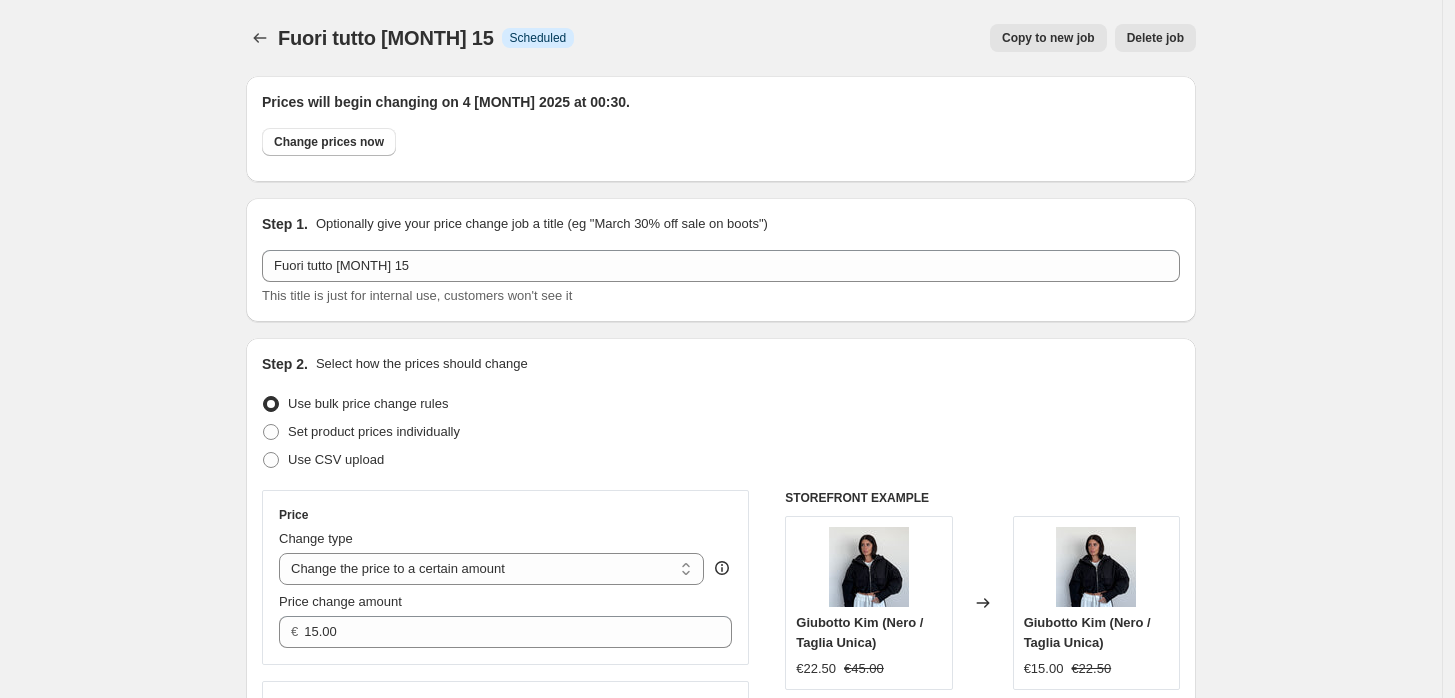 scroll, scrollTop: 1685, scrollLeft: 0, axis: vertical 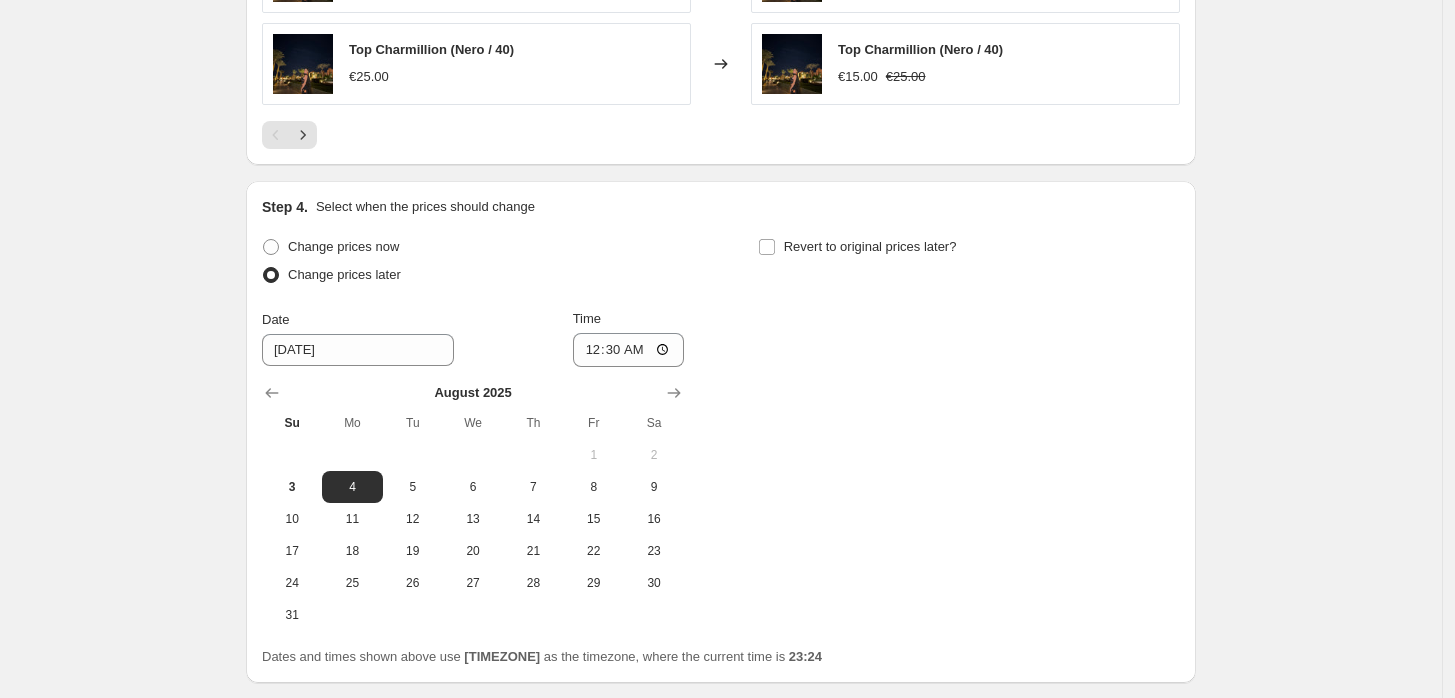 click on "Fuori tutto agosto 15. This page is ready Fuori tutto agosto 15 Info Scheduled Copy to new job Delete job More actions Copy to new job Delete job Prices will begin changing on 4 [MONTH] [YEAR] at 00:30. Change prices now Step 1. Optionally give your price change job a title (eg "March 30% off sale on boots") Fuori tutto agosto 15 This title is just for internal use, customers won't see it Step 2. Select how the prices should change Use bulk price change rules Set product prices individually Use CSV upload Price Change type Change the price to a certain amount Change the price by a certain amount Change the price by a certain percentage Change the price to the current compare at price (price before sale) Change the price by a certain amount relative to the compare at price Change the price by a certain percentage relative to the compare at price Don't change the price Change the price by a certain percentage relative to the cost per item Change price to certain cost margin Change the price to a certain amount €" at bounding box center [721, -418] 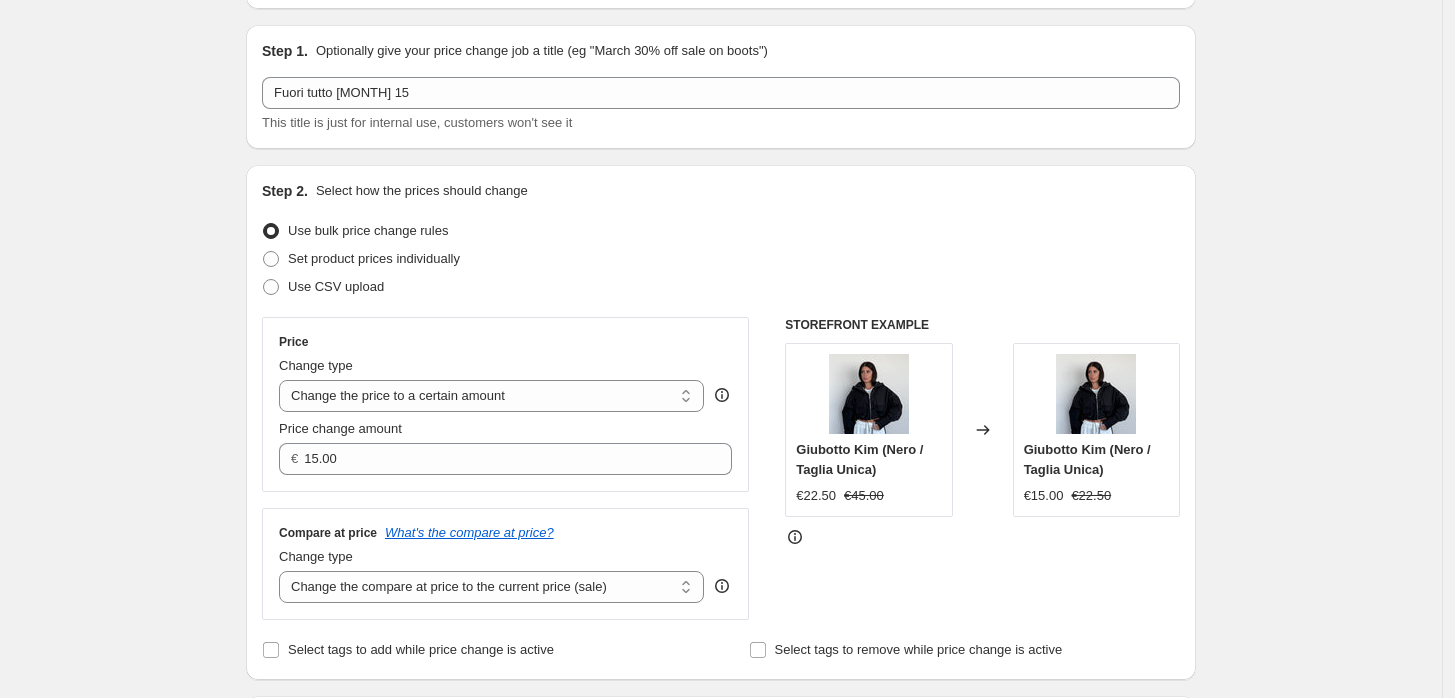scroll, scrollTop: 0, scrollLeft: 0, axis: both 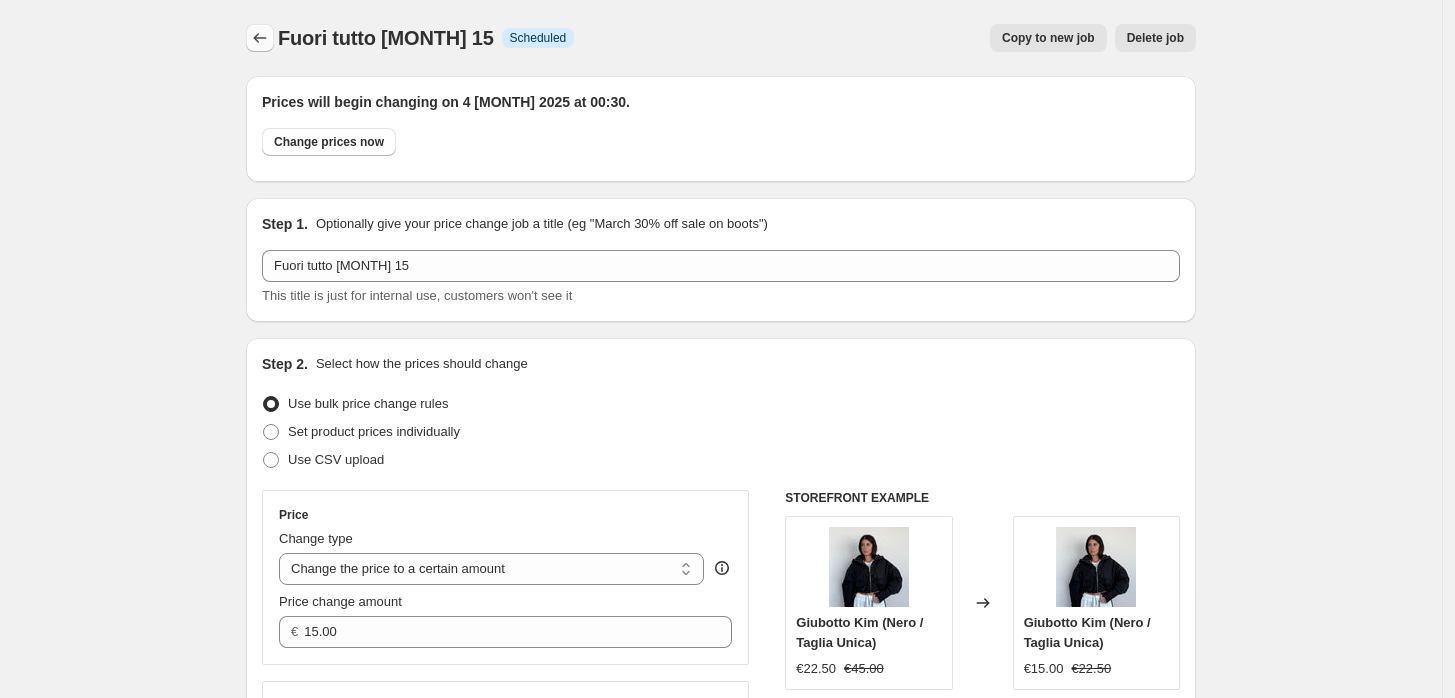 click 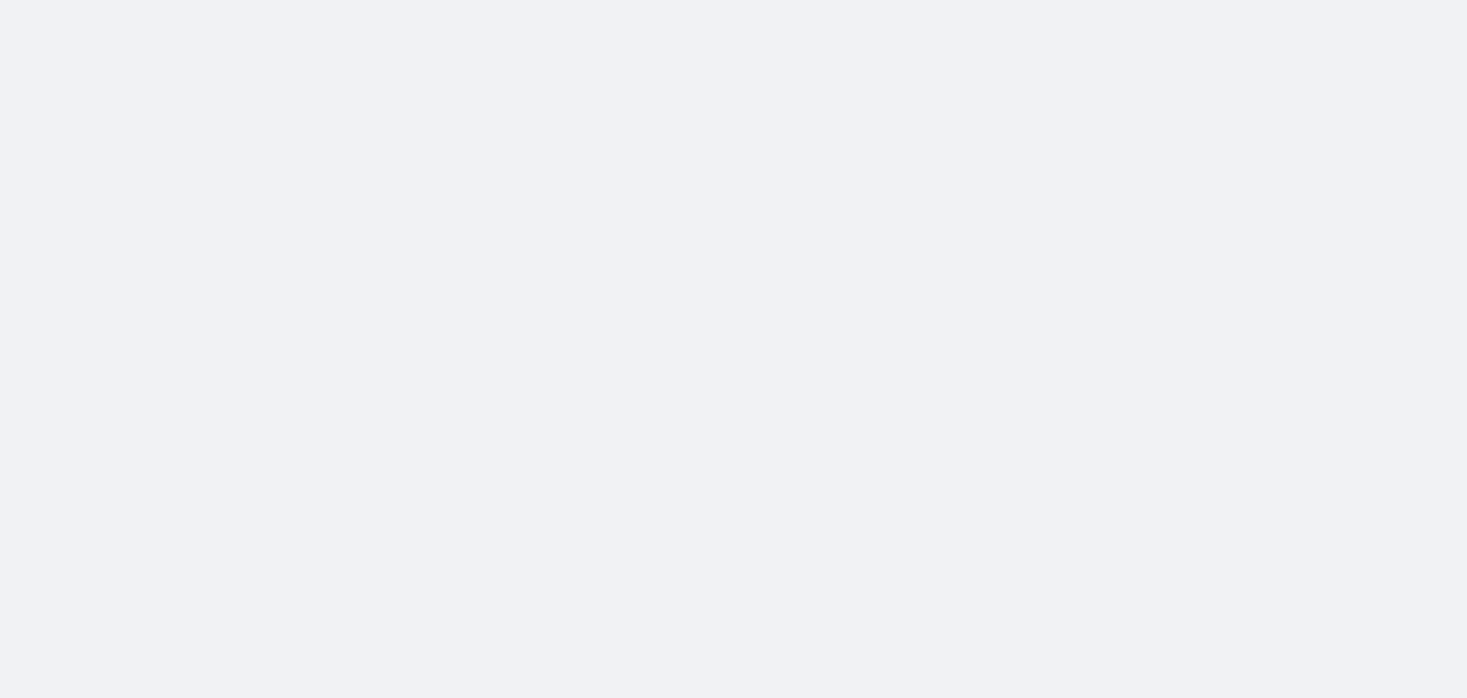 scroll, scrollTop: 0, scrollLeft: 0, axis: both 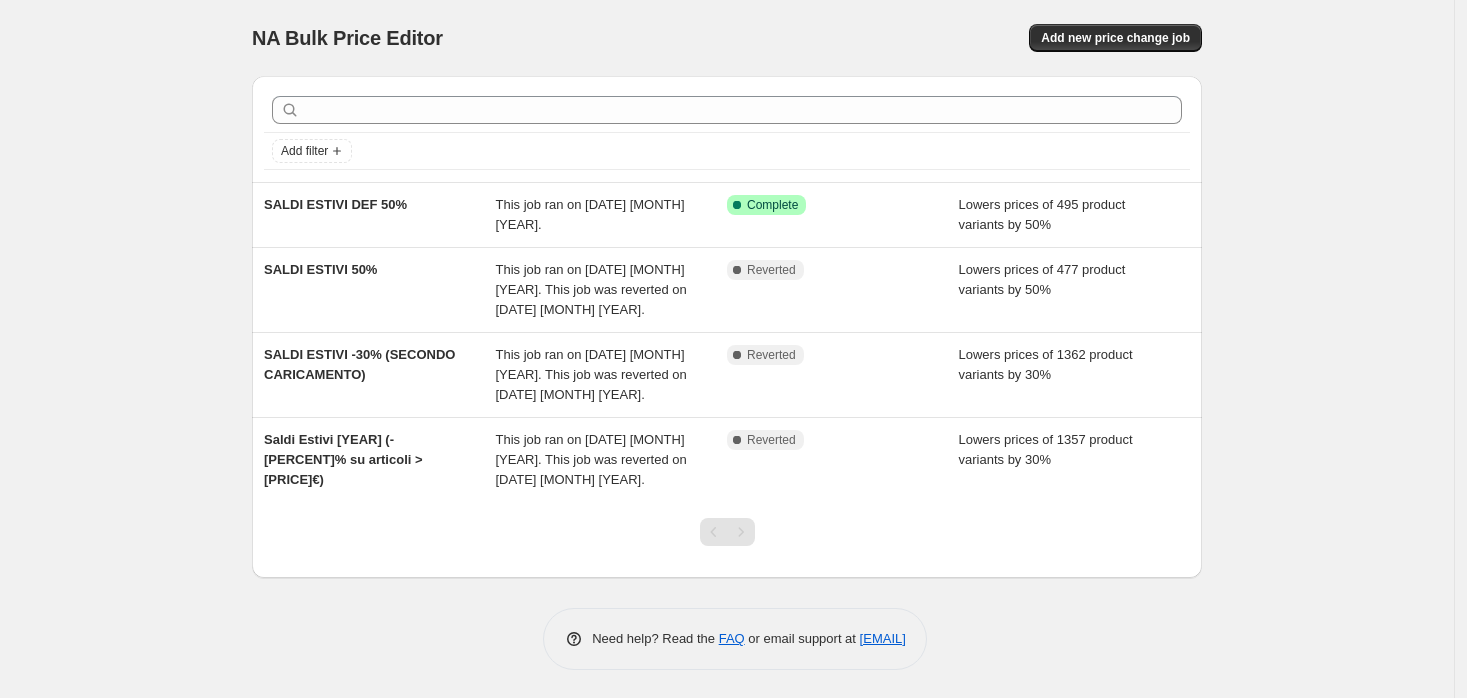 click on "NA Bulk Price Editor" at bounding box center [490, 38] 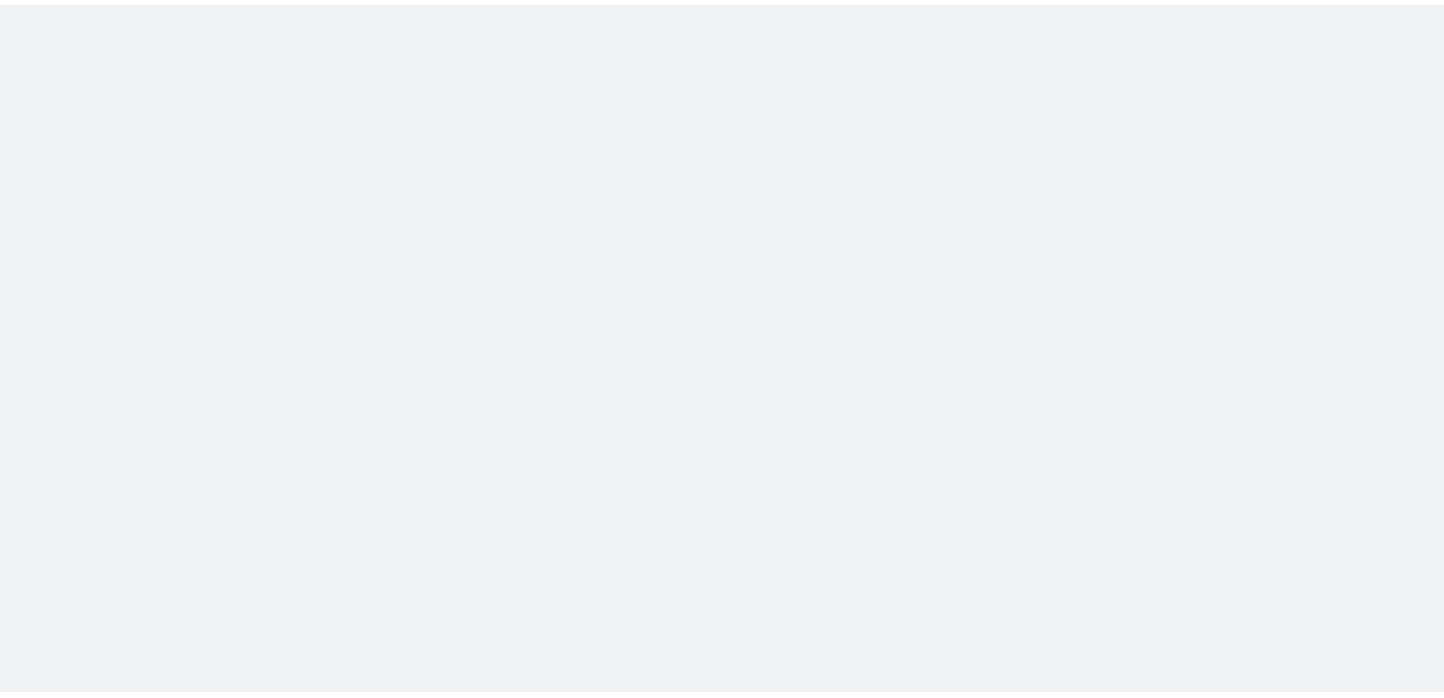 scroll, scrollTop: 0, scrollLeft: 0, axis: both 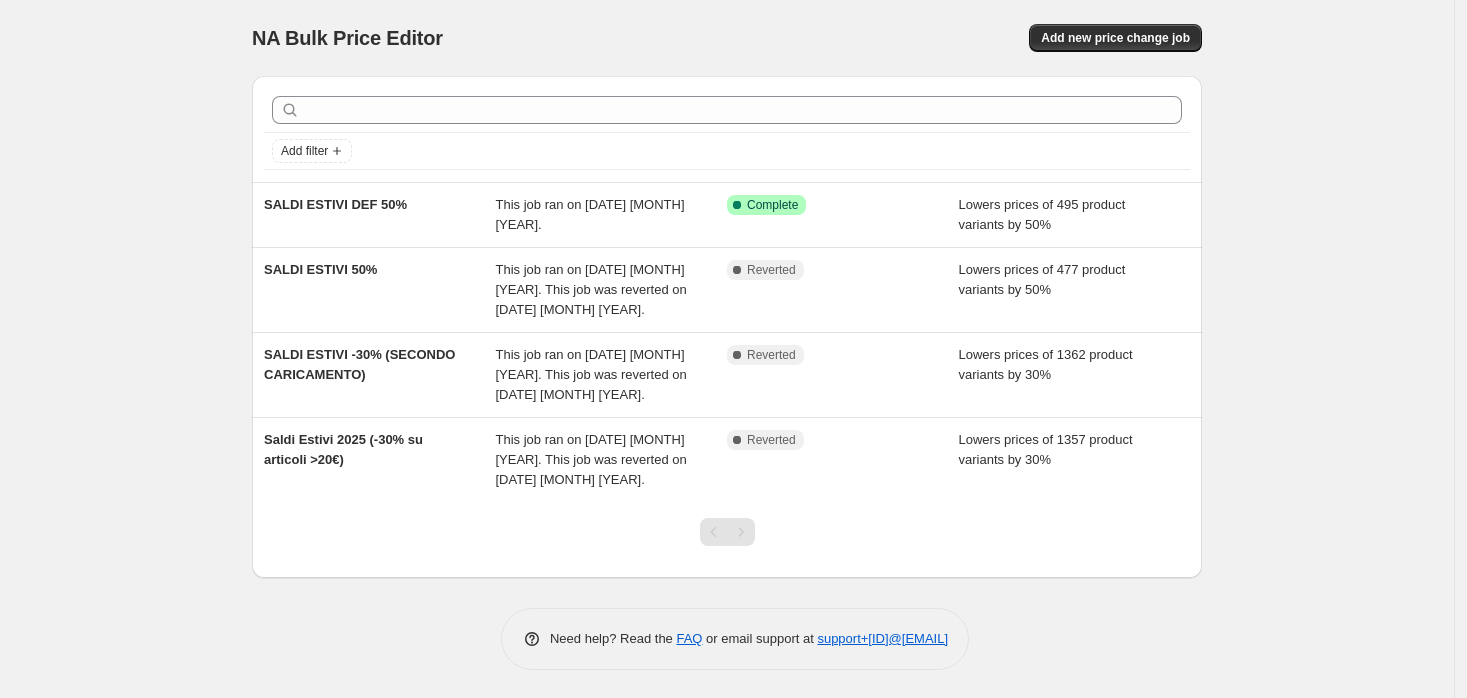 click on "NA Bulk Price Editor. This page is ready NA Bulk Price Editor Add new price change job Add filter   SALDI ESTIVI DEF 50% This job ran on [DATE] [MONTH] [YEAR]. Success Complete Complete Lowers prices of 495 product variants by 50% SALDI ESTIVI 50% This job ran on [DATE] [MONTH] [YEAR]. This job was reverted on [DATE] [MONTH] [YEAR]. Complete Reverted Lowers prices of 477 product variants by 50% SALDI ESTIVI -30% (SECONDO CARICAMENTO) This job ran on [DATE] [MONTH] [YEAR]. This job was reverted on [DATE] [MONTH] [YEAR]. Complete Reverted Lowers prices of 1362 product variants by 30% Saldi Estivi 2025 (-30% su articoli >20€) This job ran on [DATE] [MONTH] [YEAR]. This job was reverted on [DATE] [MONTH] [YEAR]. Complete Reverted Lowers prices of 1357 product variants by 30% Need help? Read the   FAQ   or email support at   support+[ID]@example.com" at bounding box center (727, 350) 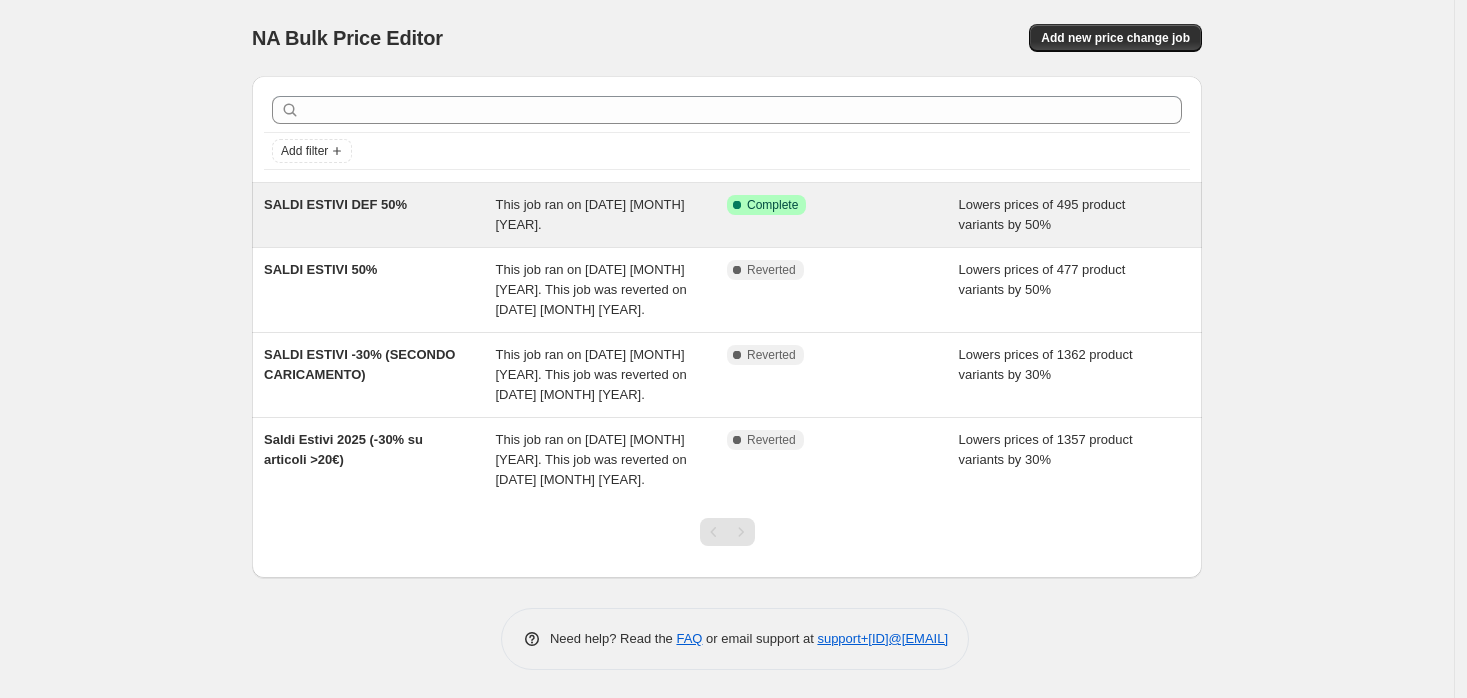 click on "SALDI ESTIVI DEF 50%" at bounding box center [335, 204] 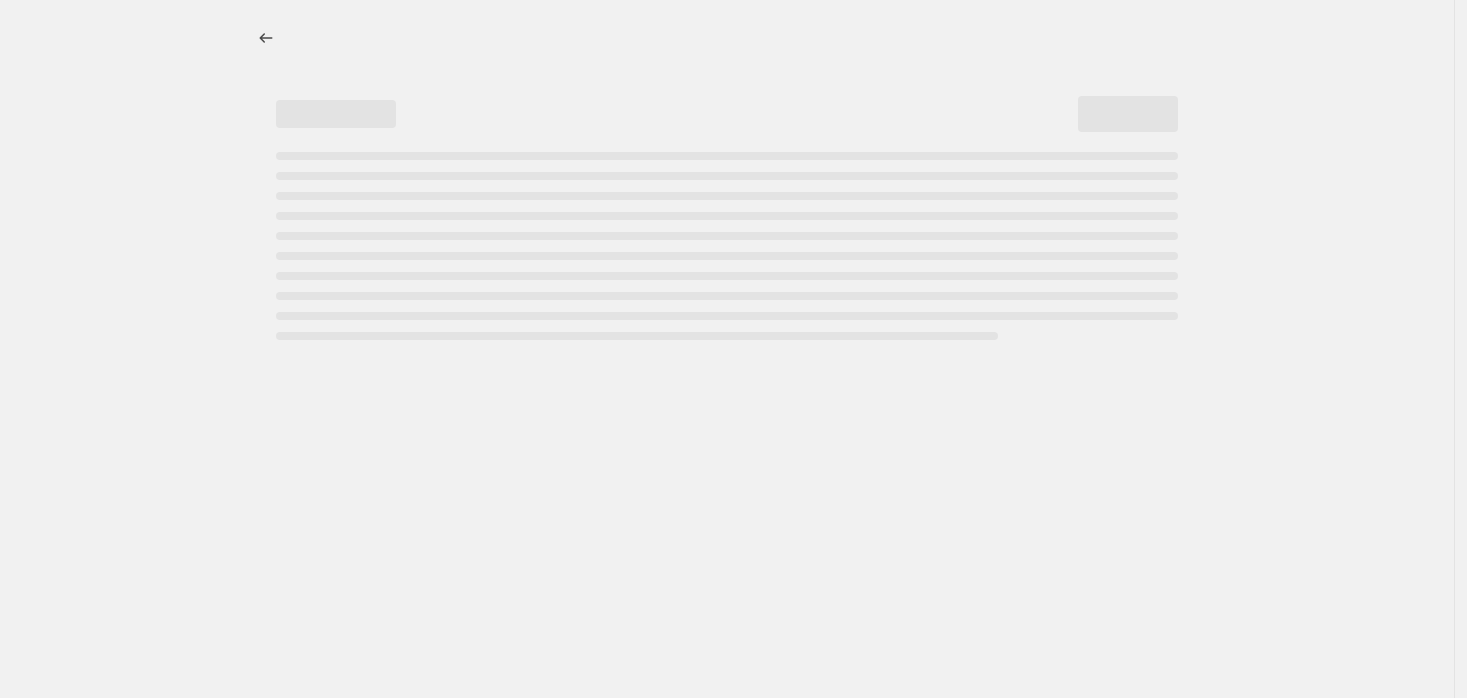 select on "percentage" 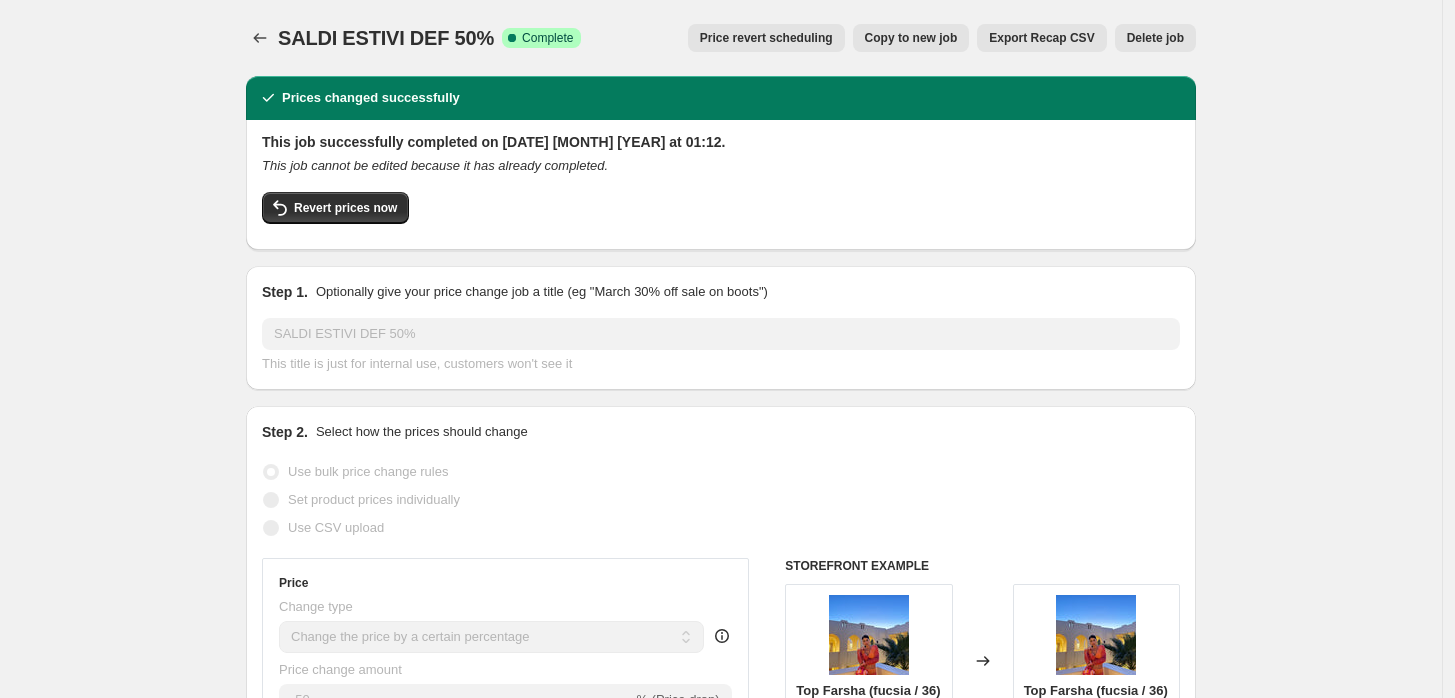 click on "Step 1. Optionally give your price change job a title (eg "March 30% off sale on boots") SALDI ESTIVI DEF 50% This title is just for internal use, customers won't see it" at bounding box center (721, 328) 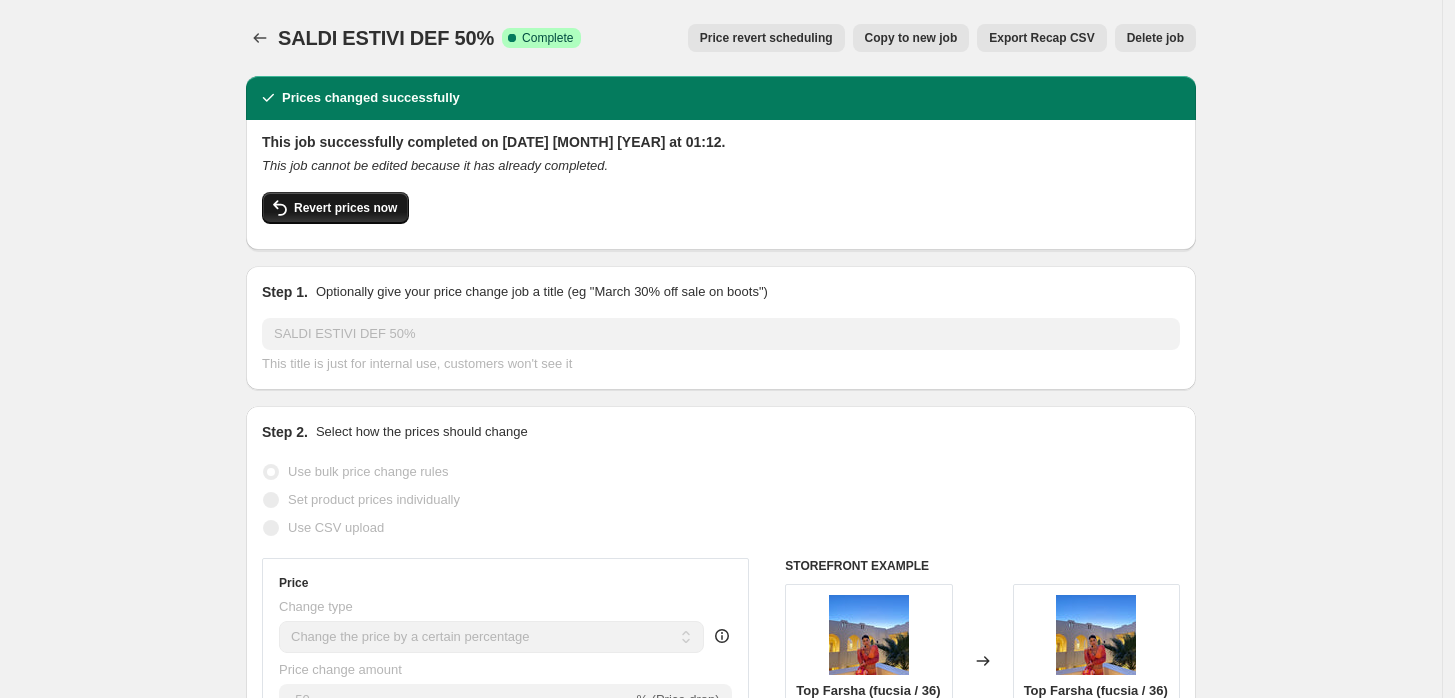click on "Revert prices now" at bounding box center [345, 208] 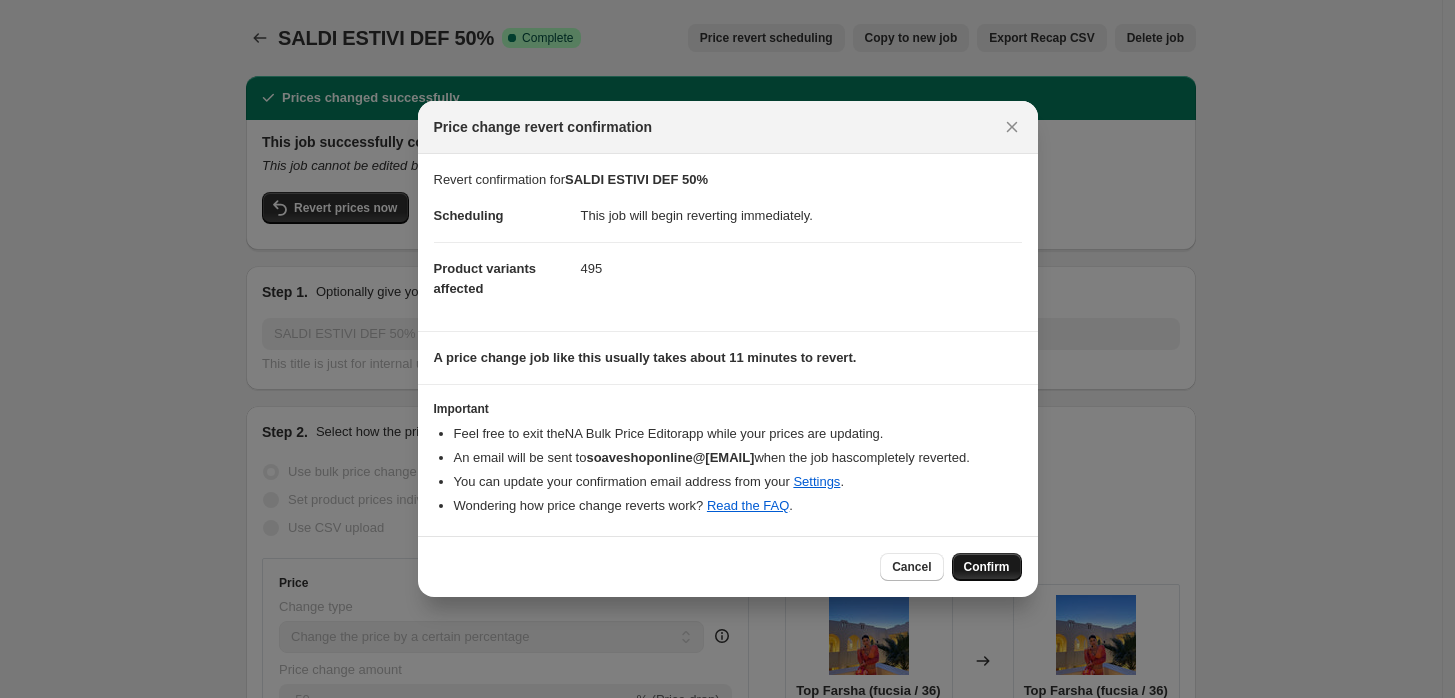 click on "Confirm" at bounding box center [987, 567] 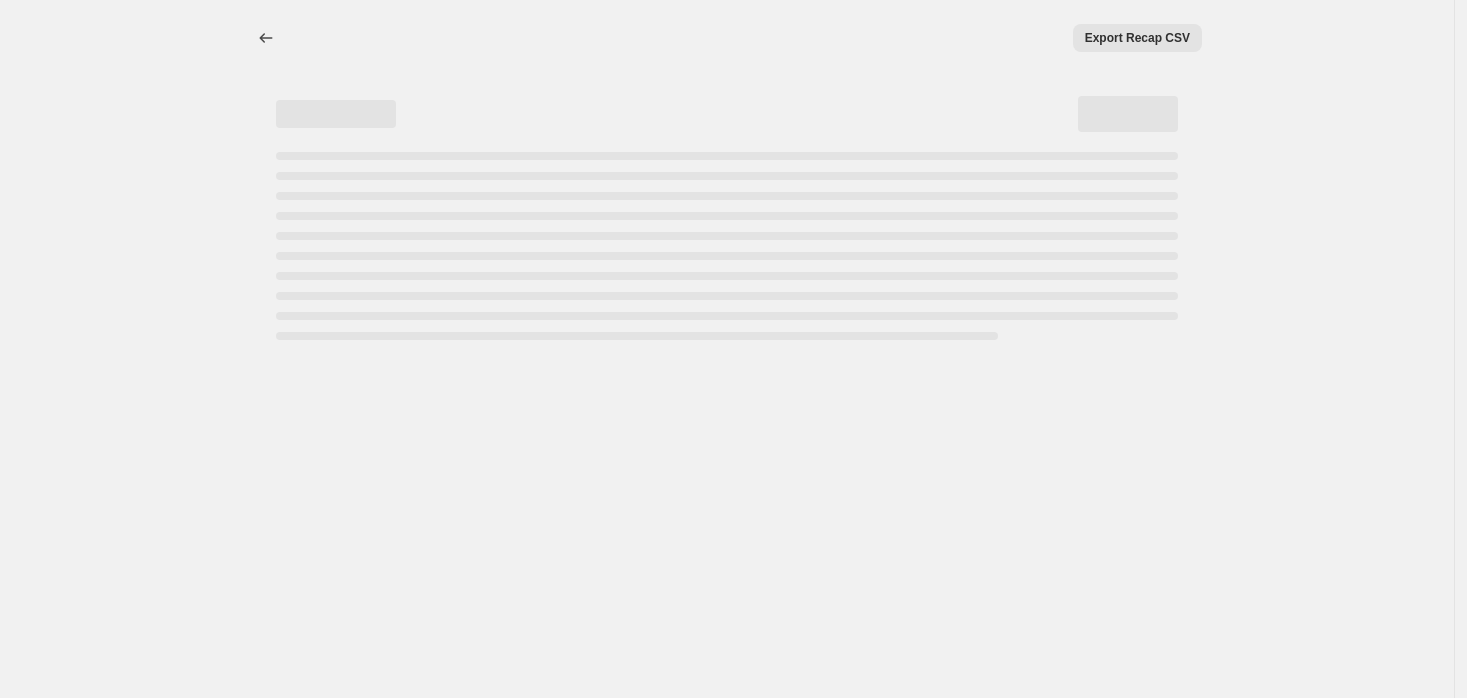 select on "percentage" 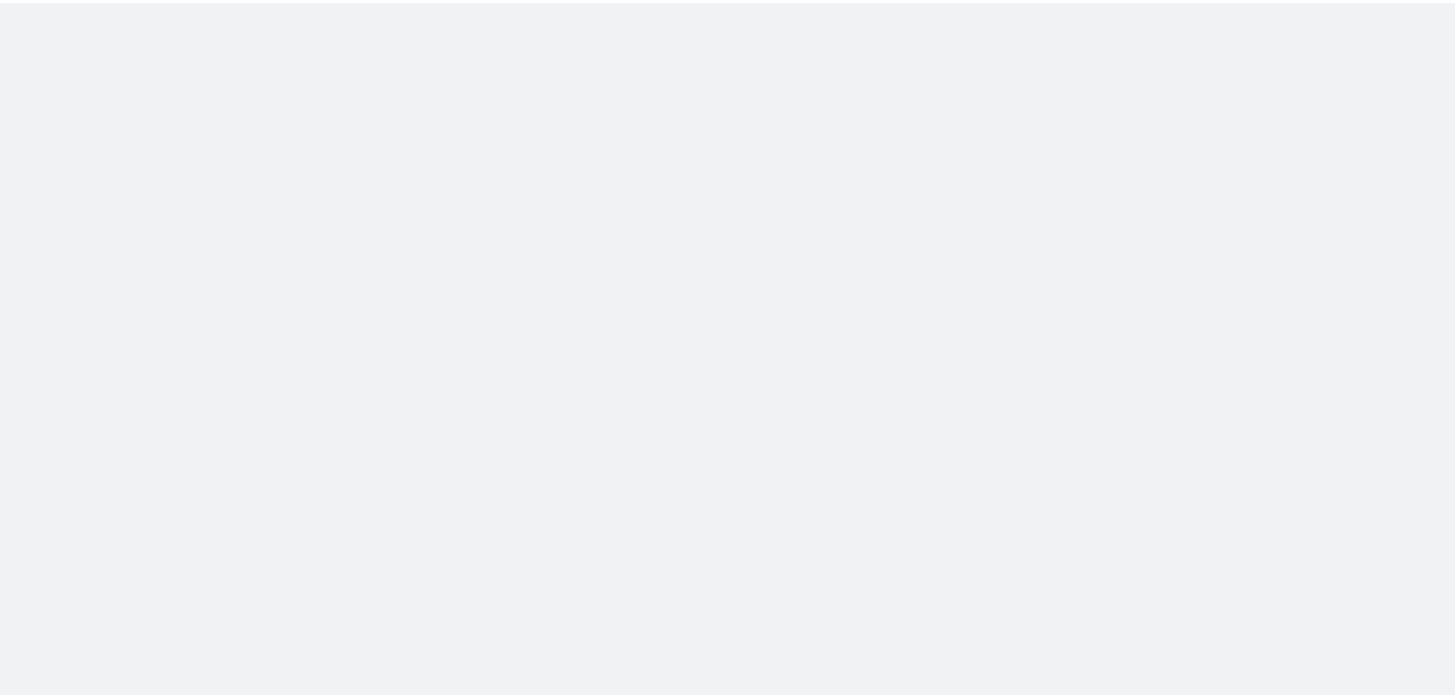 scroll, scrollTop: 0, scrollLeft: 0, axis: both 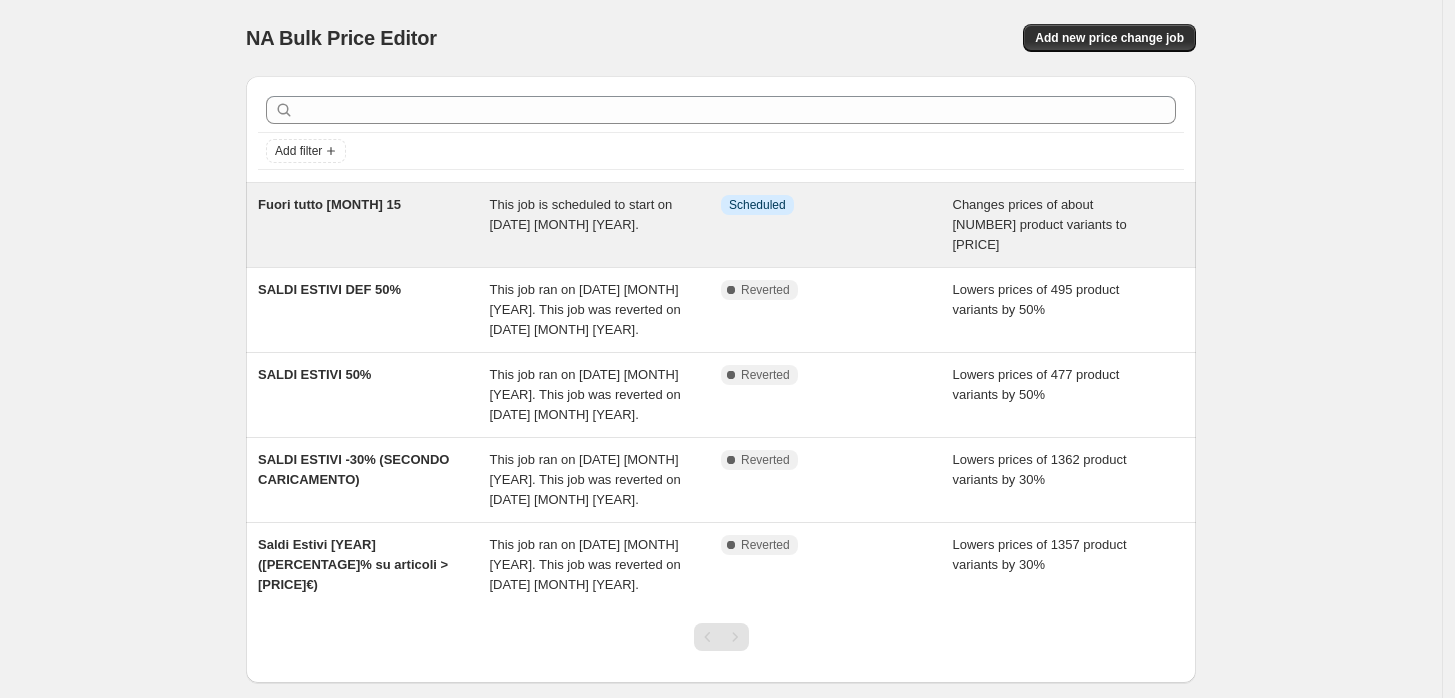 click on "Fuori tutto [MONTH] 15" at bounding box center [329, 204] 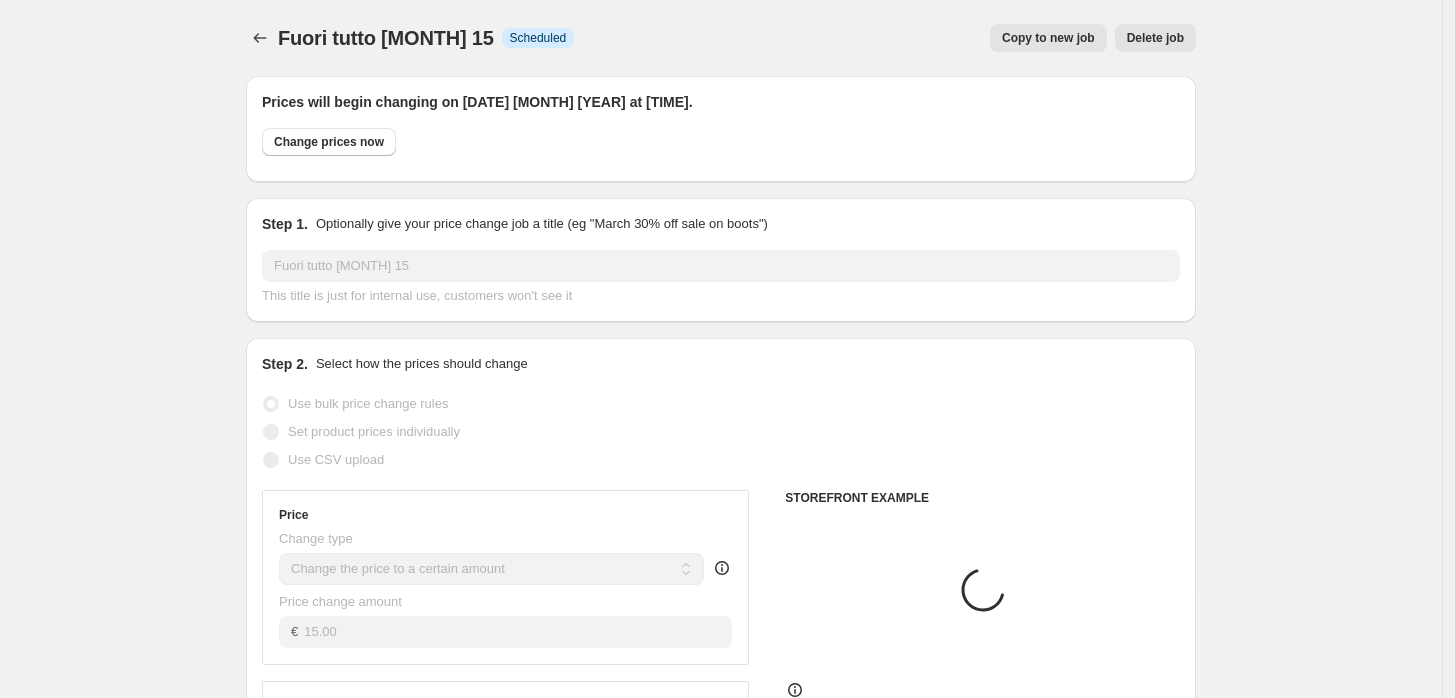 select on "collection" 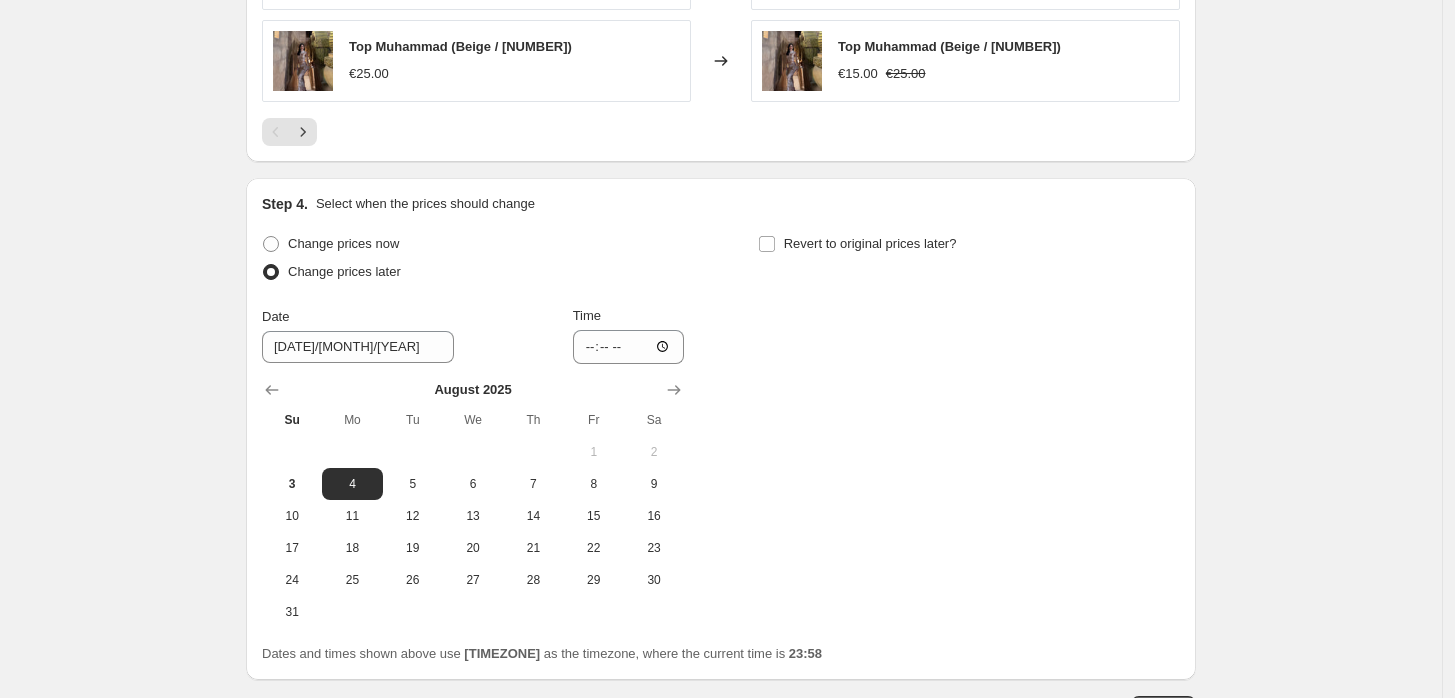 scroll, scrollTop: 1835, scrollLeft: 0, axis: vertical 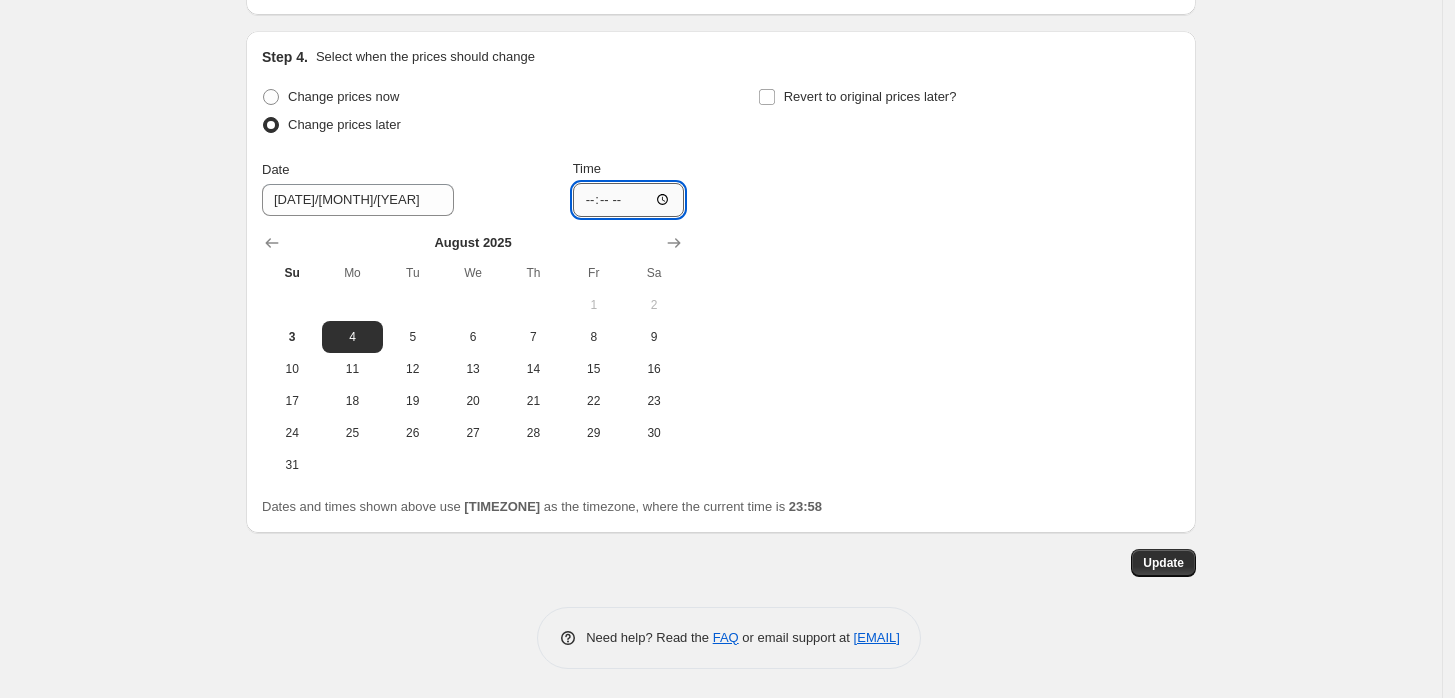 click on "00:30" at bounding box center (629, 200) 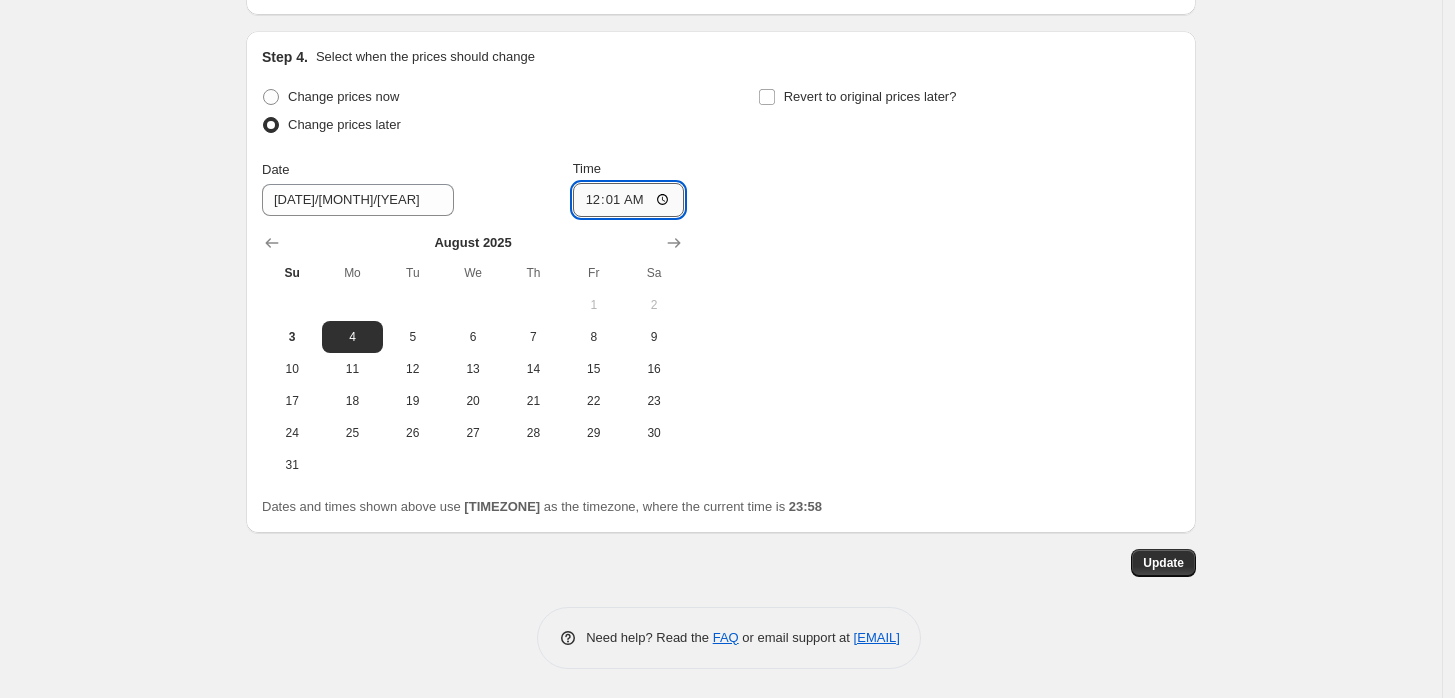 type on "00:15" 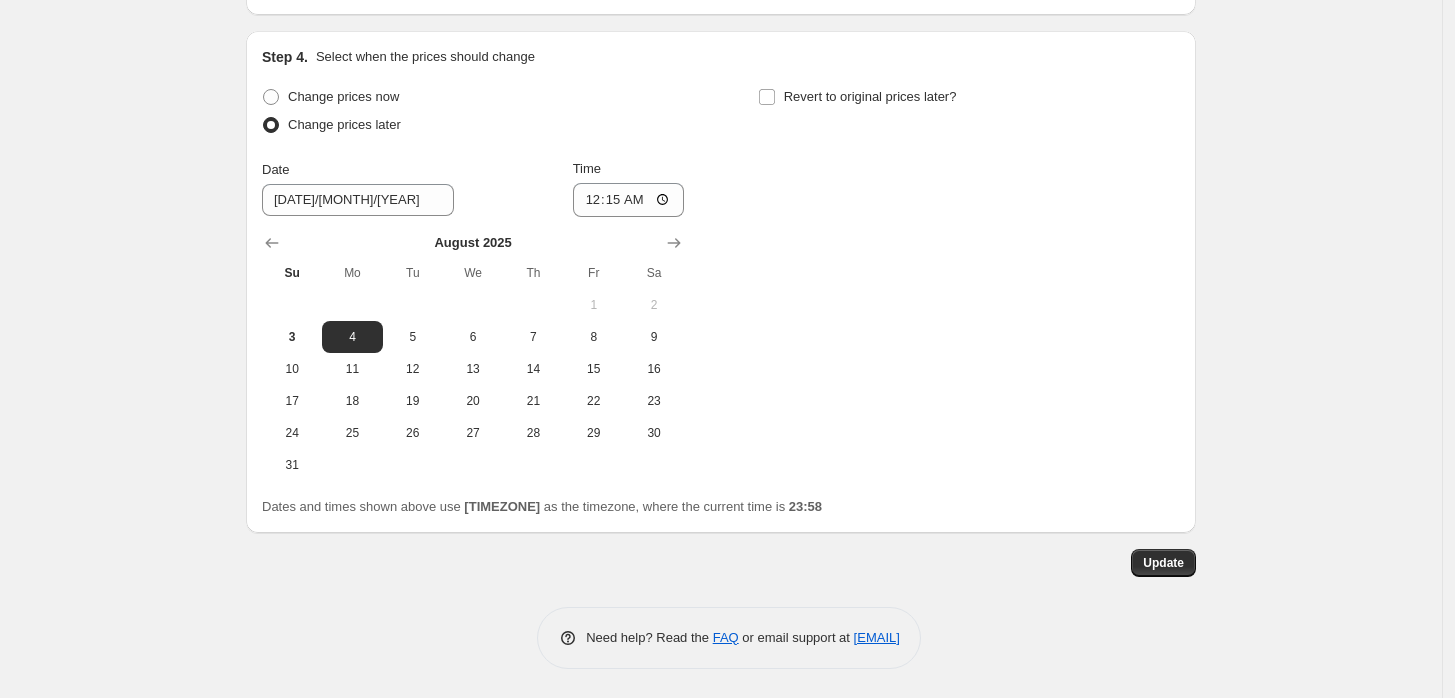 click on "Fuori tutto [MONTH] 15. This page is ready Fuori tutto [MONTH] 15 Info Scheduled Copy to new job Delete job More actions Copy to new job Delete job Prices will begin changing on 4 [MONTH] 2025 at 00:30. Change prices now Step 1. Optionally give your price change job a title (eg "March 30% off sale on boots") Fuori tutto [MONTH] 15 This title is just for internal use, customers won't see it Step 2. Select how the prices should change Use bulk price change rules Set product prices individually Use CSV upload Price Change type Change the price to a certain amount Change the price by a certain amount Change the price by a certain percentage Change the price to the current compare at price (price before sale) Change the price by a certain amount relative to the compare at price Change the price by a certain percentage relative to the compare at price Don't change the price Change the price by a certain percentage relative to the cost per item Change price to certain cost margin Change the price to a certain amount €" at bounding box center [721, -568] 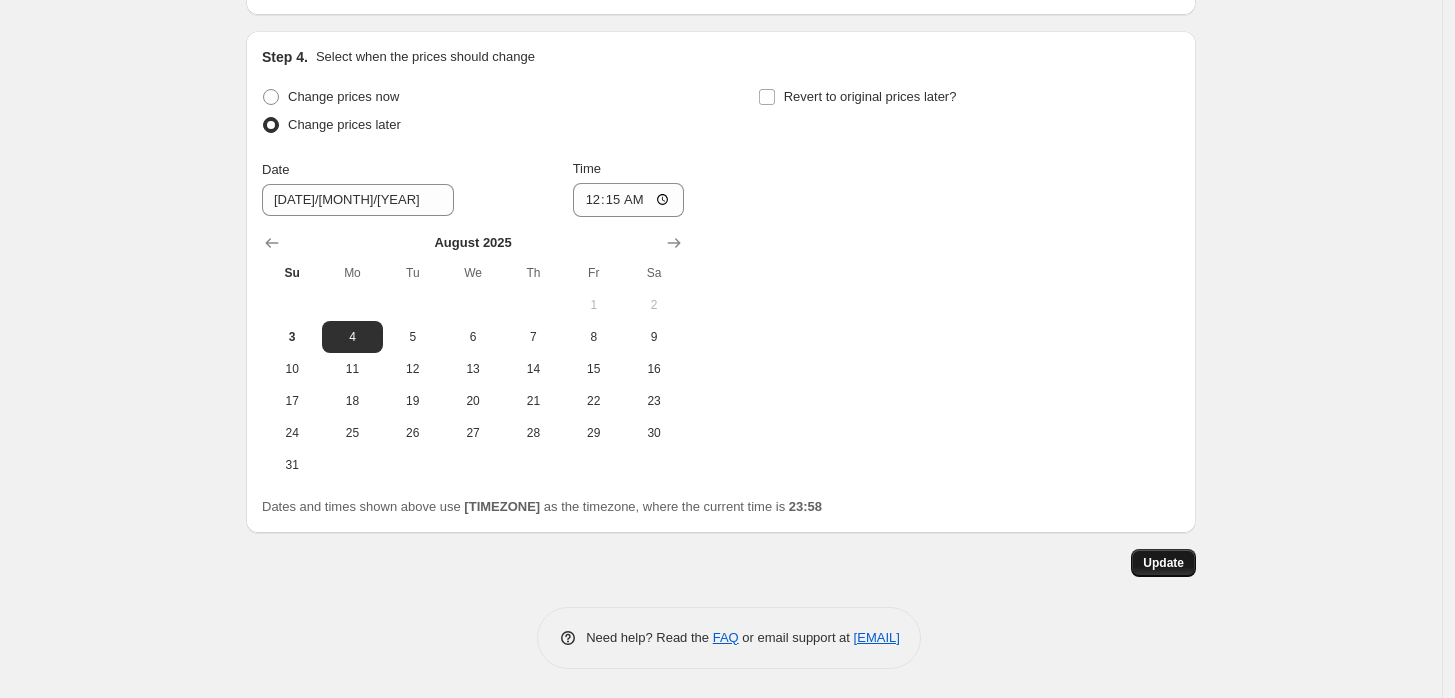 click on "Update" at bounding box center [1163, 563] 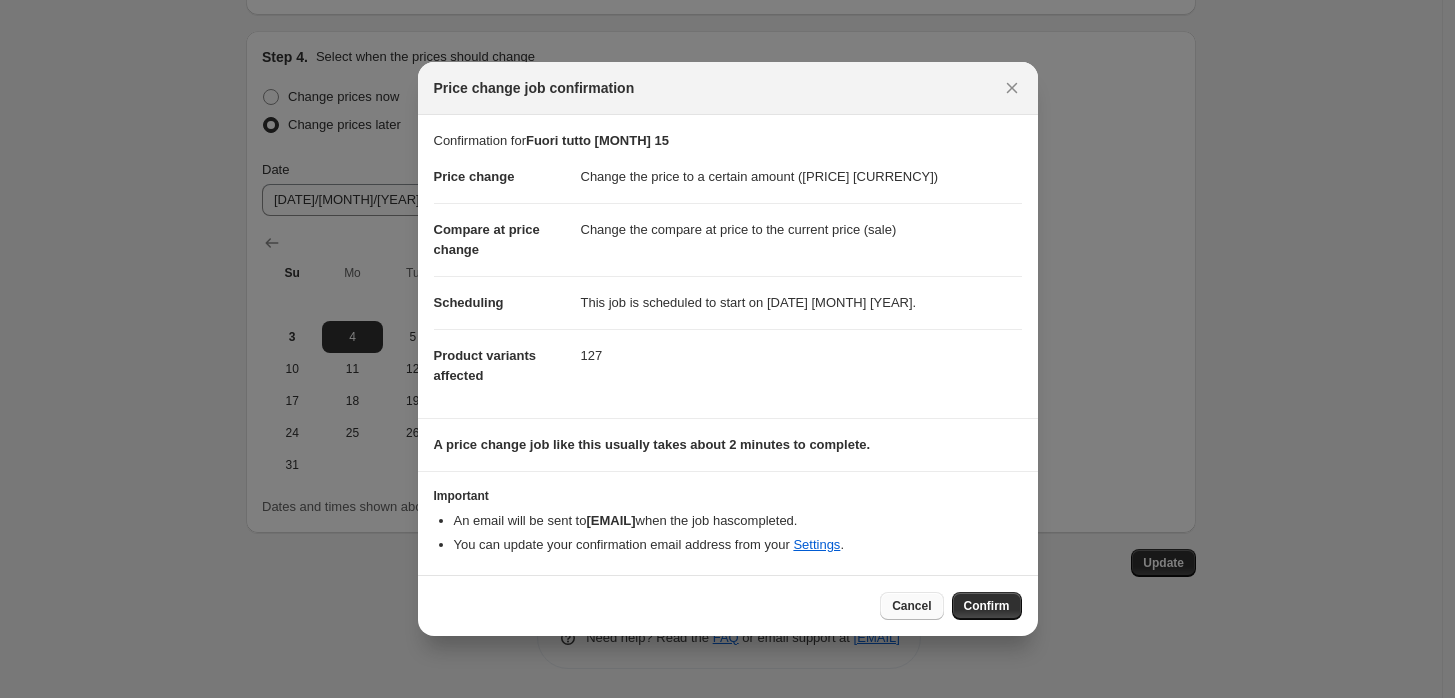 click on "Cancel" at bounding box center [911, 606] 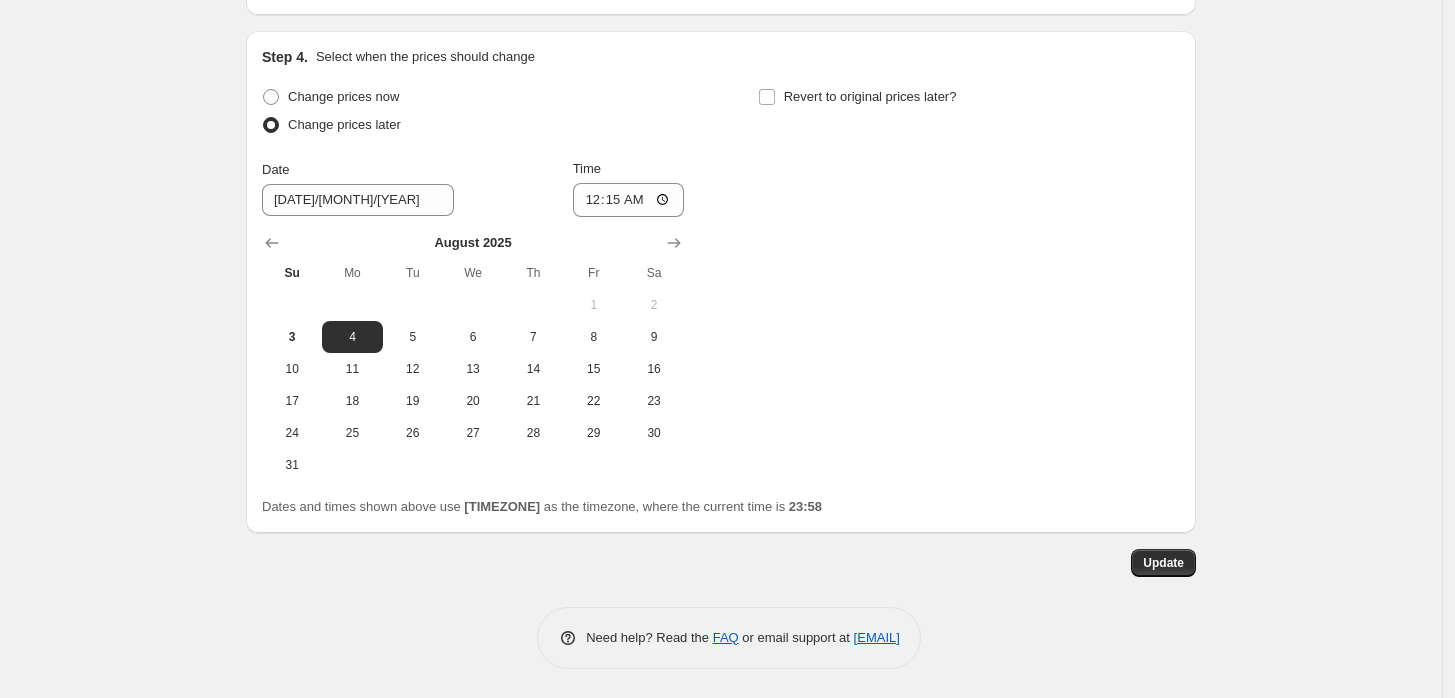 click on "Fuori tutto [MONTH] 15. This page is ready Fuori tutto [MONTH] 15 Info Scheduled Copy to new job Delete job More actions Copy to new job Delete job Prices will begin changing on 4 [MONTH] 2025 at 00:30. Change prices now Step 1. Optionally give your price change job a title (eg "March 30% off sale on boots") Fuori tutto [MONTH] 15 This title is just for internal use, customers won't see it Step 2. Select how the prices should change Use bulk price change rules Set product prices individually Use CSV upload Price Change type Change the price to a certain amount Change the price by a certain amount Change the price by a certain percentage Change the price to the current compare at price (price before sale) Change the price by a certain amount relative to the compare at price Change the price by a certain percentage relative to the compare at price Don't change the price Change the price by a certain percentage relative to the cost per item Change price to certain cost margin Change the price to a certain amount €" at bounding box center (721, -568) 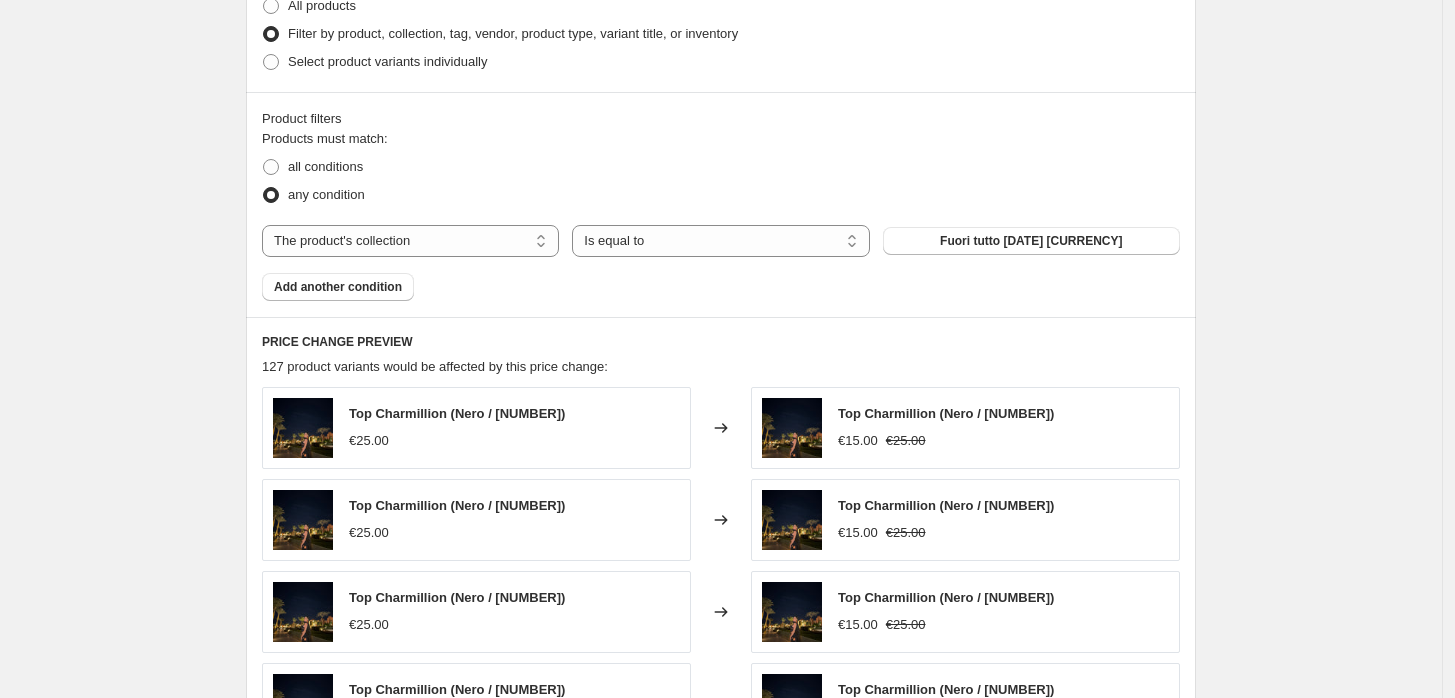 scroll, scrollTop: 952, scrollLeft: 0, axis: vertical 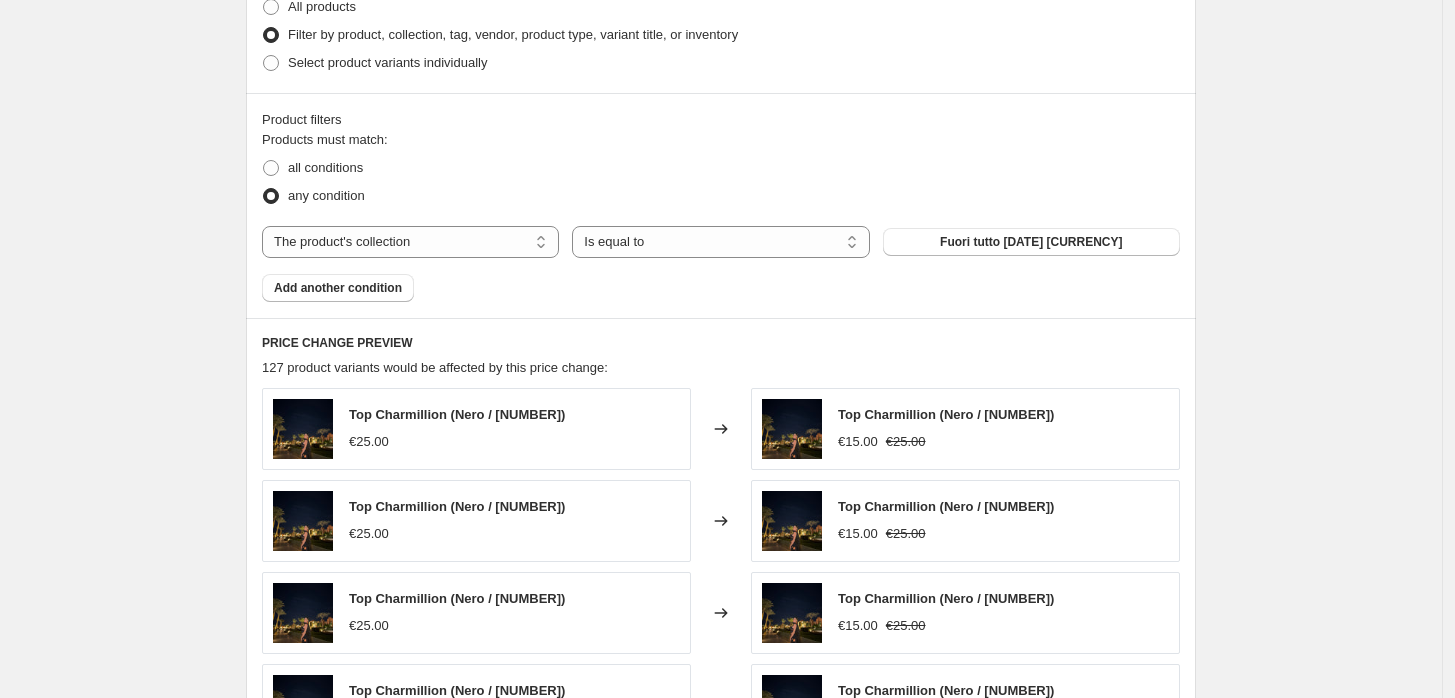 click on "Fuori tutto [MONTH] 15. This page is ready Fuori tutto [MONTH] 15 Info Scheduled Copy to new job Delete job More actions Copy to new job Delete job Prices will begin changing on 4 [MONTH] 2025 at 00:30. Change prices now Step 1. Optionally give your price change job a title (eg "March 30% off sale on boots") Fuori tutto [MONTH] 15 This title is just for internal use, customers won't see it Step 2. Select how the prices should change Use bulk price change rules Set product prices individually Use CSV upload Price Change type Change the price to a certain amount Change the price by a certain amount Change the price by a certain percentage Change the price to the current compare at price (price before sale) Change the price by a certain amount relative to the compare at price Change the price by a certain percentage relative to the compare at price Don't change the price Change the price by a certain percentage relative to the cost per item Change price to certain cost margin Change the price to a certain amount €" at bounding box center [721, 315] 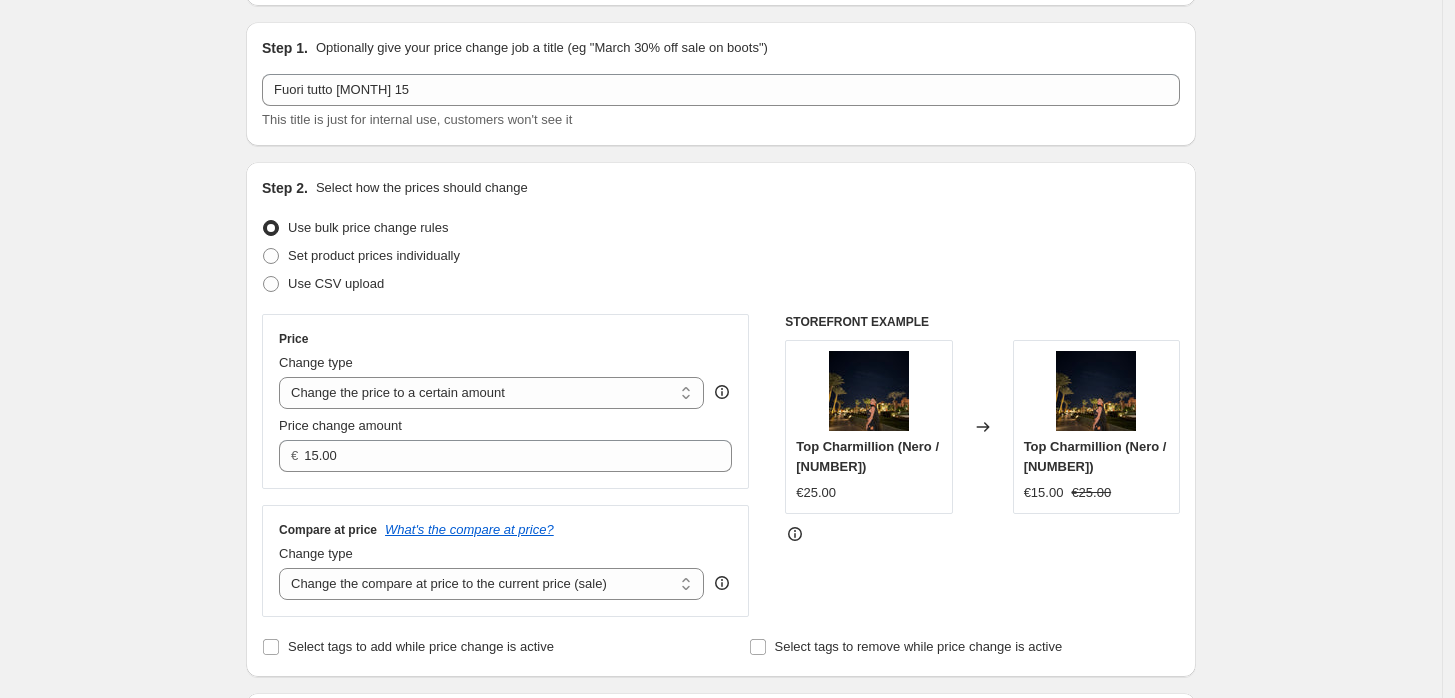 scroll, scrollTop: 0, scrollLeft: 0, axis: both 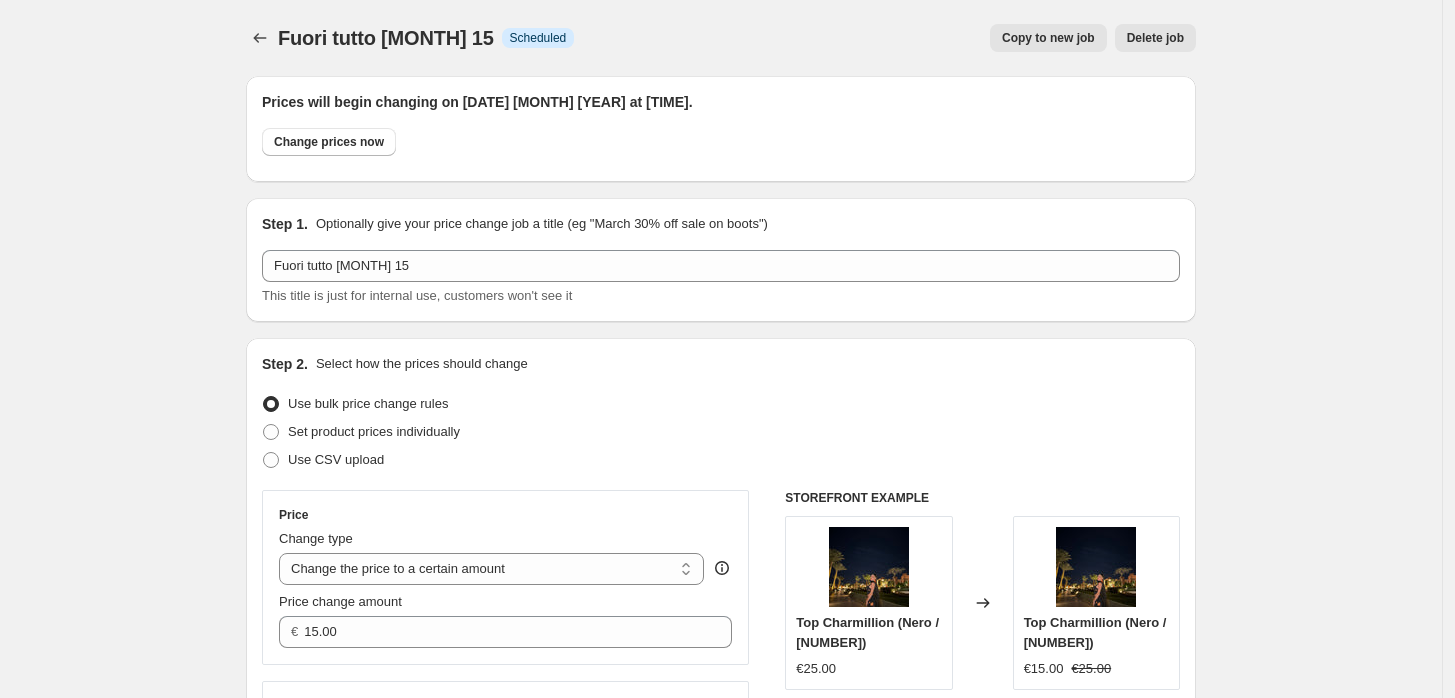 click on "Fuori tutto [MONTH] 15. This page is ready Fuori tutto [MONTH] 15 Info Scheduled Copy to new job Delete job More actions Copy to new job Delete job Prices will begin changing on 4 [MONTH] 2025 at 00:30. Change prices now Step 1. Optionally give your price change job a title (eg "March 30% off sale on boots") Fuori tutto [MONTH] 15 This title is just for internal use, customers won't see it Step 2. Select how the prices should change Use bulk price change rules Set product prices individually Use CSV upload Price Change type Change the price to a certain amount Change the price by a certain amount Change the price by a certain percentage Change the price to the current compare at price (price before sale) Change the price by a certain amount relative to the compare at price Change the price by a certain percentage relative to the compare at price Don't change the price Change the price by a certain percentage relative to the cost per item Change price to certain cost margin Change the price to a certain amount €" at bounding box center (721, 1267) 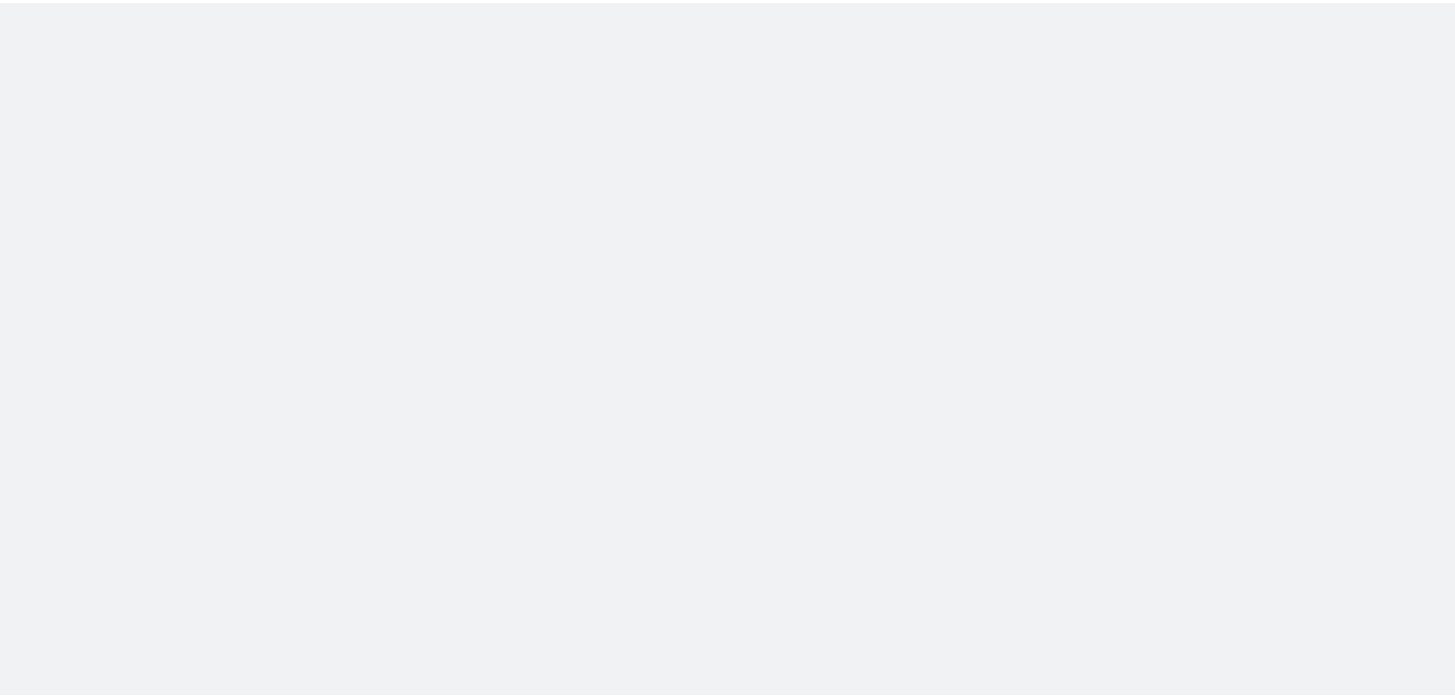 scroll, scrollTop: 0, scrollLeft: 0, axis: both 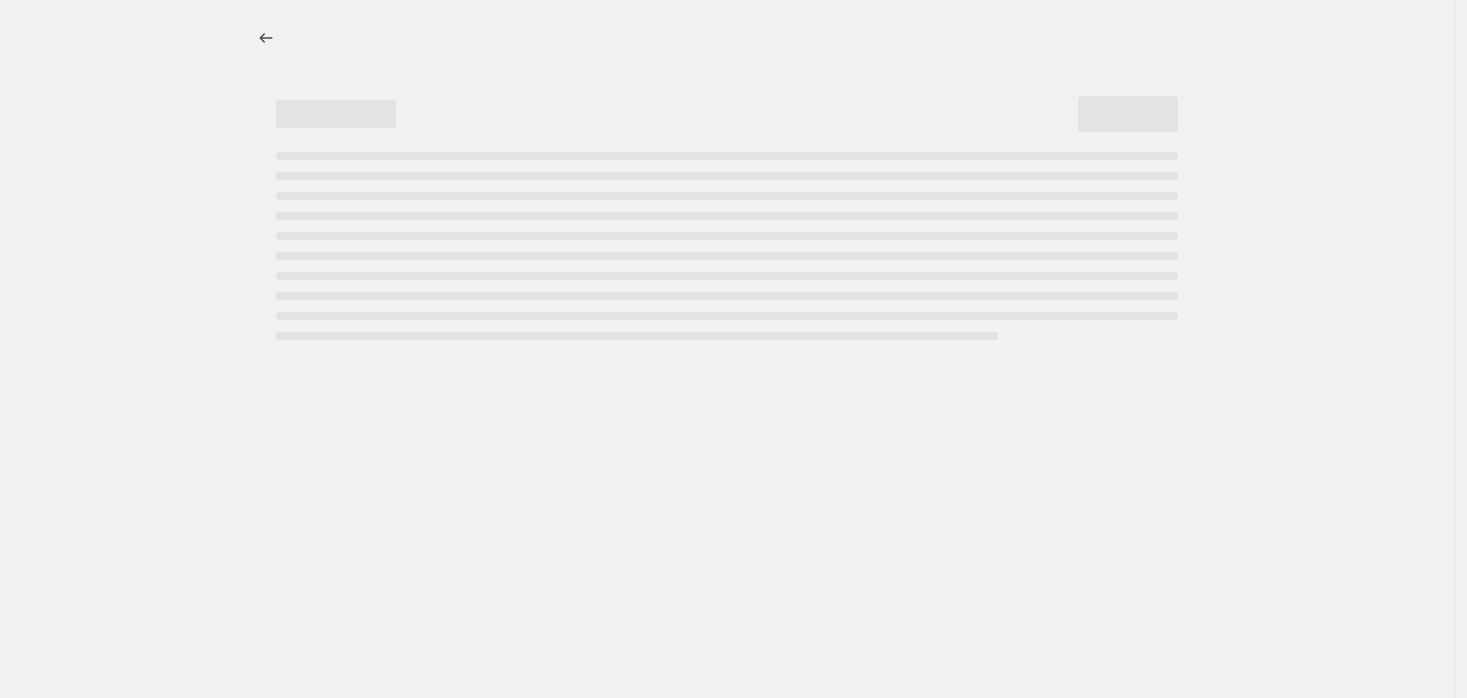 select on "collection" 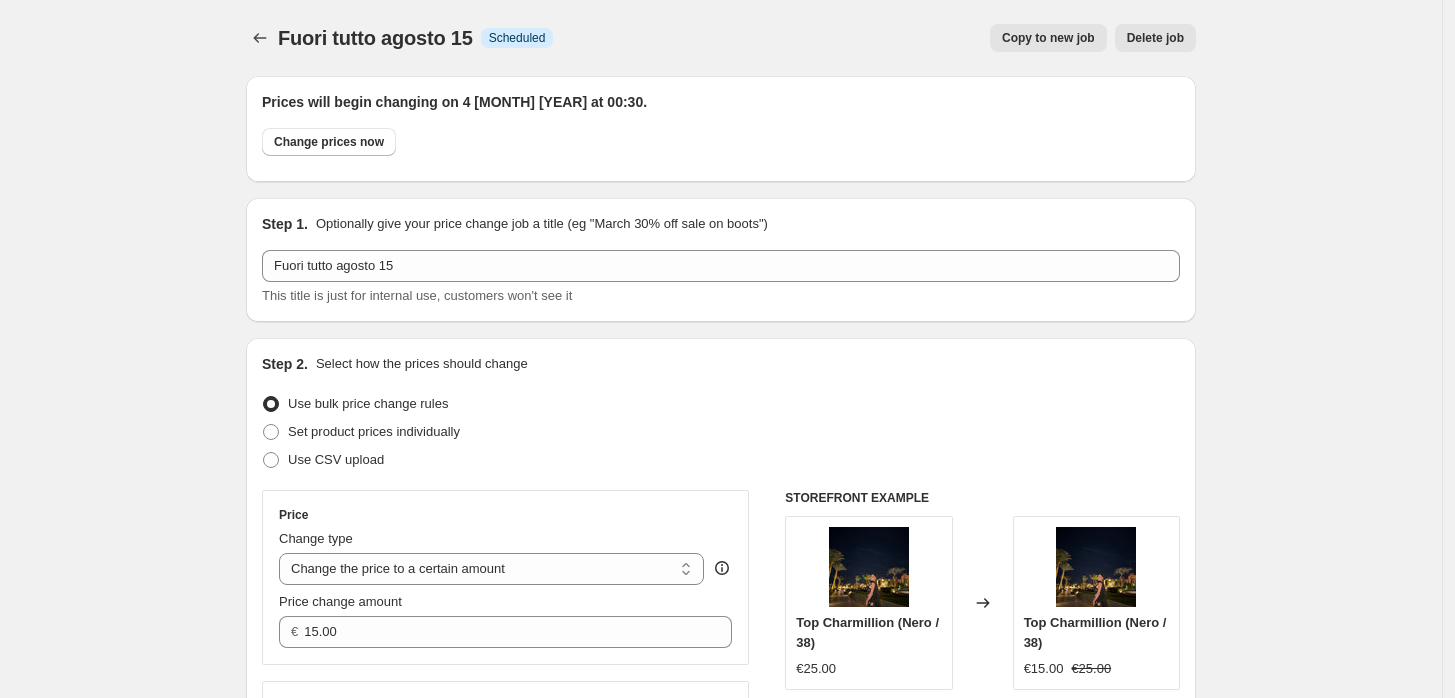 click on "Fuori tutto agosto 15. This page is ready Fuori tutto agosto 15 Info Scheduled Copy to new job Delete job More actions Copy to new job Delete job Prices will begin changing on 4 [MONTH] [YEAR] at 00:30. Change prices now Step 1. Optionally give your price change job a title (eg "March 30% off sale on boots") Fuori tutto agosto 15 This title is just for internal use, customers won't see it Step 2. Select how the prices should change Use bulk price change rules Set product prices individually Use CSV upload Price Change type Change the price to a certain amount Change the price by a certain amount Change the price by a certain percentage Change the price to the current compare at price (price before sale) Change the price by a certain amount relative to the compare at price Change the price by a certain percentage relative to the compare at price Don't change the price Change the price by a certain percentage relative to the cost per item Change price to certain cost margin Change the price to a certain amount €" at bounding box center [721, 1267] 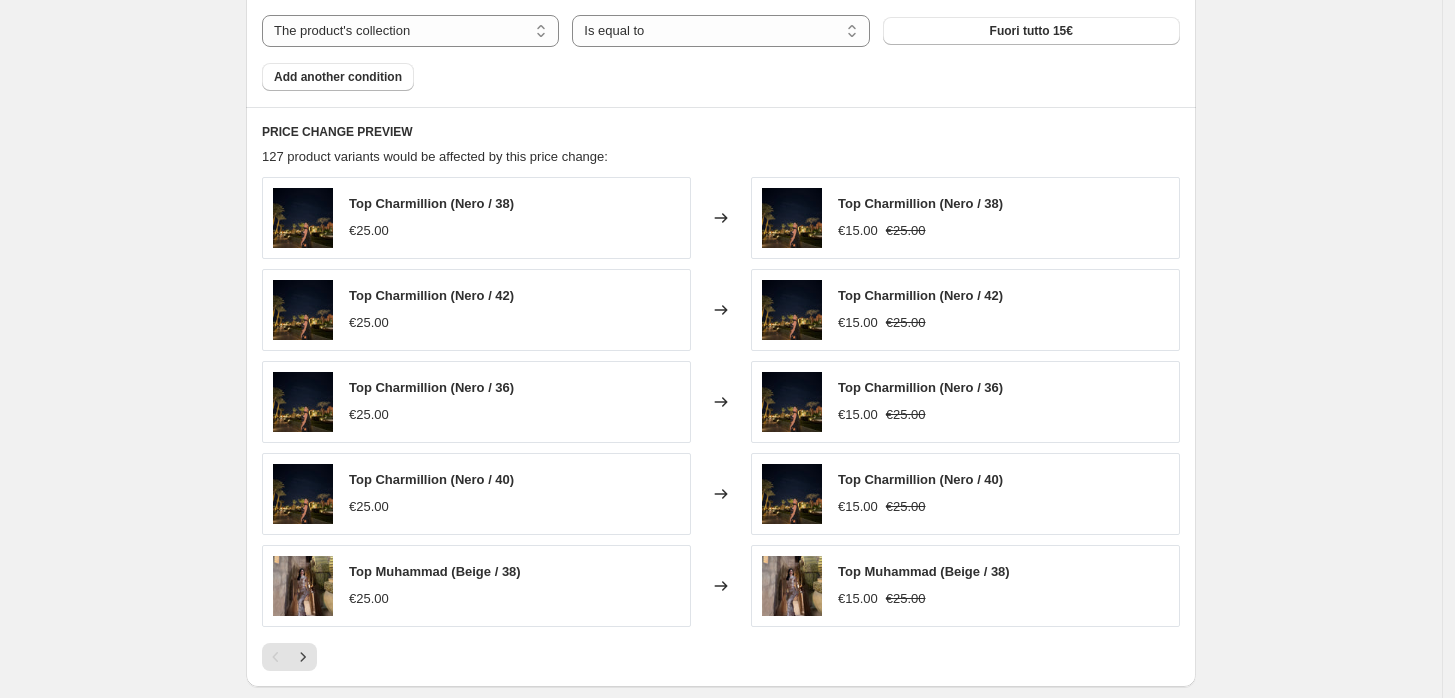 scroll, scrollTop: 1835, scrollLeft: 0, axis: vertical 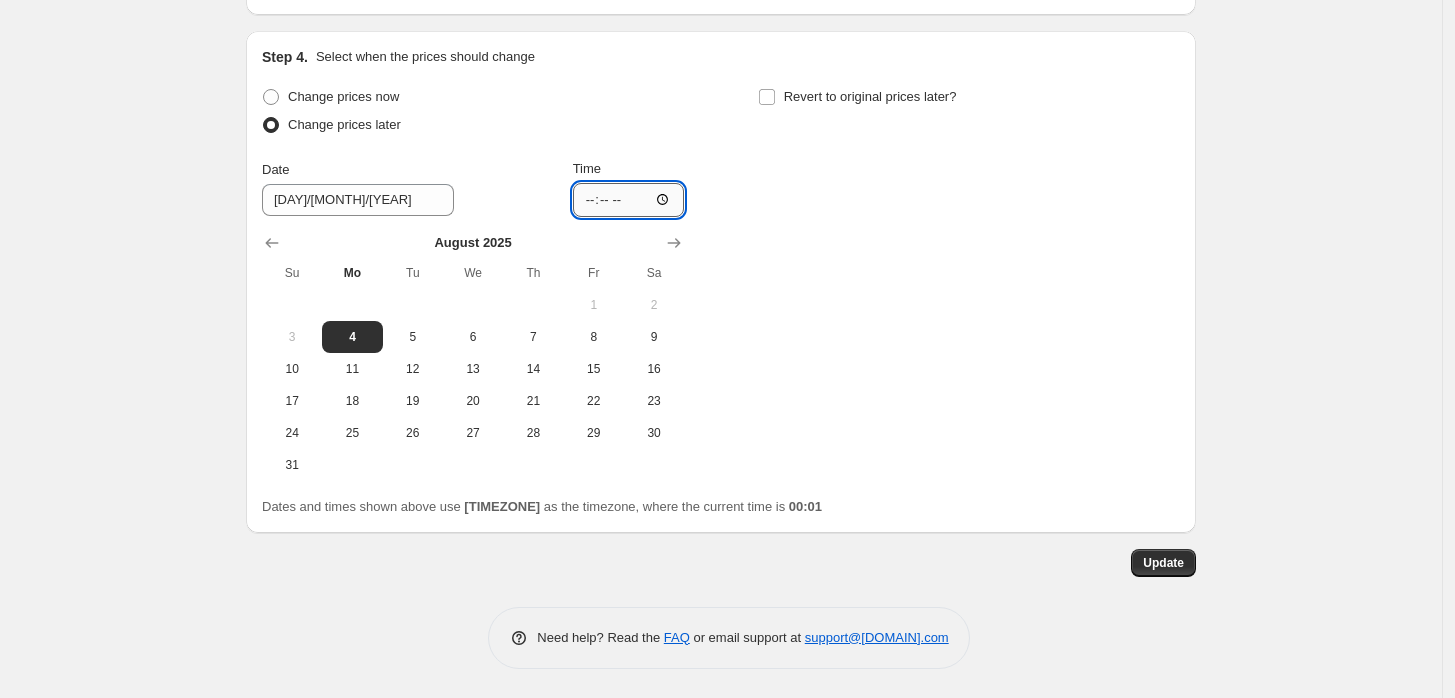 click on "[TIME]" at bounding box center [629, 200] 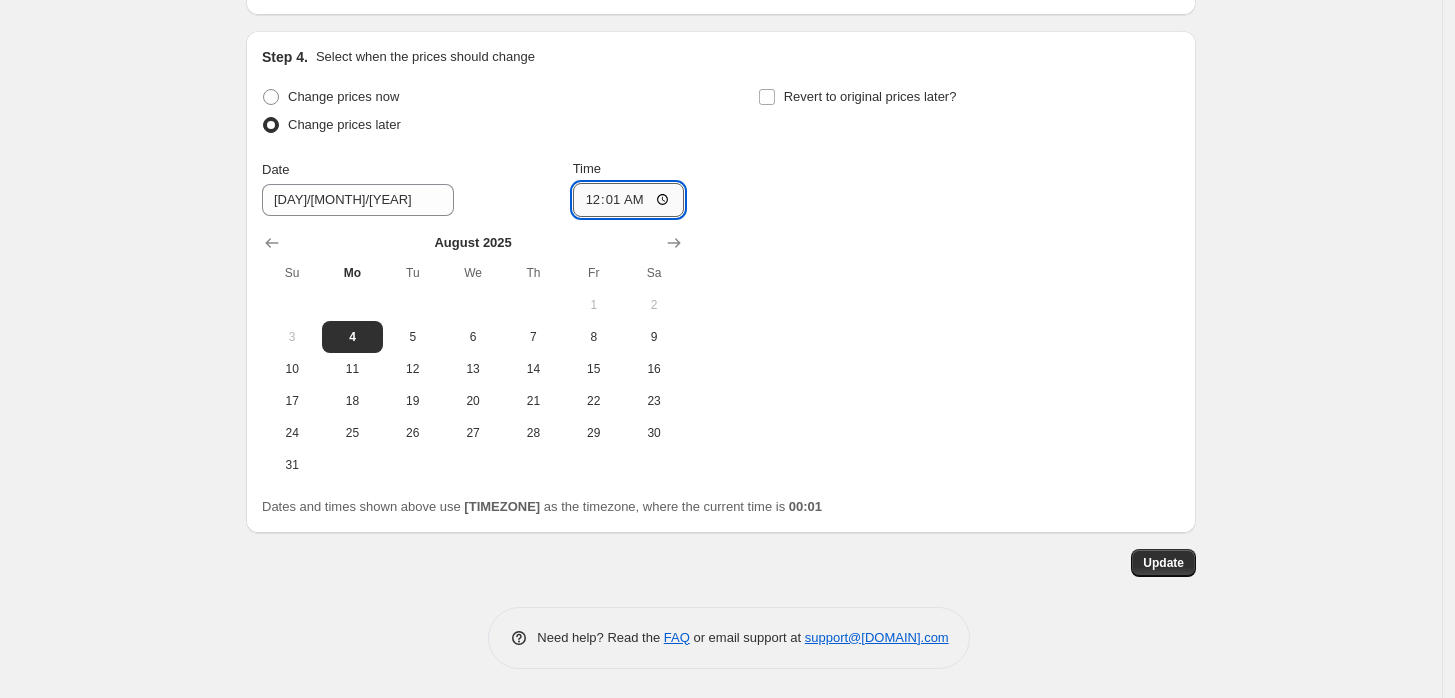 type on "00:15" 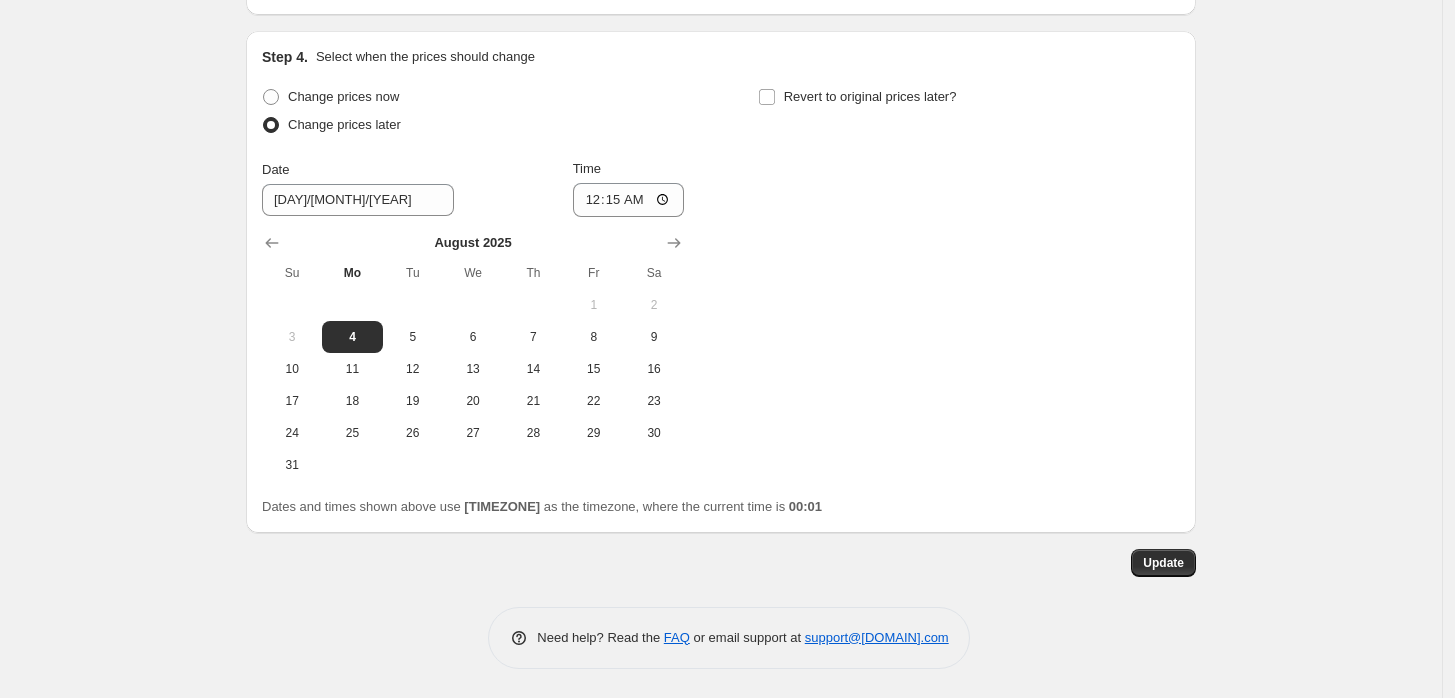click on "Change prices now Change prices later Date 8/4/2025 Time 00:15 August   2025 Su Mo Tu We Th Fr Sa 1 2 3 4 5 6 7 8 9 10 11 12 13 14 15 16 17 18 19 20 21 22 23 24 25 26 27 28 29 30 31 Revert to original prices later?" at bounding box center [721, 282] 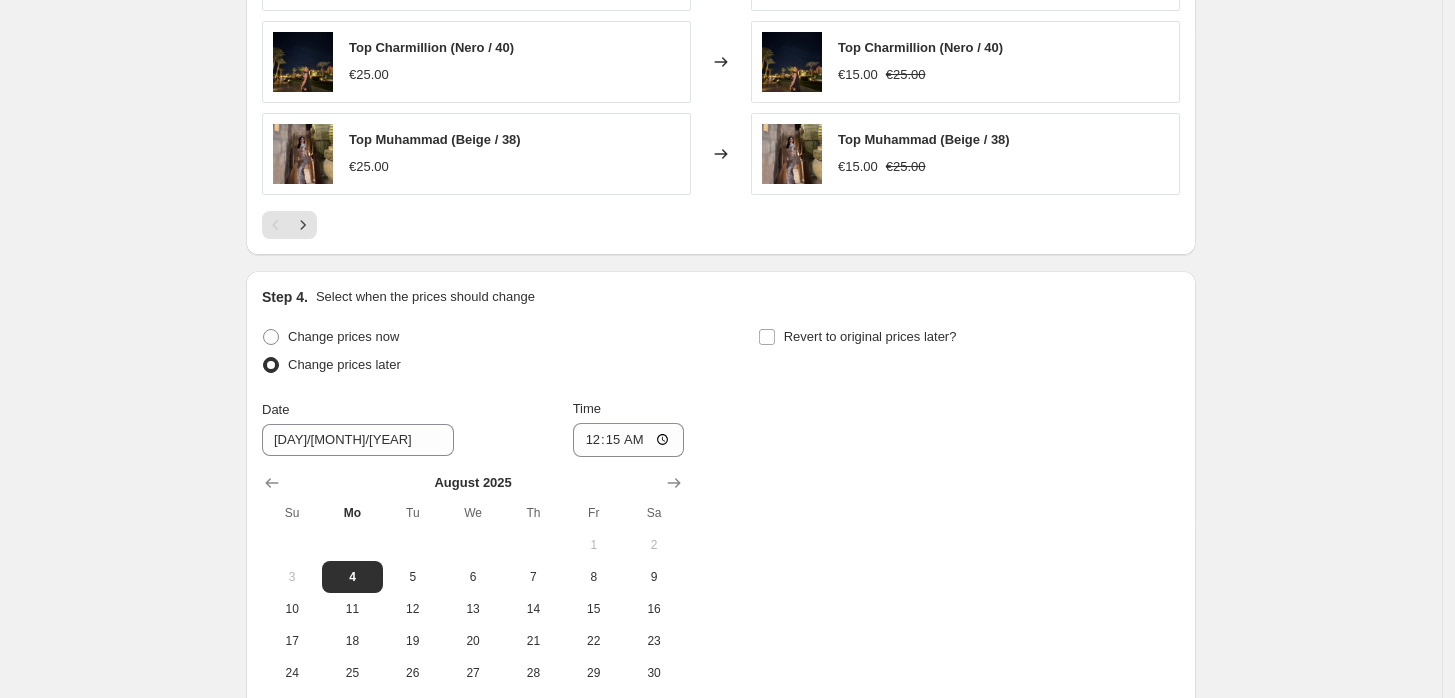 scroll, scrollTop: 1835, scrollLeft: 0, axis: vertical 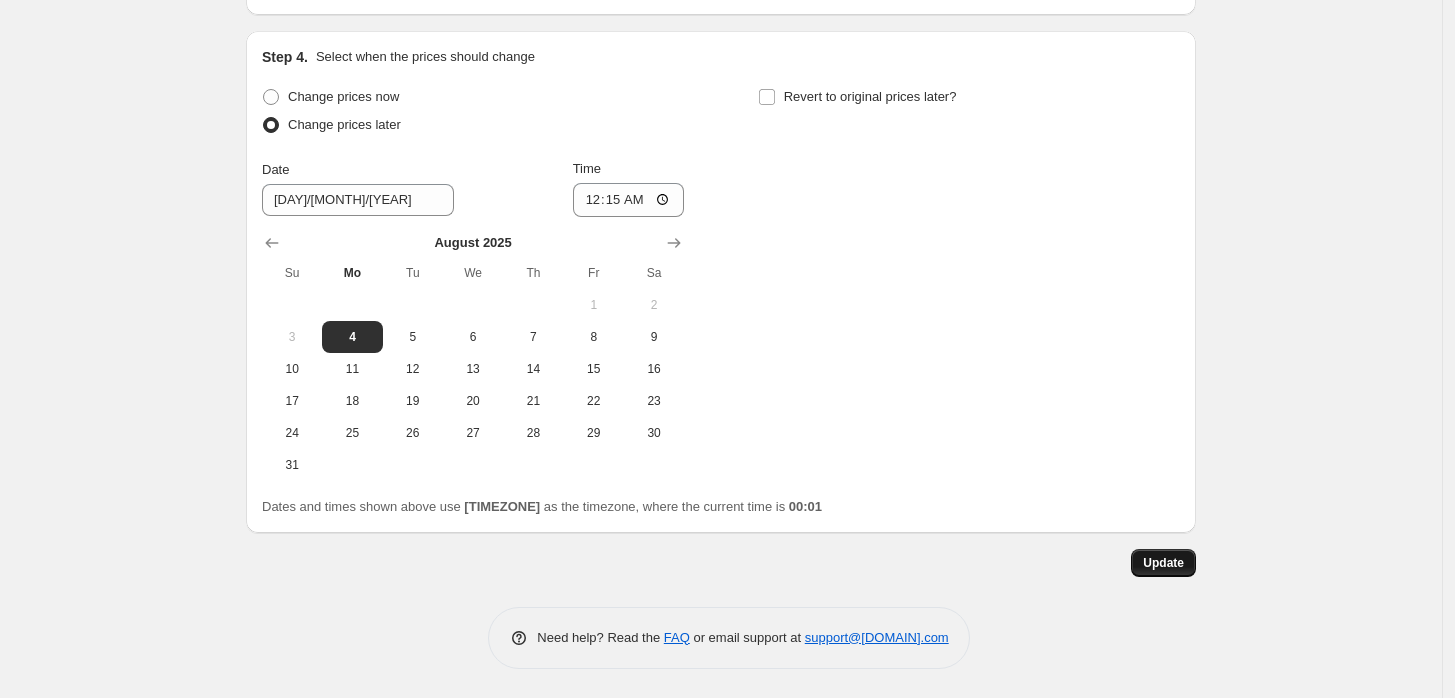 click on "Update" at bounding box center [1163, 563] 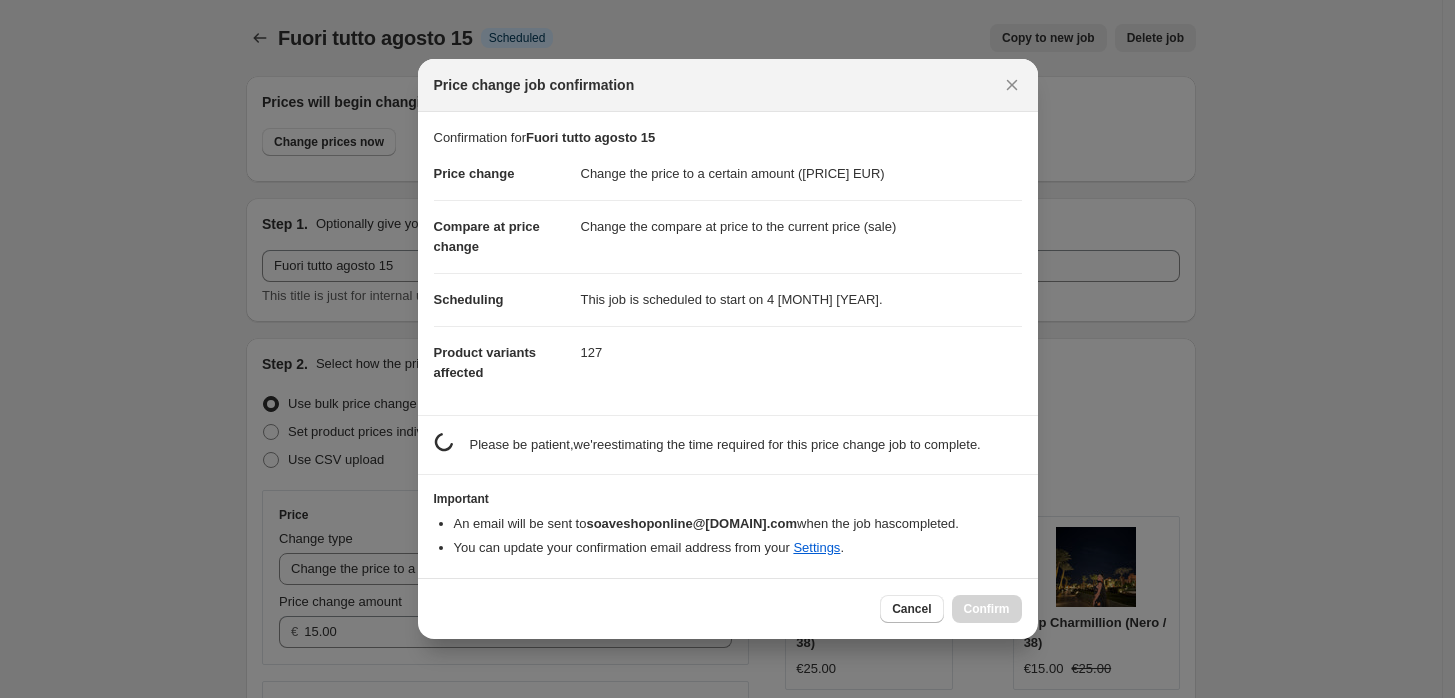 scroll, scrollTop: 0, scrollLeft: 0, axis: both 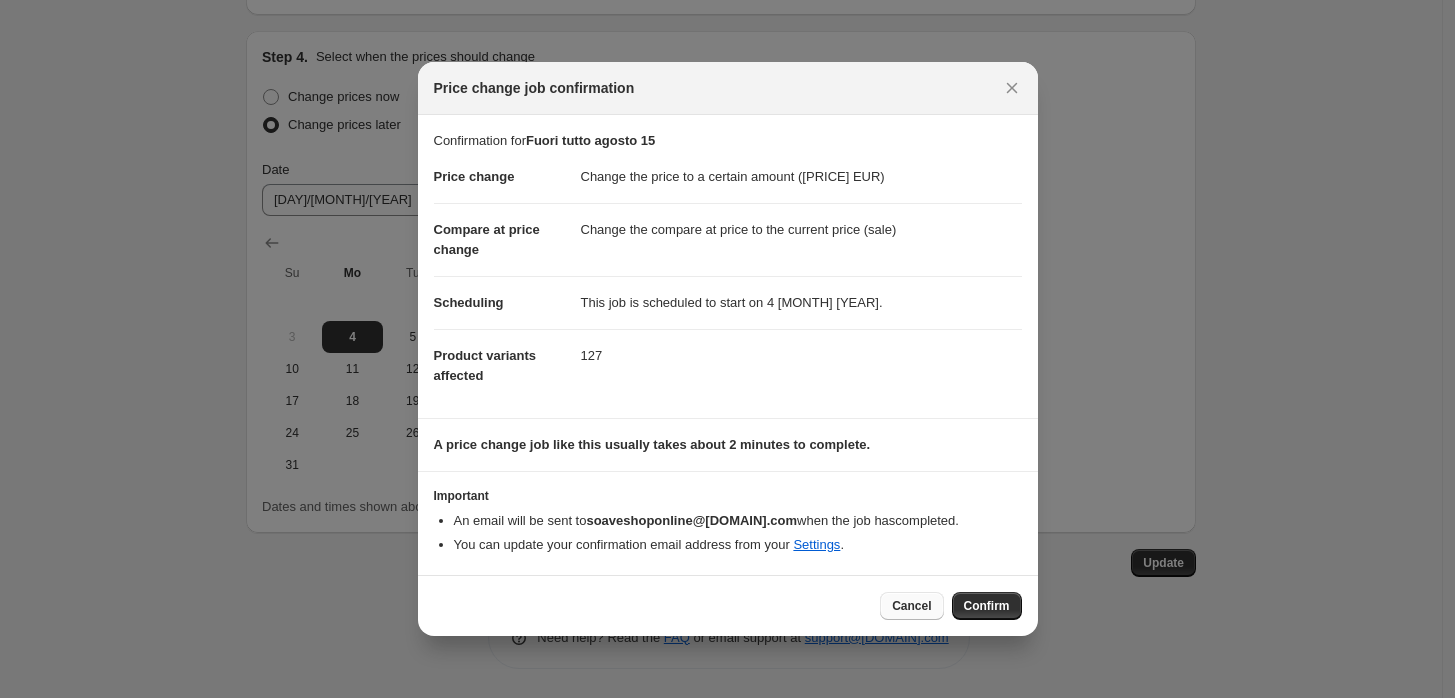 click on "Cancel" at bounding box center [911, 606] 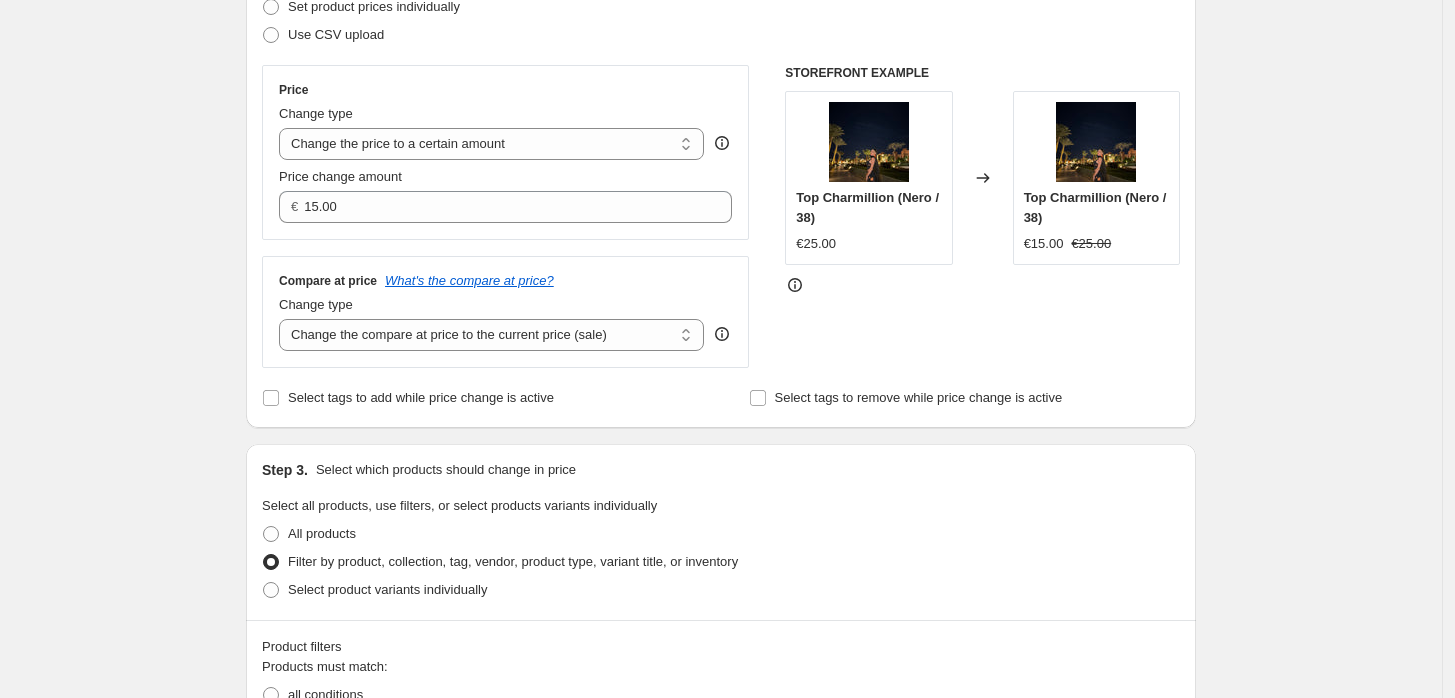 scroll, scrollTop: 0, scrollLeft: 0, axis: both 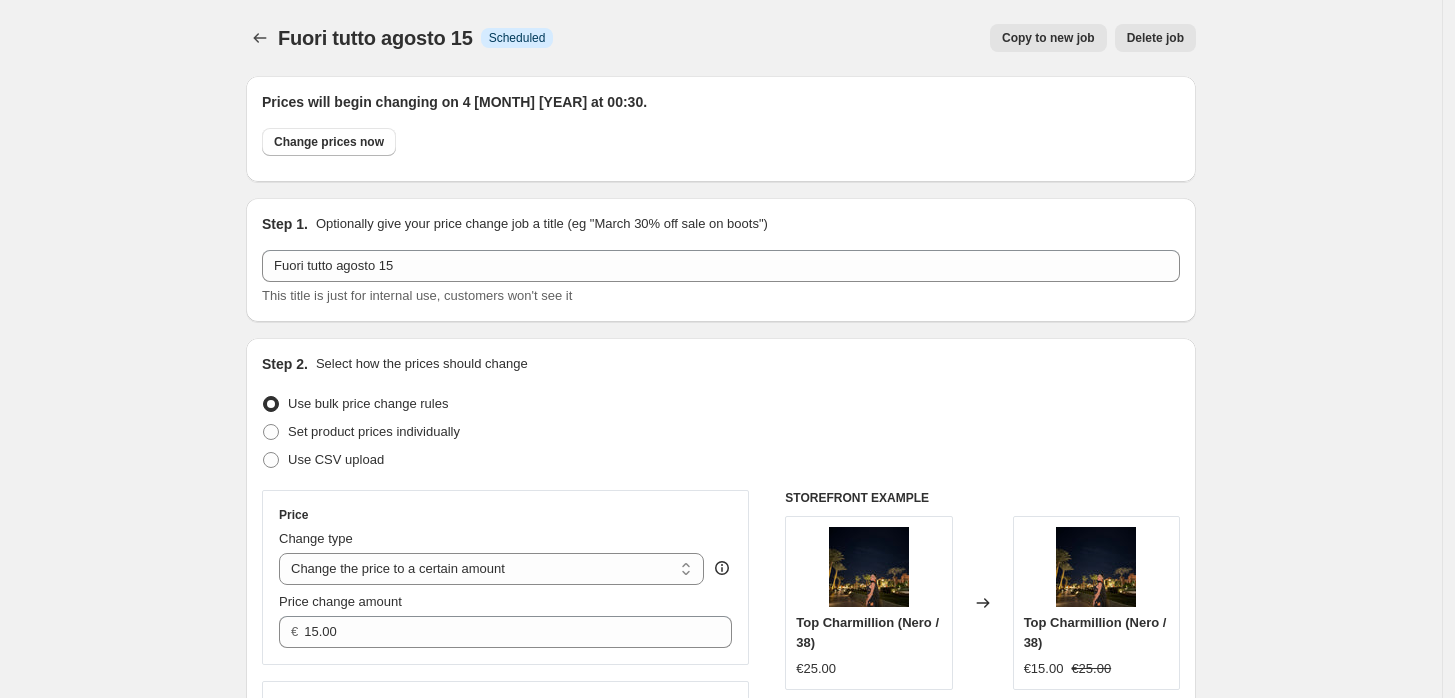 click on "Delete job" at bounding box center (1155, 38) 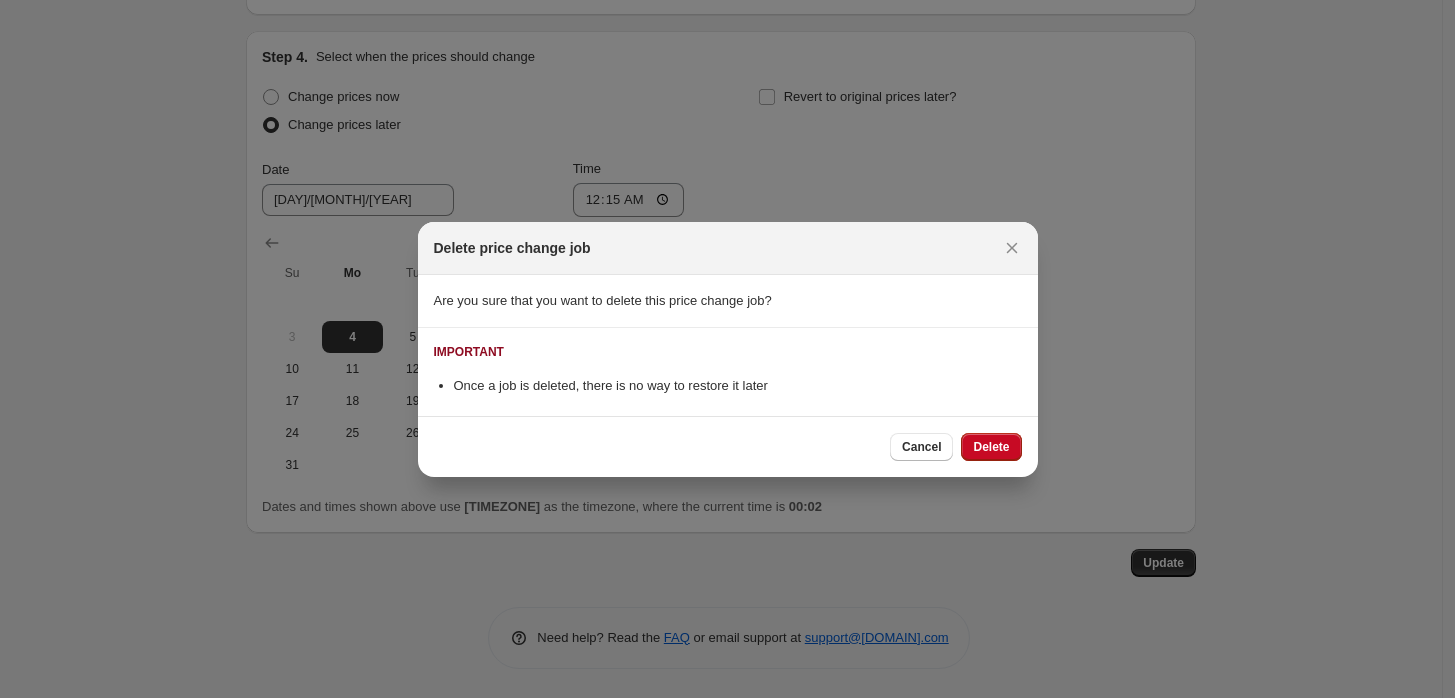scroll, scrollTop: 0, scrollLeft: 0, axis: both 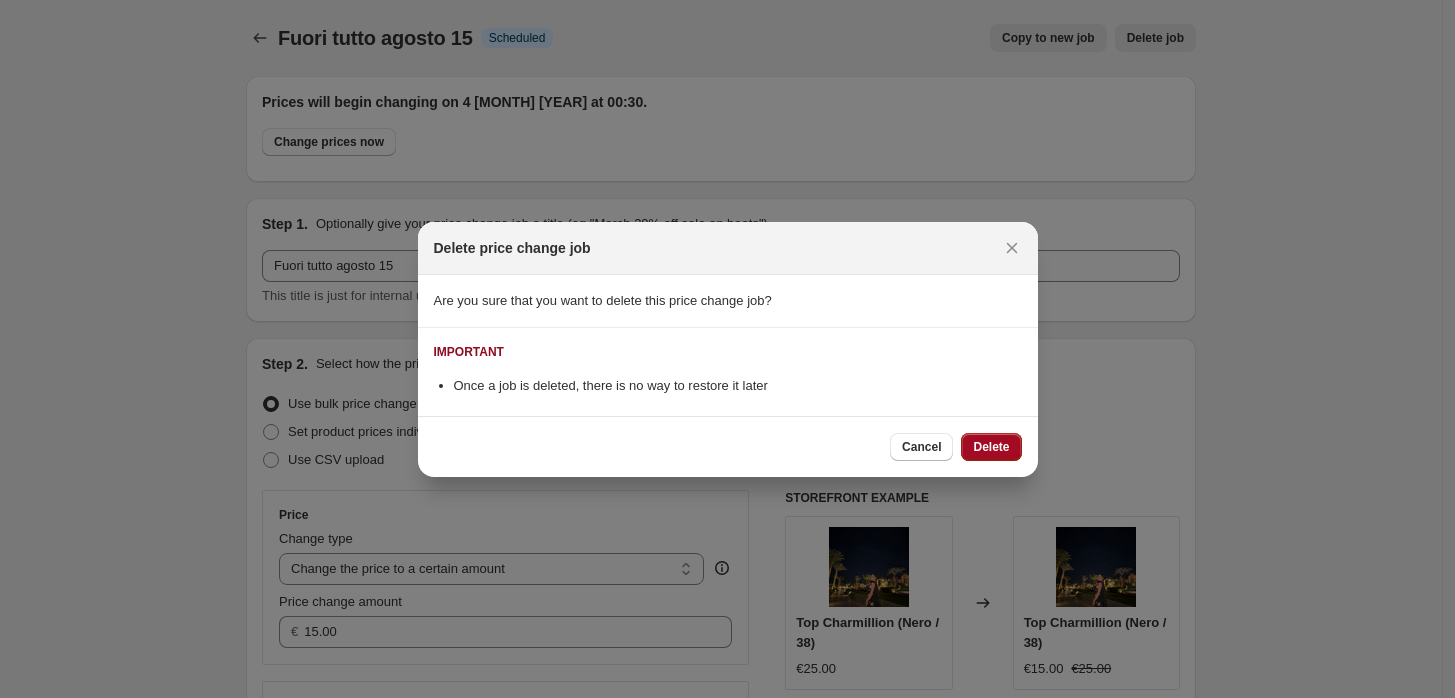 click on "Delete" at bounding box center (991, 447) 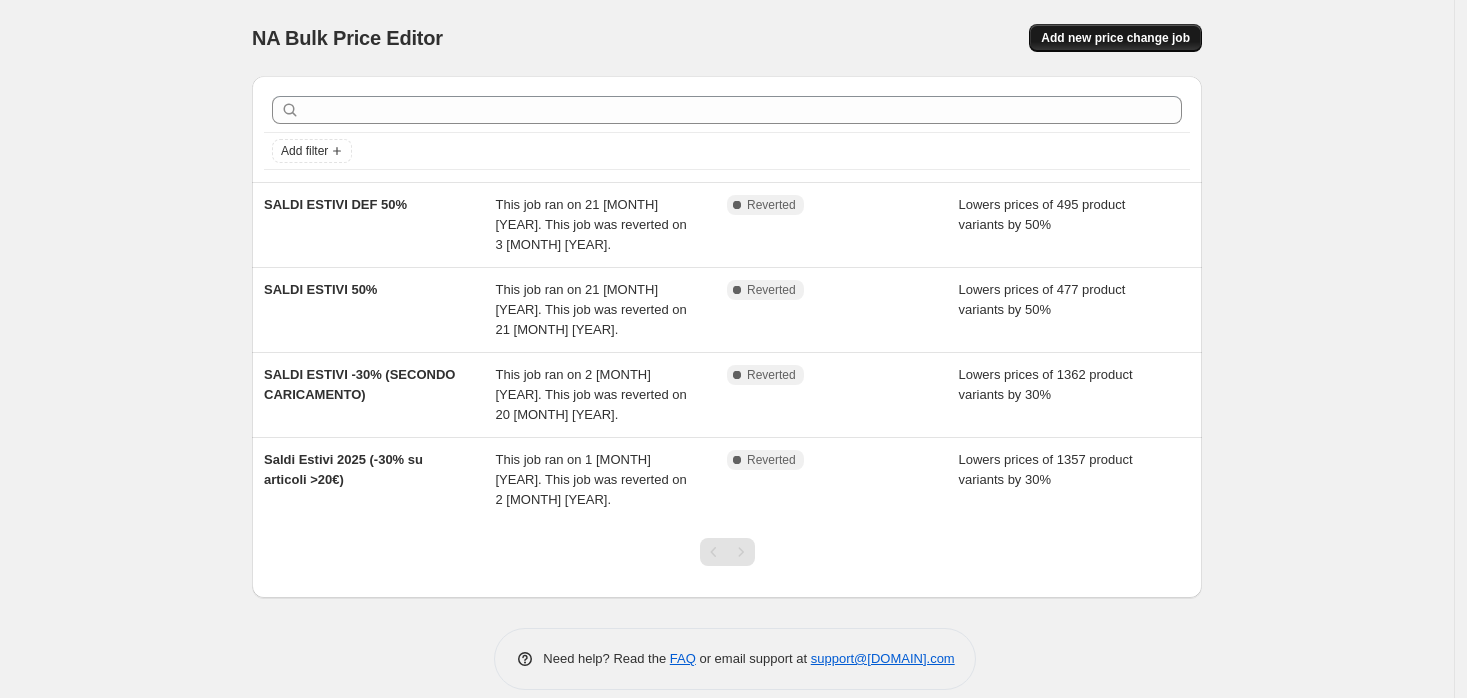 click on "Add new price change job" at bounding box center (1115, 38) 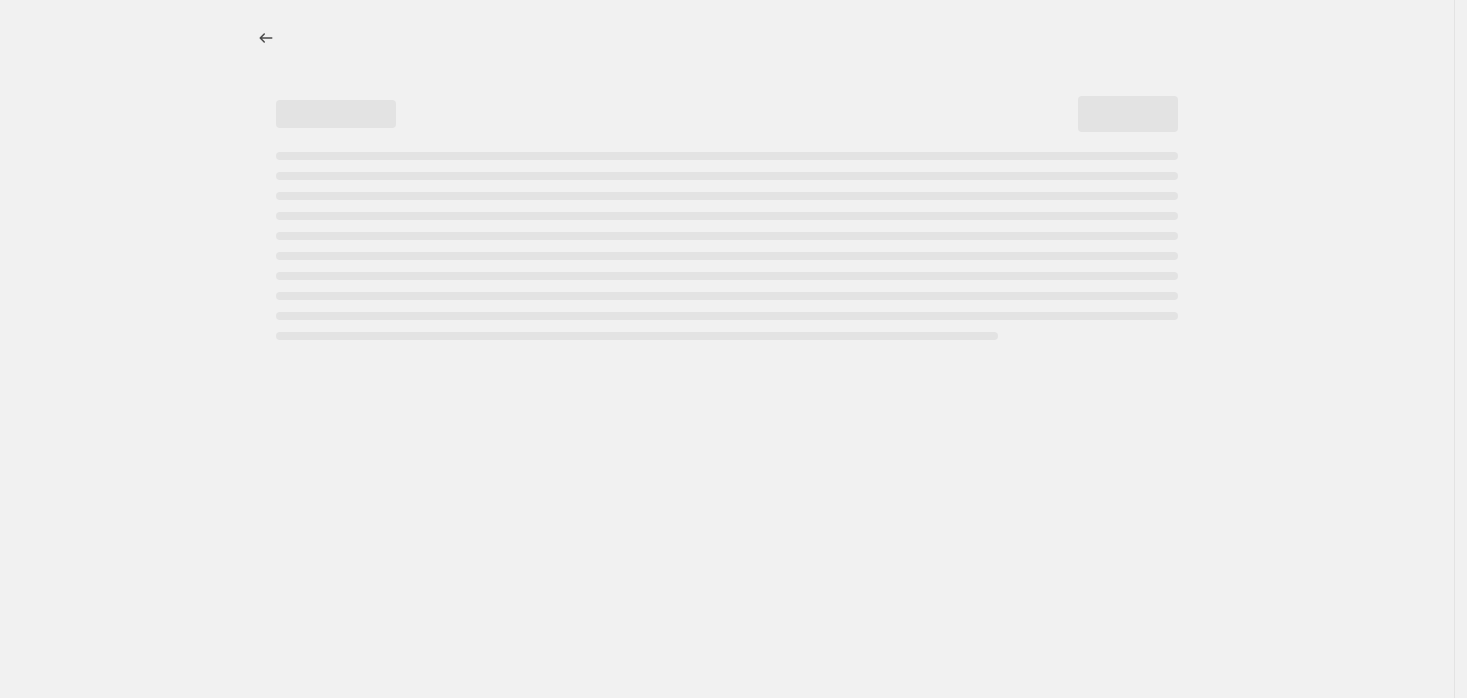 select on "percentage" 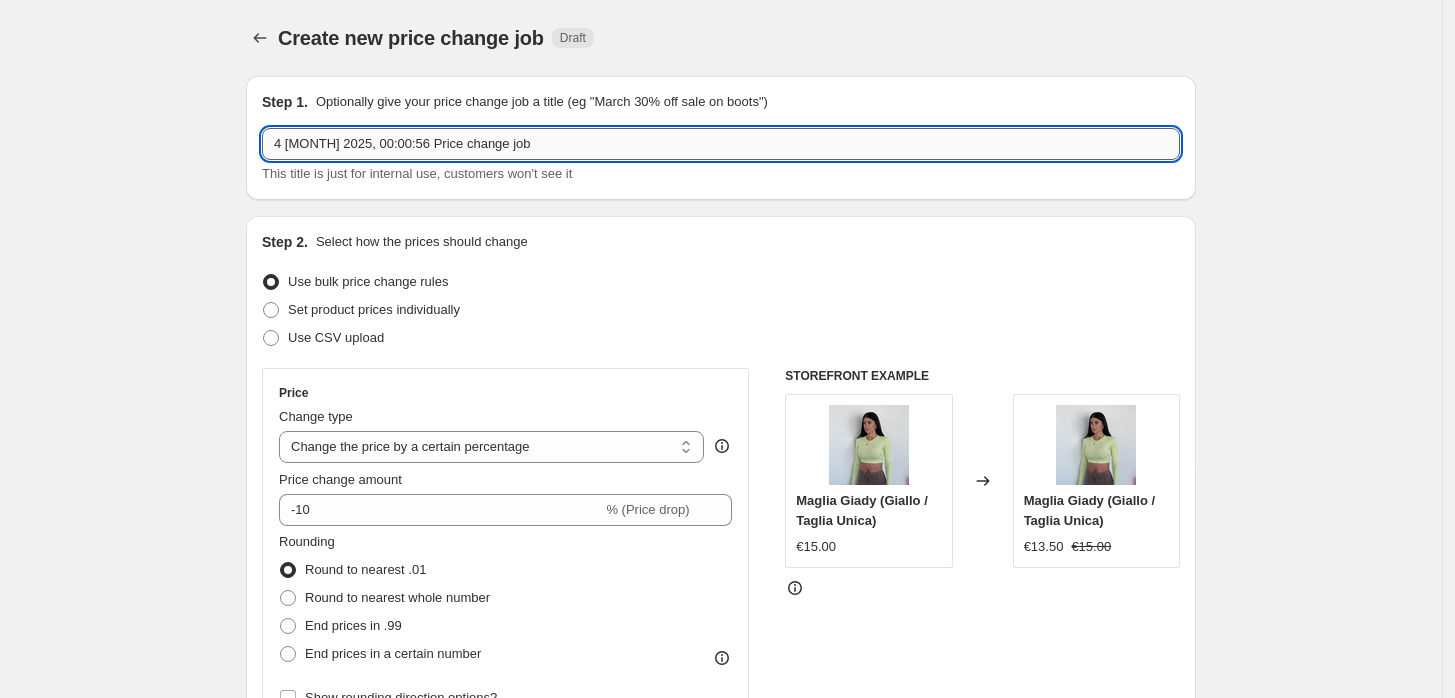 click on "4 [MONTH] 2025, 00:00:56 Price change job" at bounding box center (721, 144) 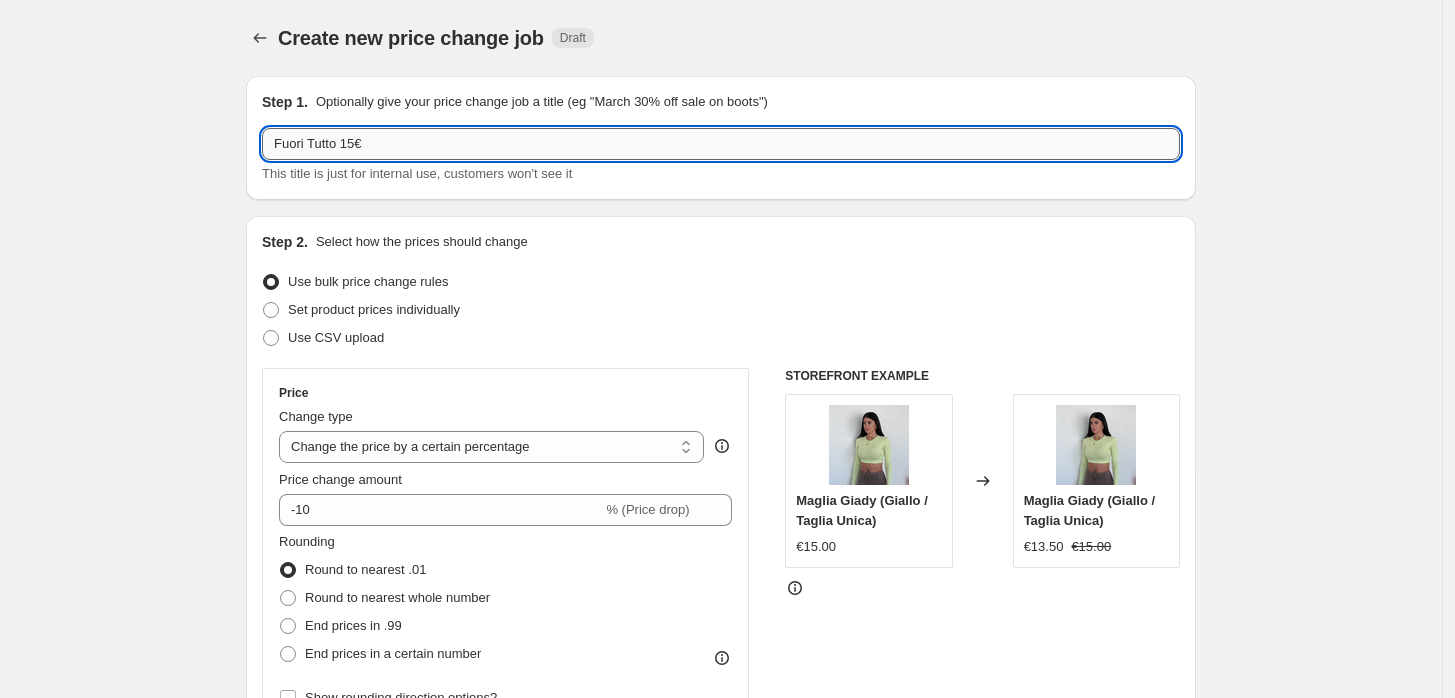 click on "Fuori Tutto 15€" at bounding box center (721, 144) 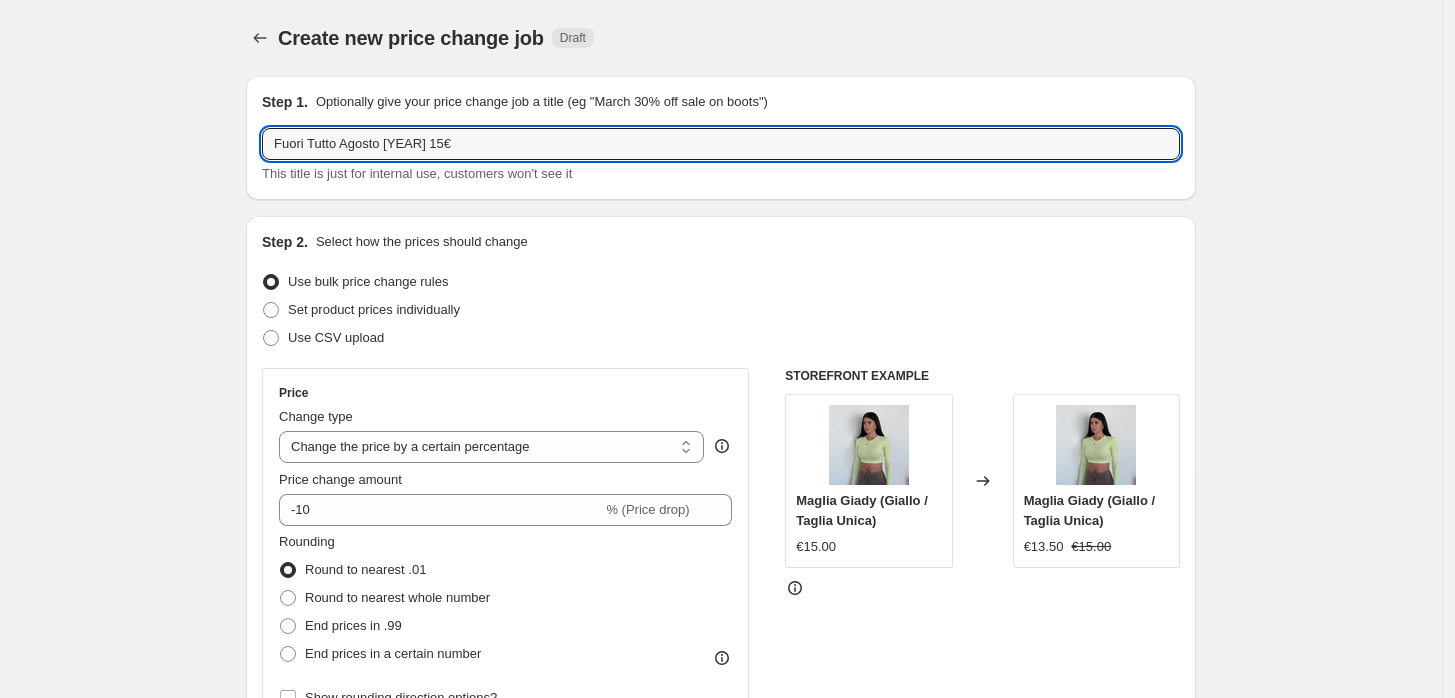 type on "Fuori Tutto Agosto [YEAR] 15€" 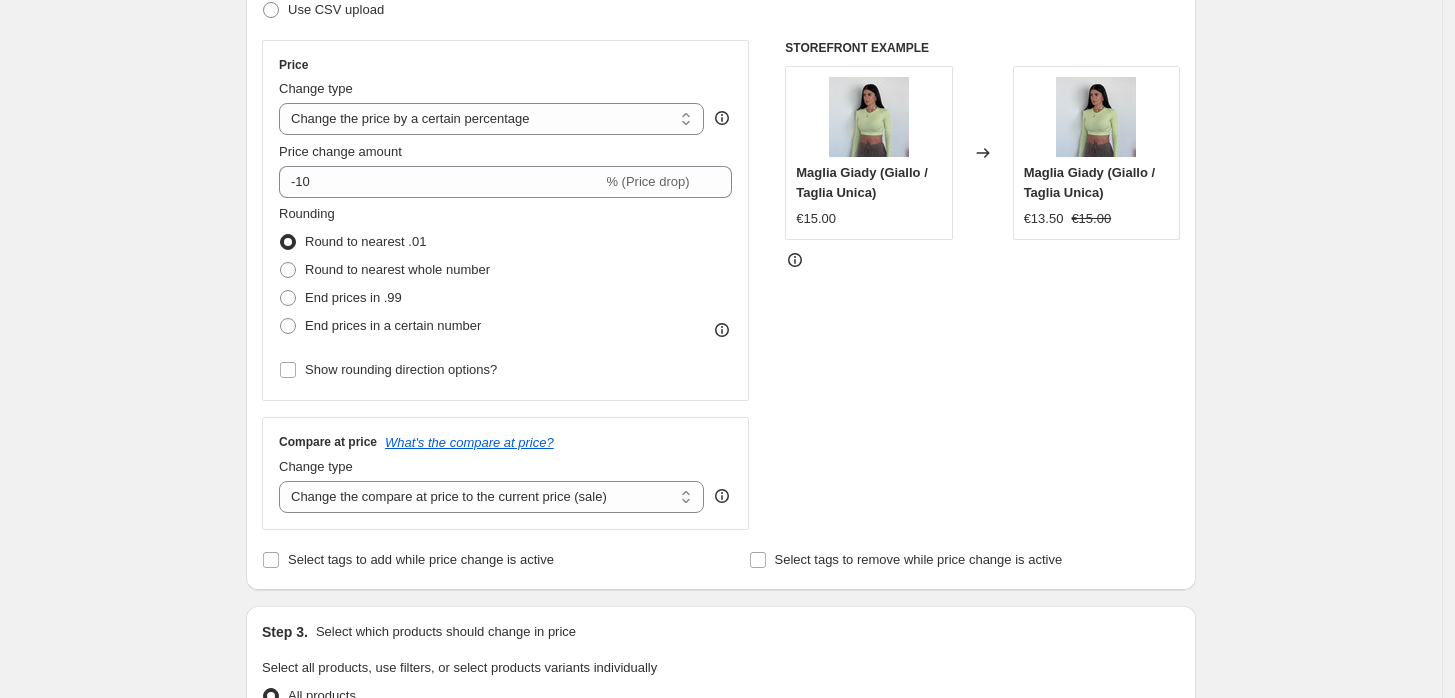 scroll, scrollTop: 331, scrollLeft: 0, axis: vertical 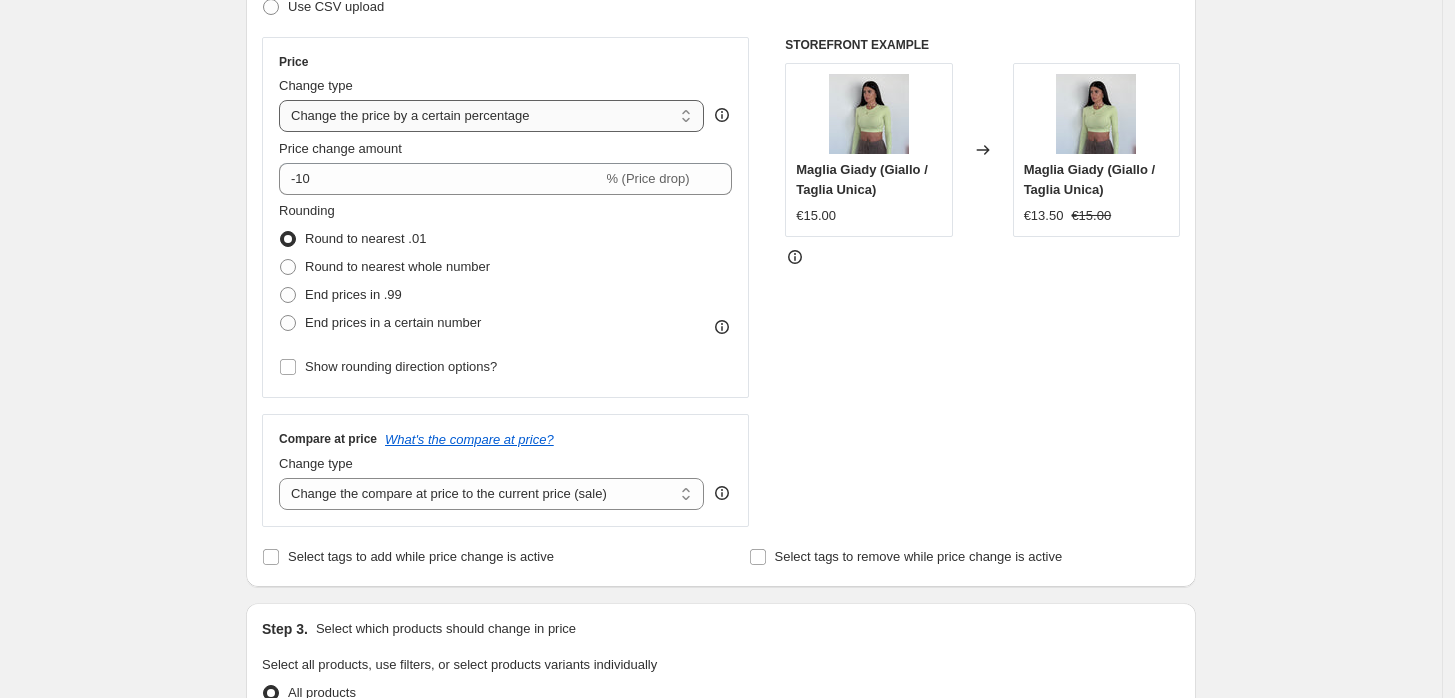 click on "Change the price to a certain amount Change the price by a certain amount Change the price by a certain percentage Change the price to the current compare at price (price before sale) Change the price by a certain amount relative to the compare at price Change the price by a certain percentage relative to the compare at price Don't change the price Change the price by a certain percentage relative to the cost per item Change price to certain cost margin" at bounding box center [491, 116] 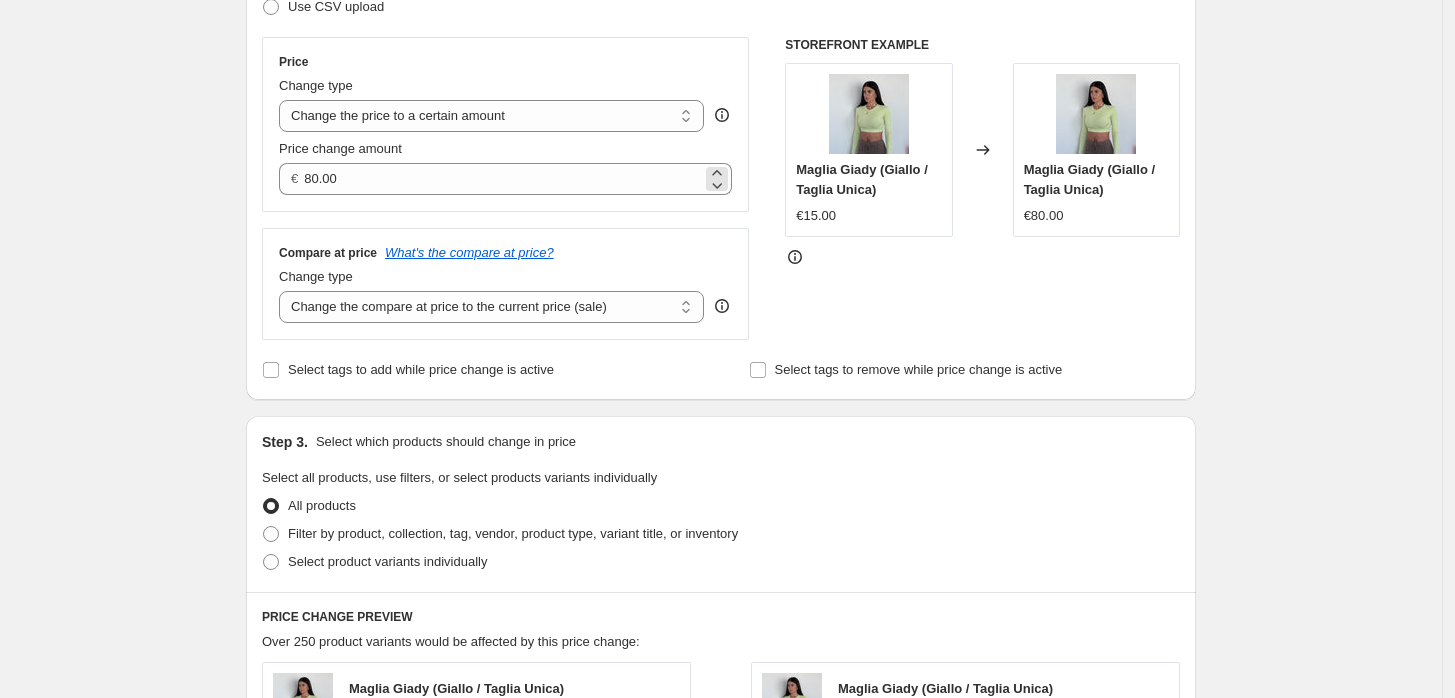 click on "€ 80.00" at bounding box center (505, 179) 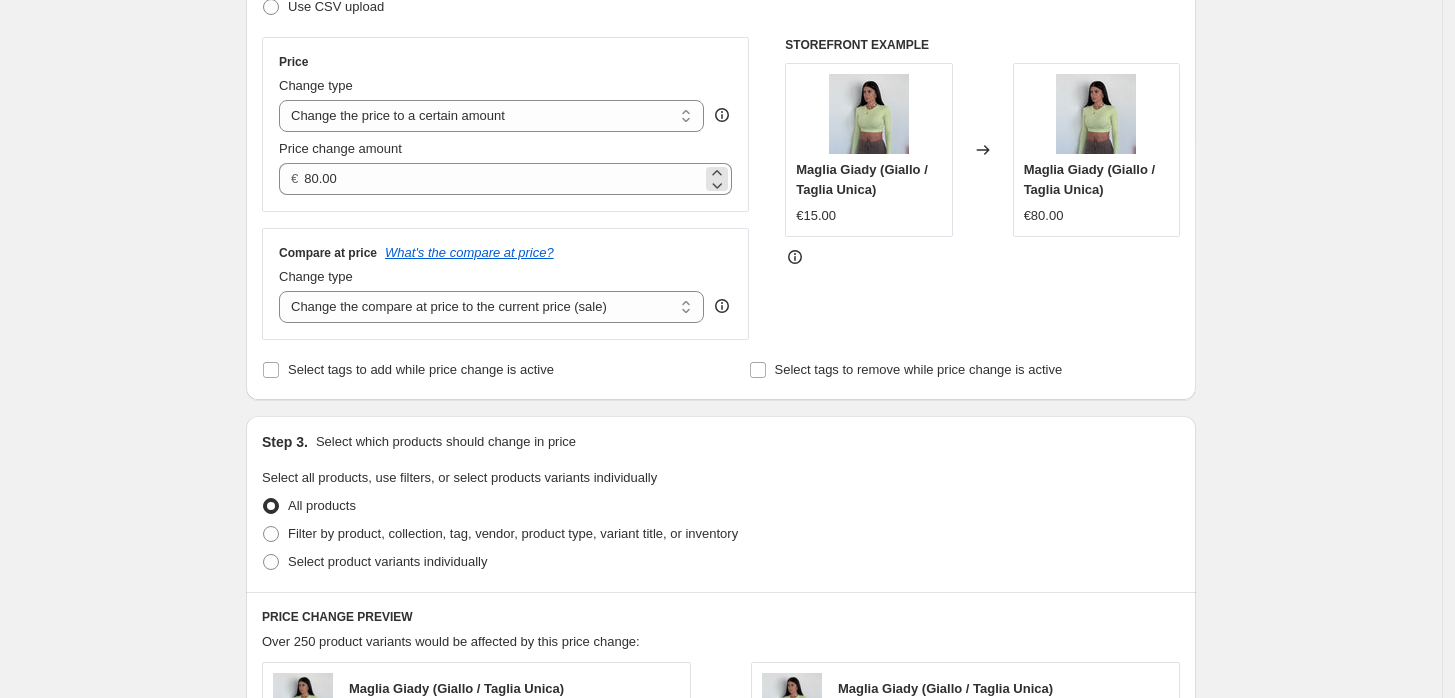 click on "€ 80.00" at bounding box center (505, 179) 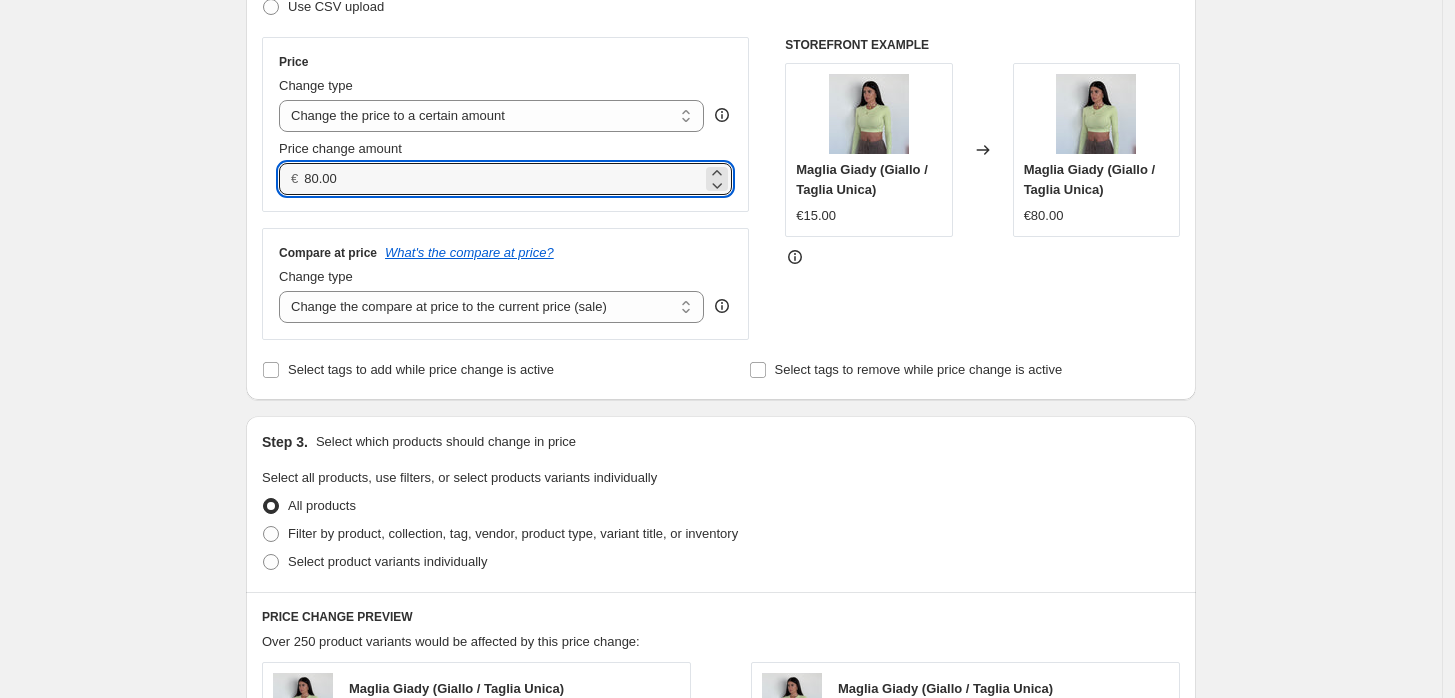 click on "€ 80.00" at bounding box center (505, 179) 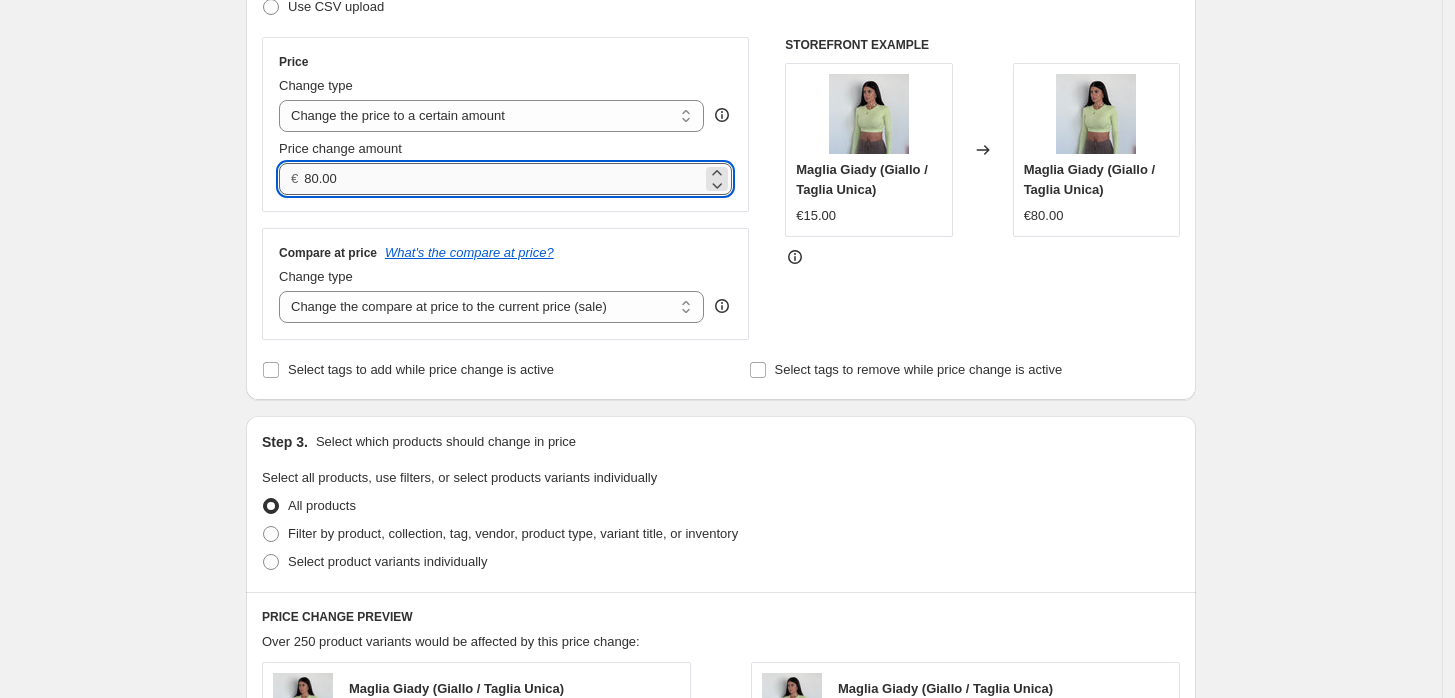 click on "80.00" at bounding box center [502, 179] 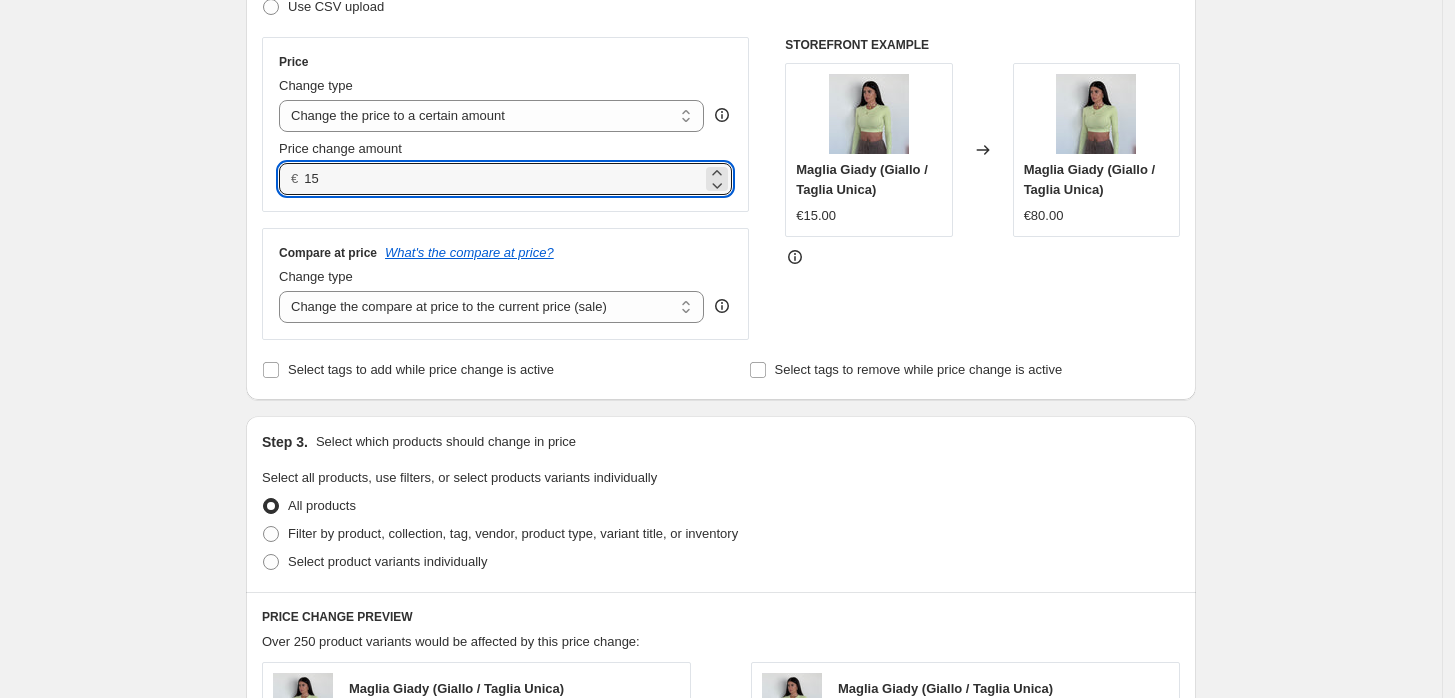 type on "15.00" 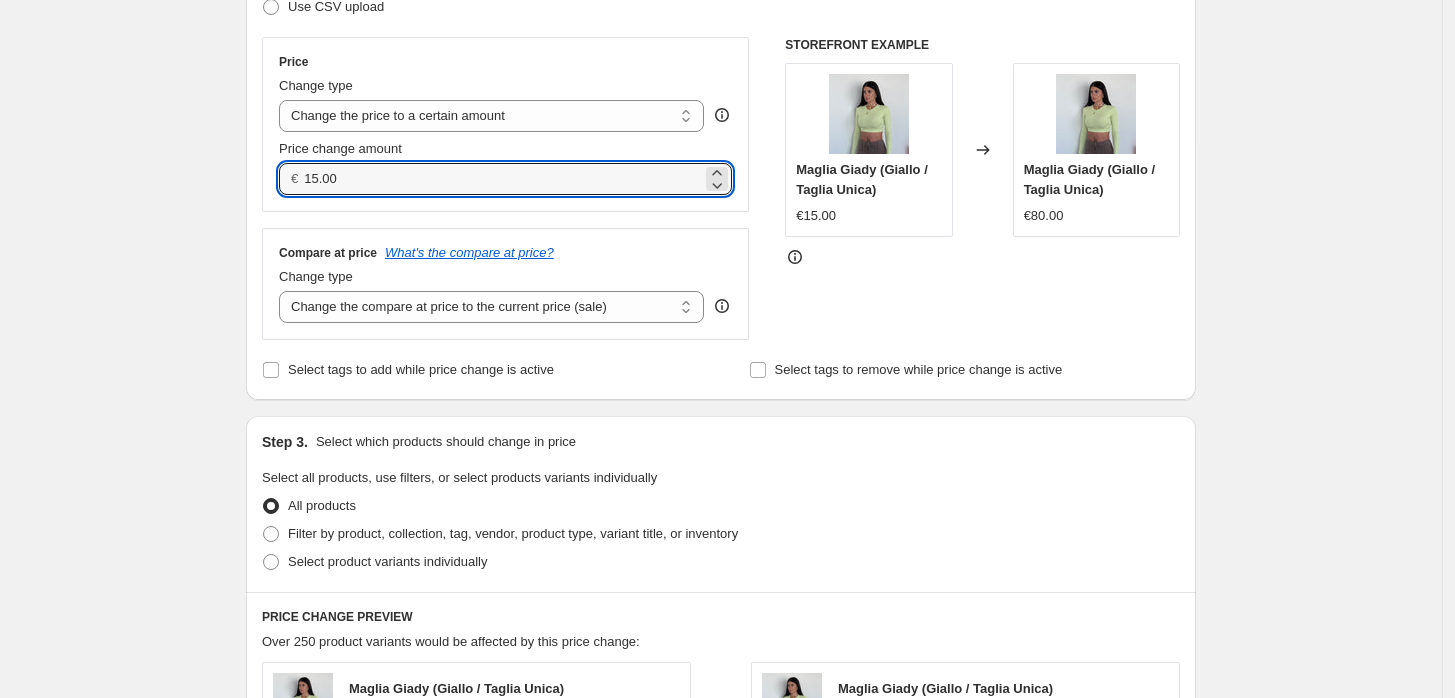click on "Step 1. Optionally give your price change job a title (eg "March 30% off sale on boots") Fuori Tutto Agosto [YEAR] 15€ This title is just for internal use, customers won't see it Step 2. Select how the prices should change Use bulk price change rules Set product prices individually Use CSV upload Price Change type Change the price to a certain amount Change the price by a certain amount Change the price by a certain percentage Change the price to the current compare at price (price before sale) Change the price by a certain amount relative to the compare at price Change the price by a certain percentage relative to the compare at price Don't change the price Change the price by a certain percentage relative to the cost per item Change price to certain cost margin Change the price to a certain amount Price change amount € 15.00 Compare at price What's the compare at price? Change type Don't change the compare at price" at bounding box center [713, 544] 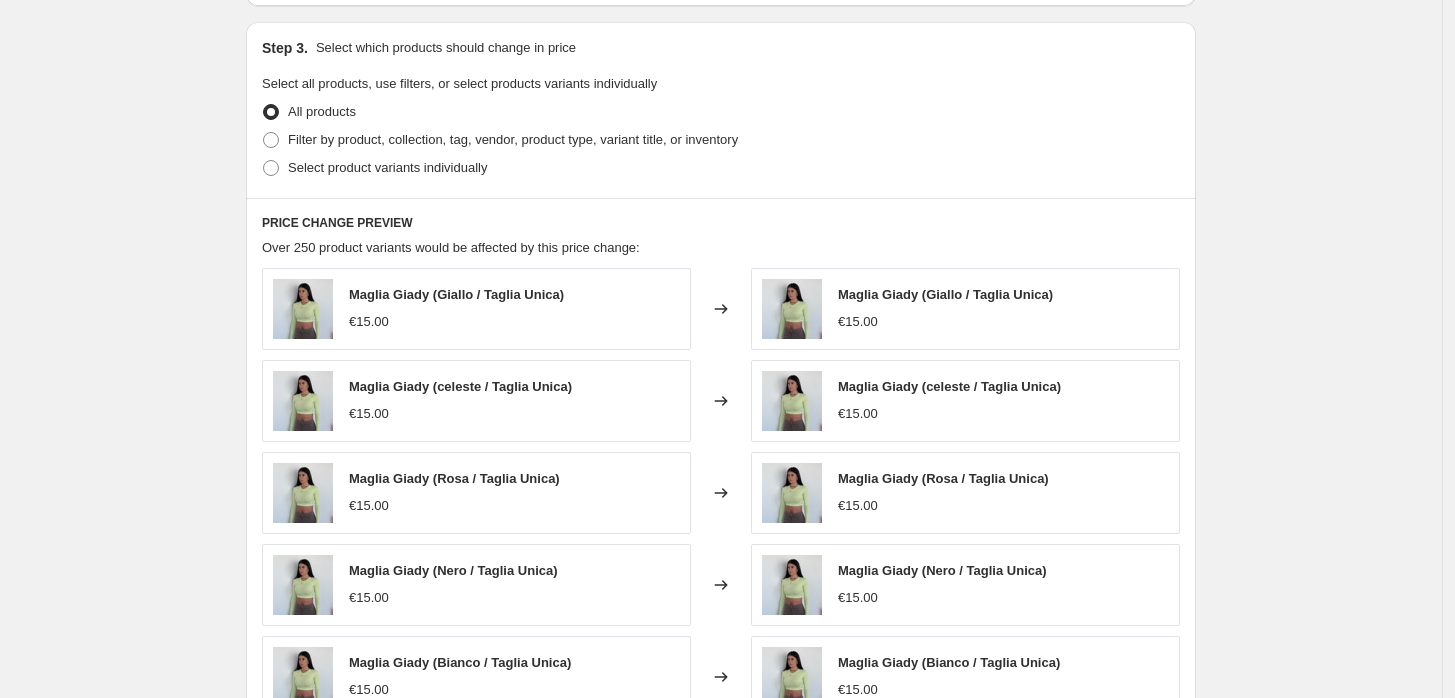 scroll, scrollTop: 727, scrollLeft: 0, axis: vertical 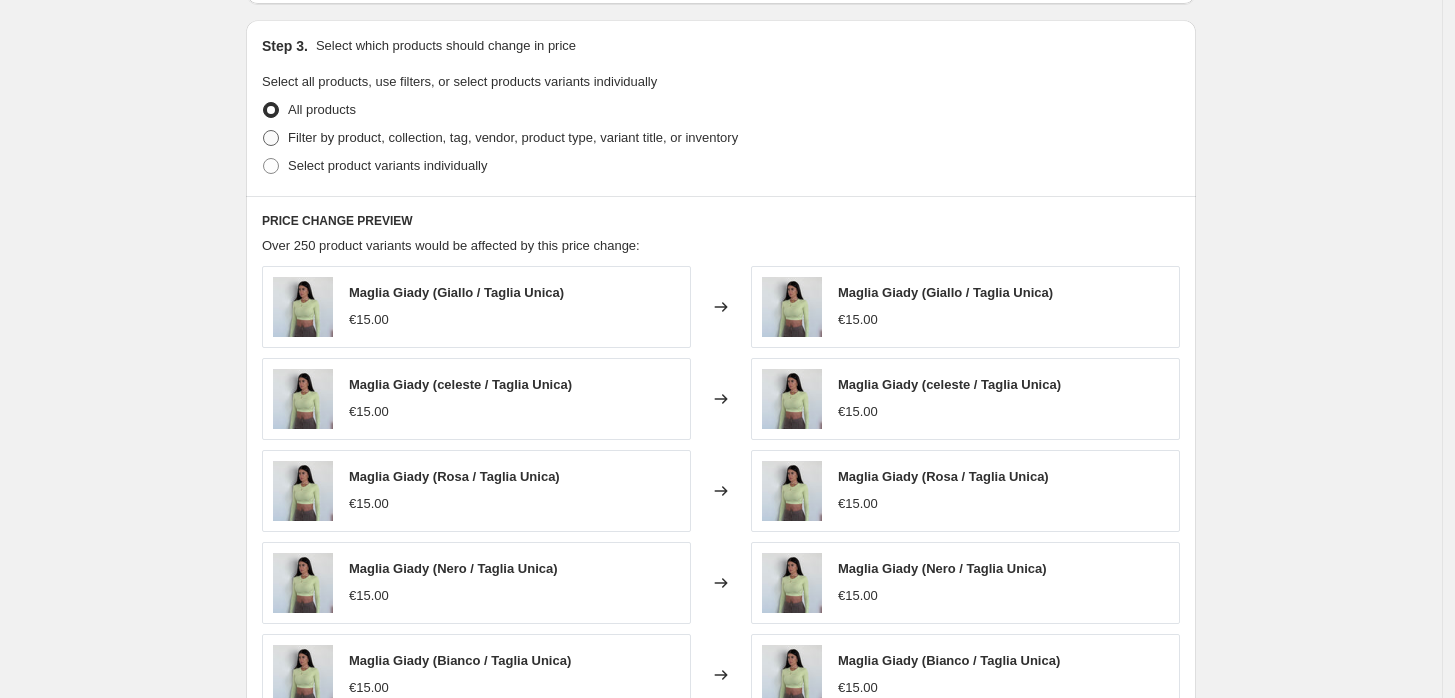 click at bounding box center [271, 138] 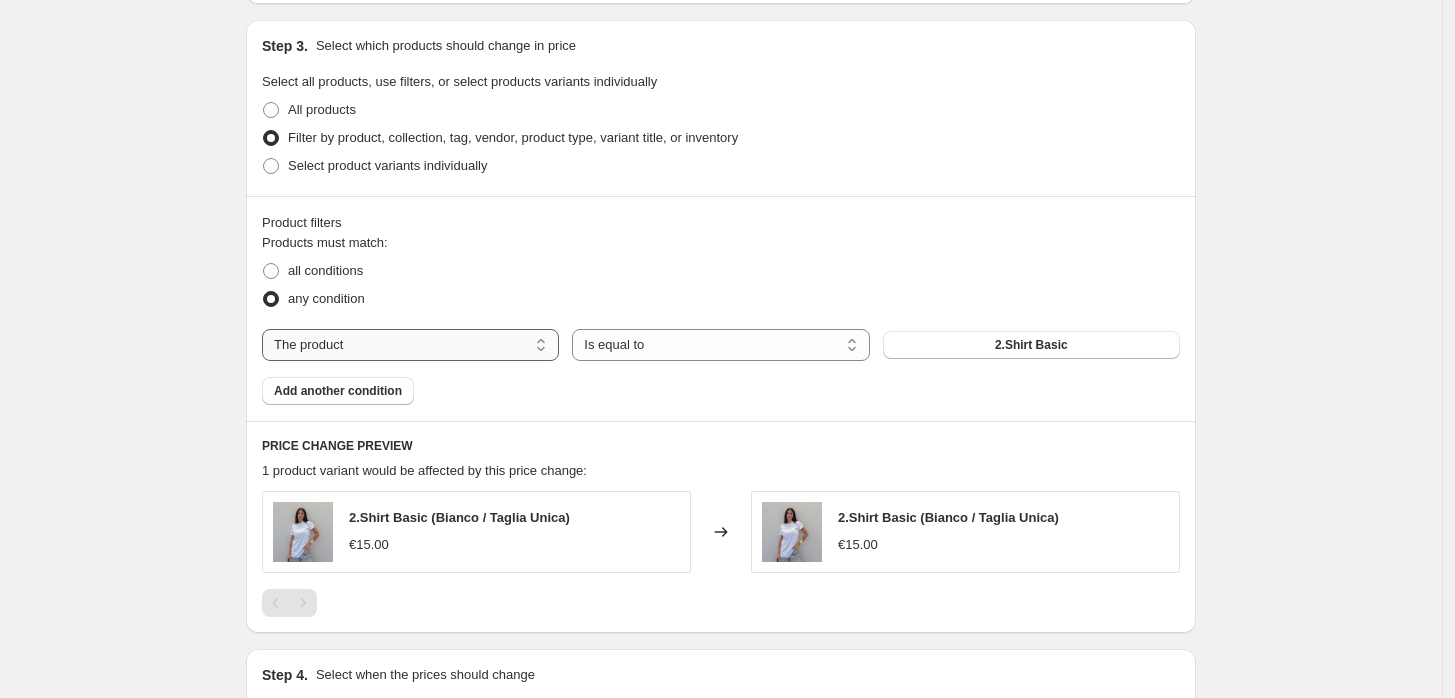 click on "The product The product's collection The product's tag The product's vendor The product's type The product's status The variant's title Inventory quantity" at bounding box center [410, 345] 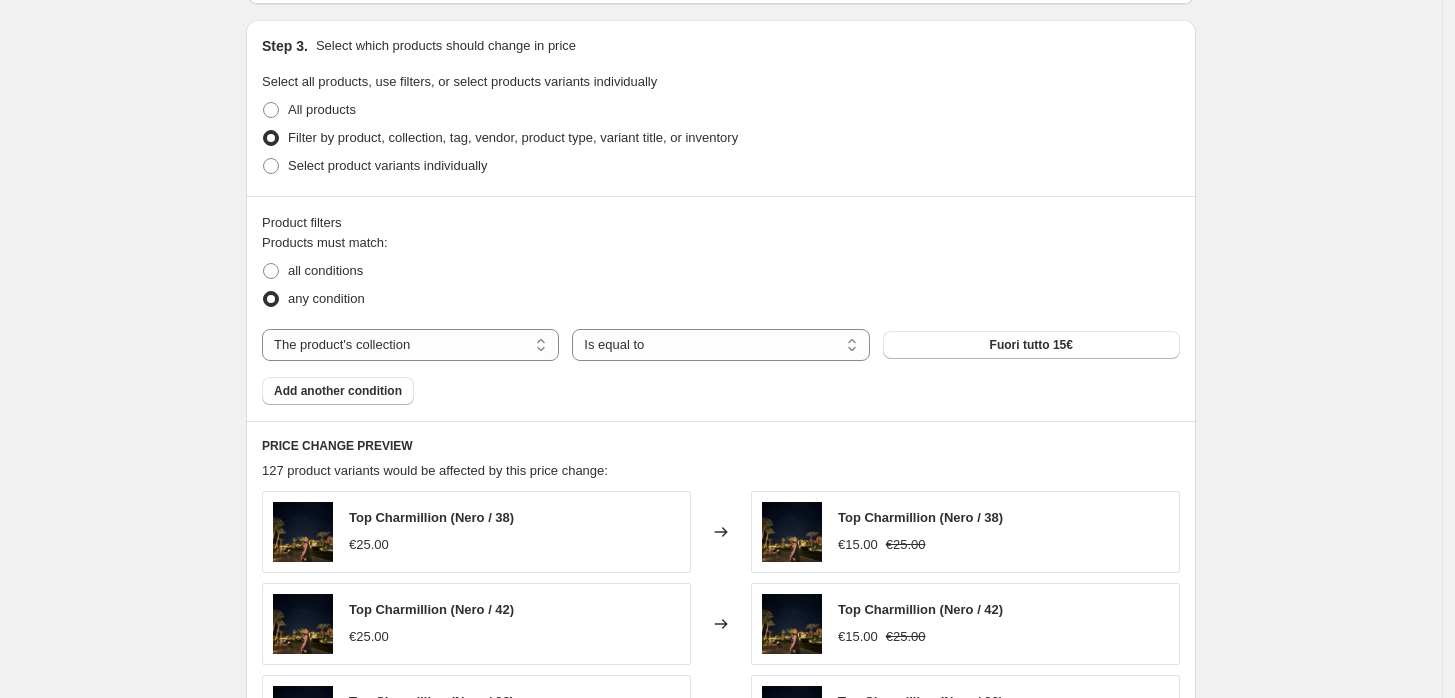 click on "Create new price change job. This page is ready Create new price change job Draft Step 1. Optionally give your price change job a title (eg "March 30% off sale on boots") Fuori Tutto Agosto [YEAR] 15€ This title is just for internal use, customers won't see it Step 2. Select how the prices should change Use bulk price change rules Set product prices individually Use CSV upload Price Change type Change the price to a certain amount Change the price by a certain amount Change the price by a certain percentage Change the price to the current compare at price (price before sale) Change the price by a certain amount relative to the compare at price Change the price by a certain percentage relative to the compare at price Don't change the price Change the price by a certain percentage relative to the cost per item Change price to certain cost margin Change the price to a certain amount Price change amount € 15.00 Compare at price What's the compare at price? Change type Don't change the compare at price €25.00" at bounding box center [721, 292] 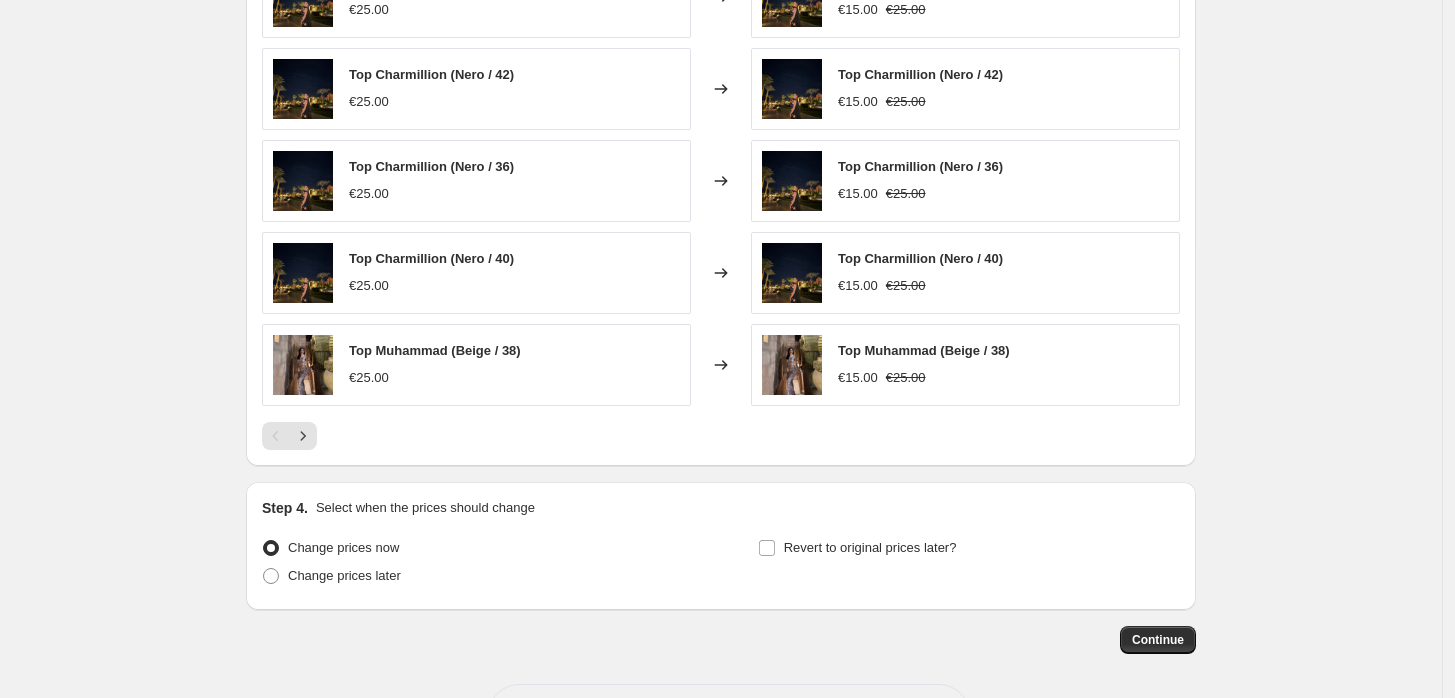 scroll, scrollTop: 1339, scrollLeft: 0, axis: vertical 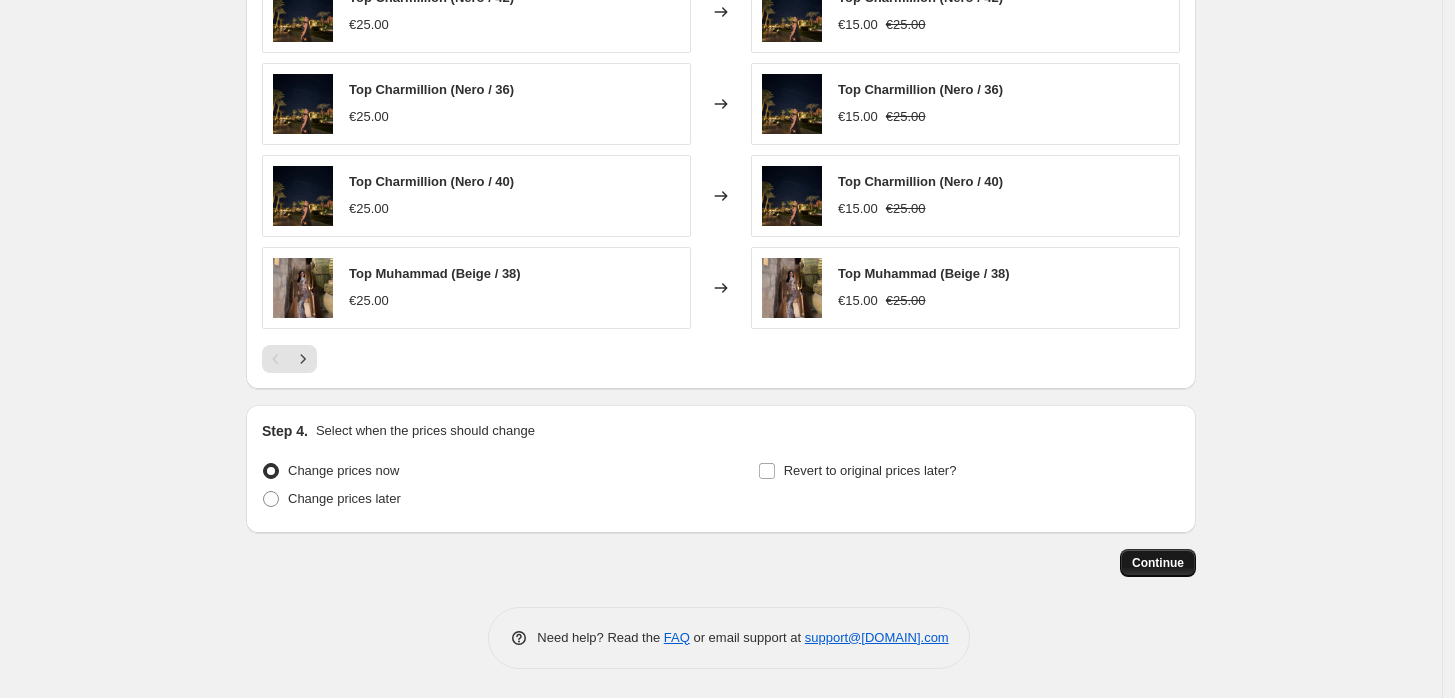 click on "Continue" at bounding box center [1158, 563] 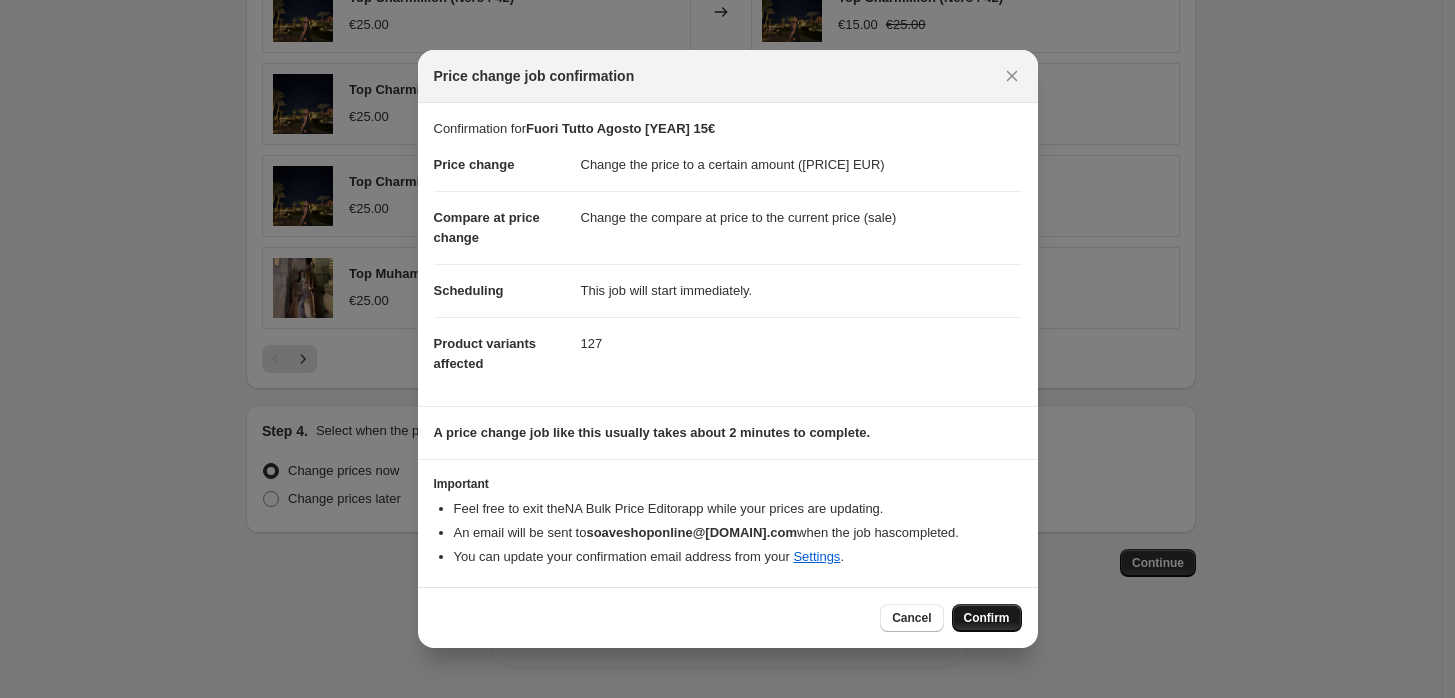 click on "Confirm" at bounding box center (987, 618) 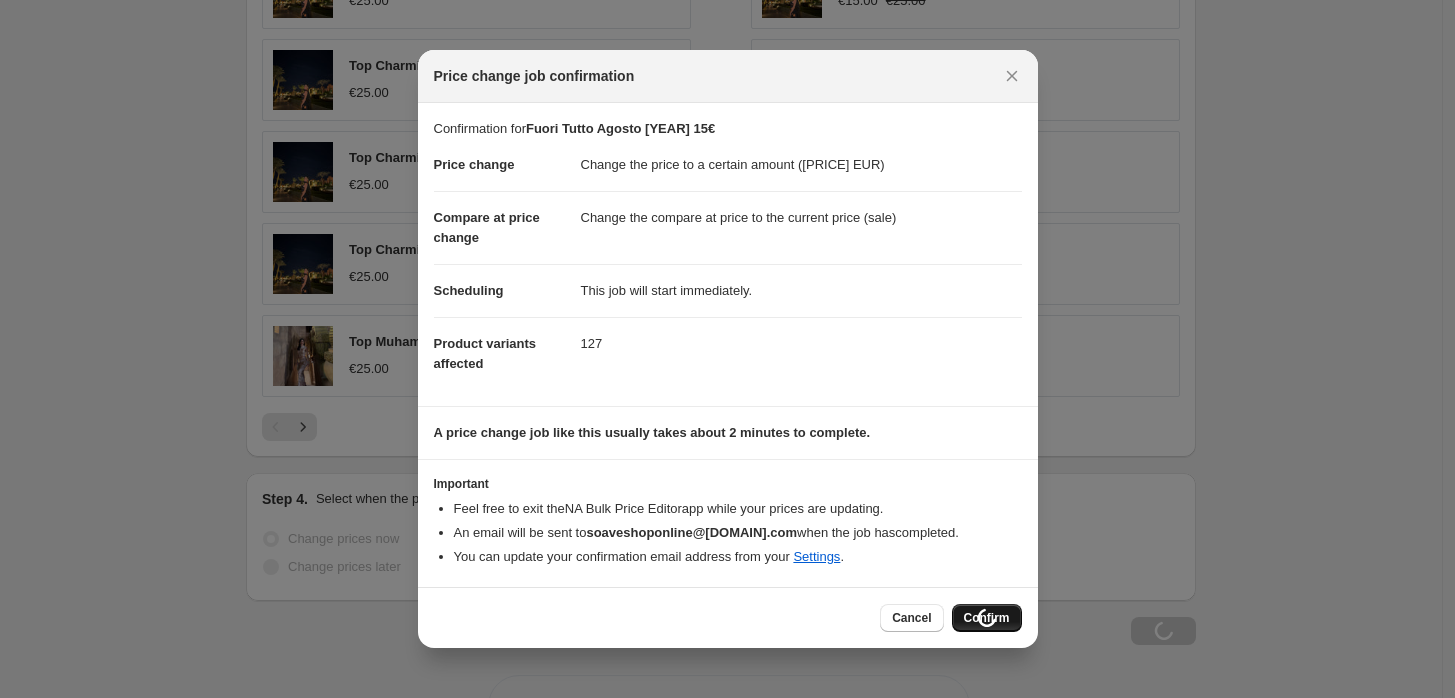scroll, scrollTop: 1408, scrollLeft: 0, axis: vertical 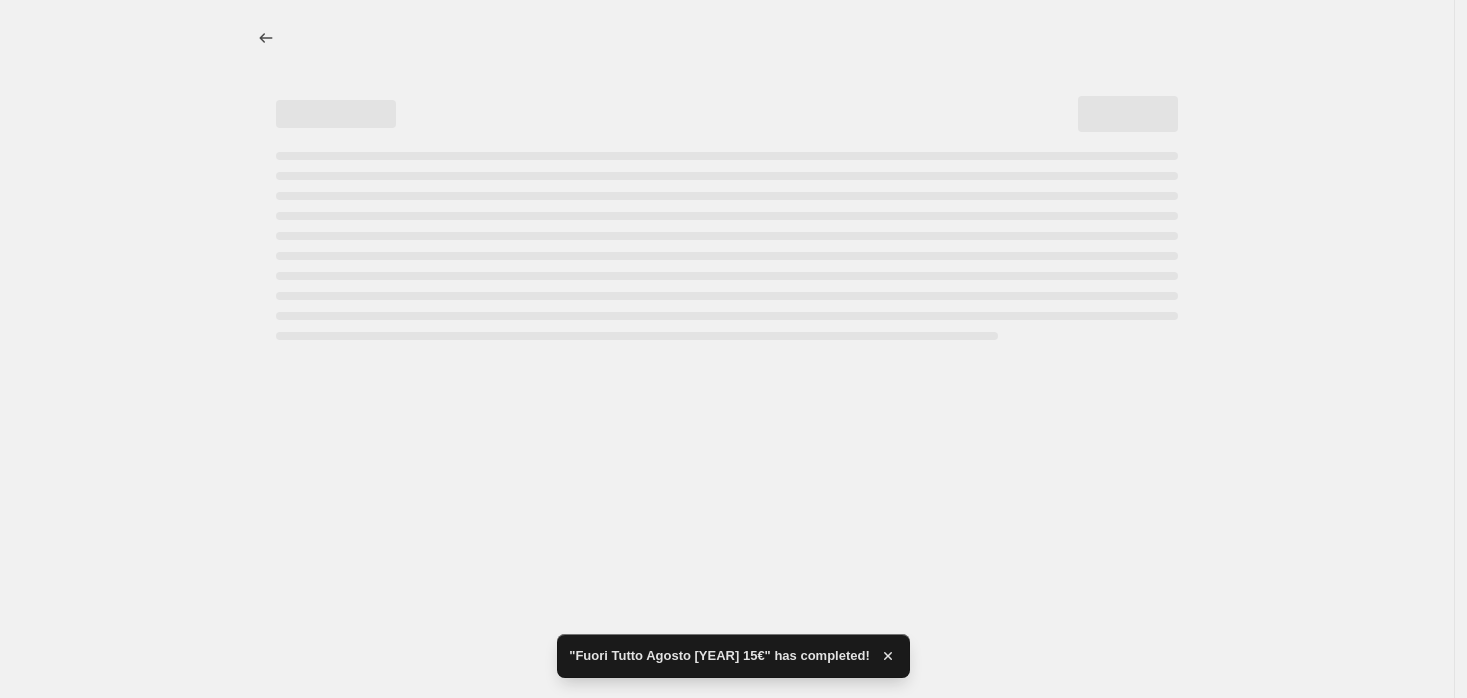 select on "collection" 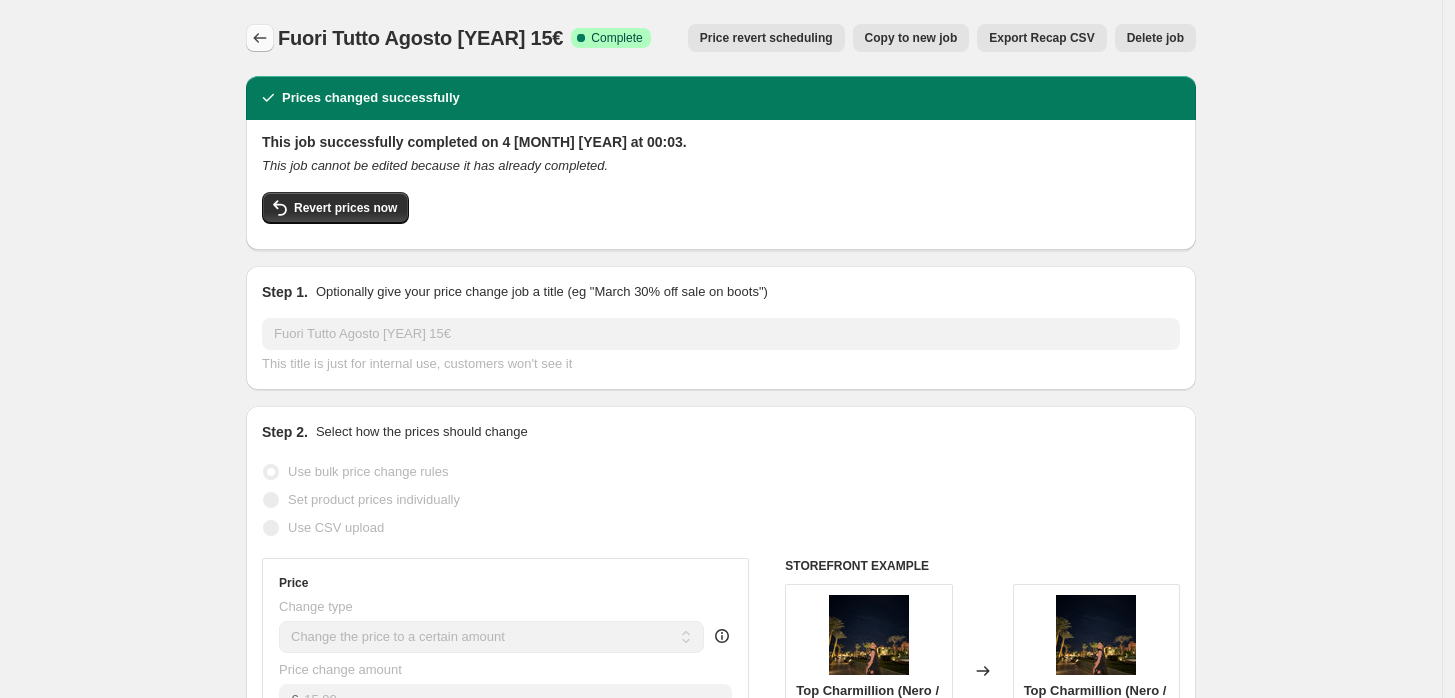 click at bounding box center [260, 38] 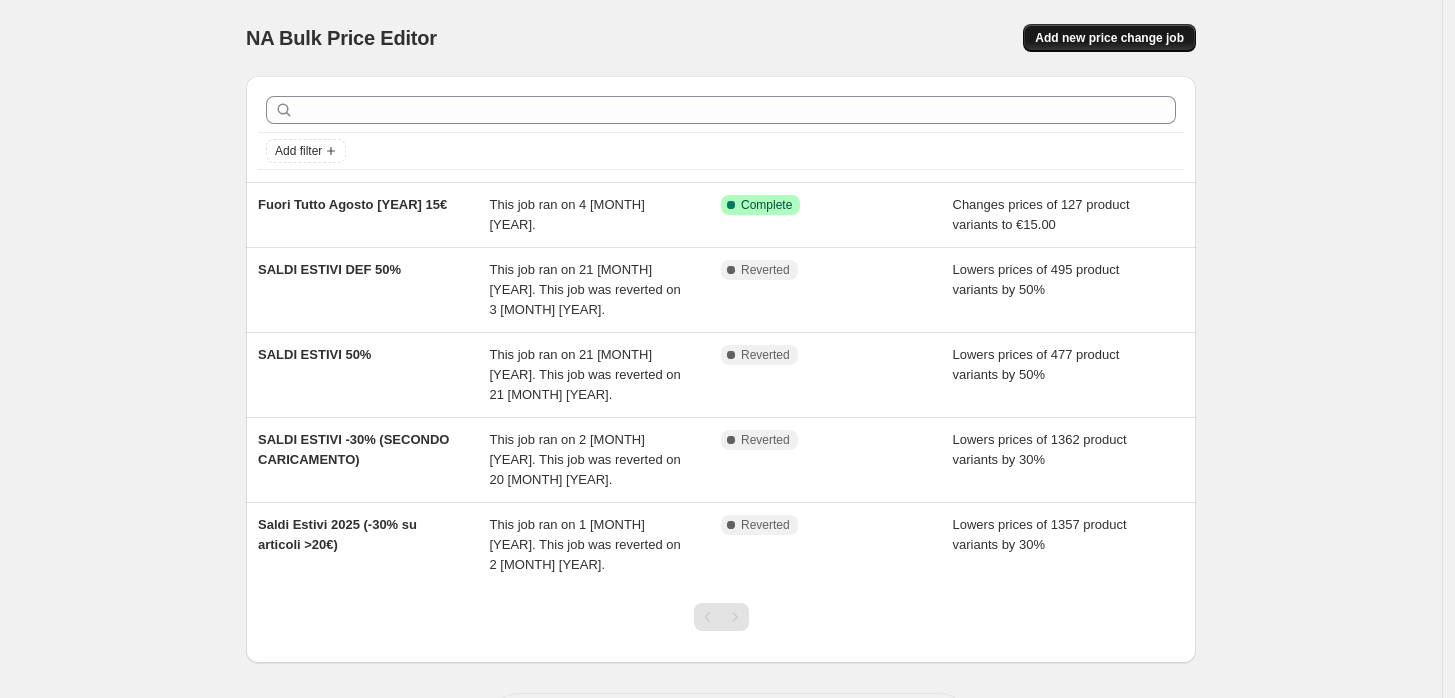 click on "Add new price change job" at bounding box center (1109, 38) 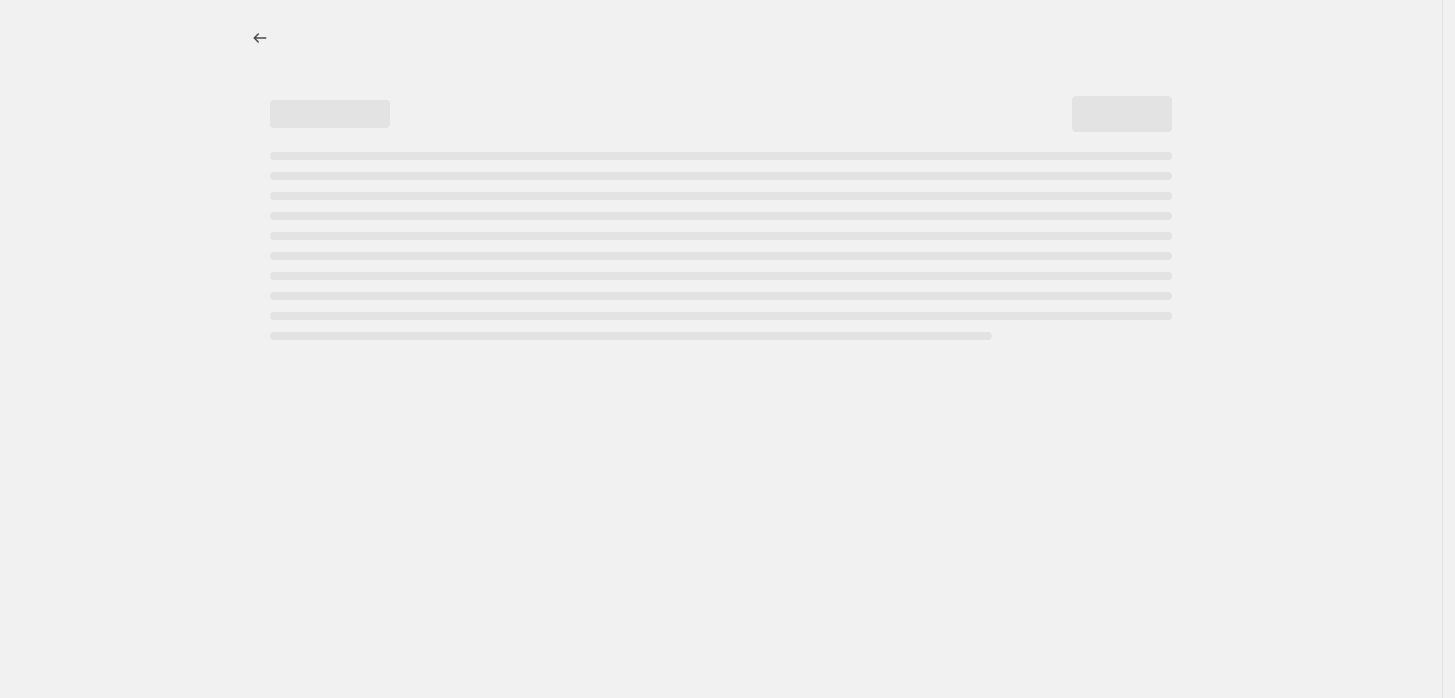 select on "percentage" 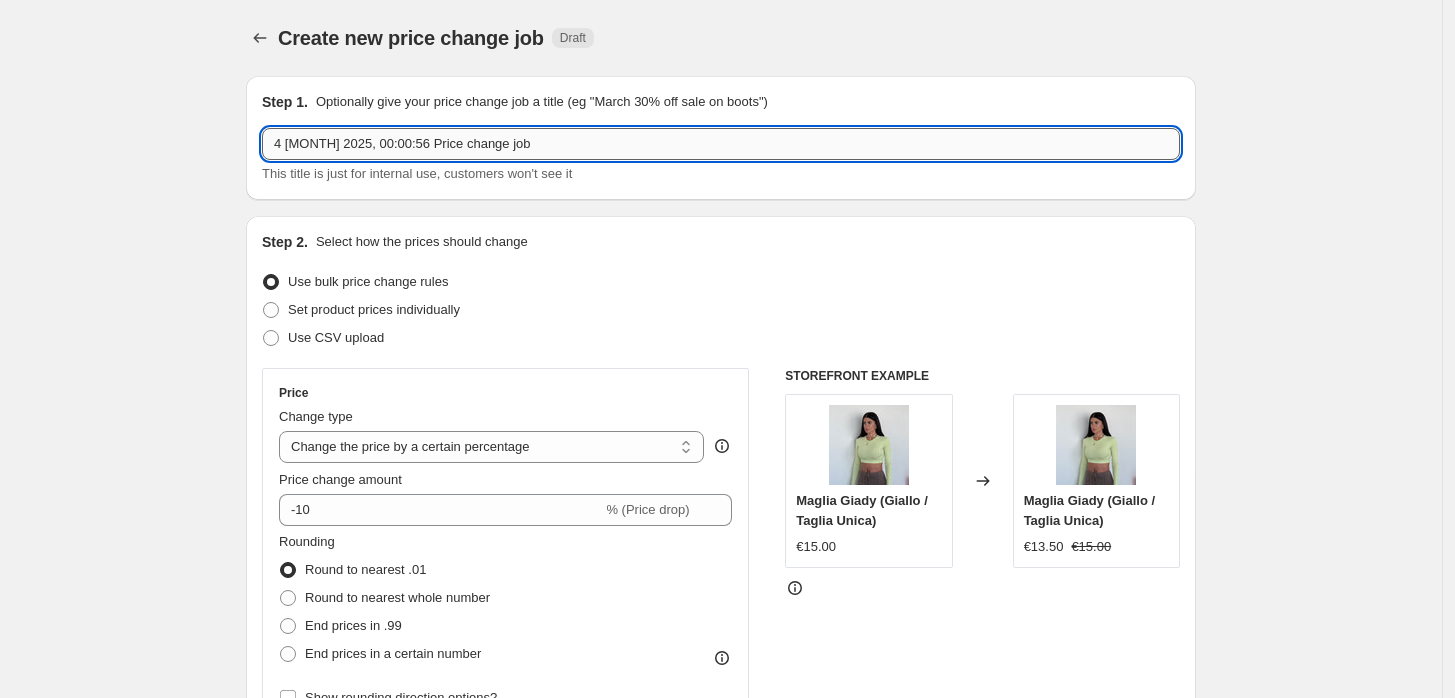 click on "4 [MONTH] 2025, 00:00:56 Price change job" at bounding box center (721, 144) 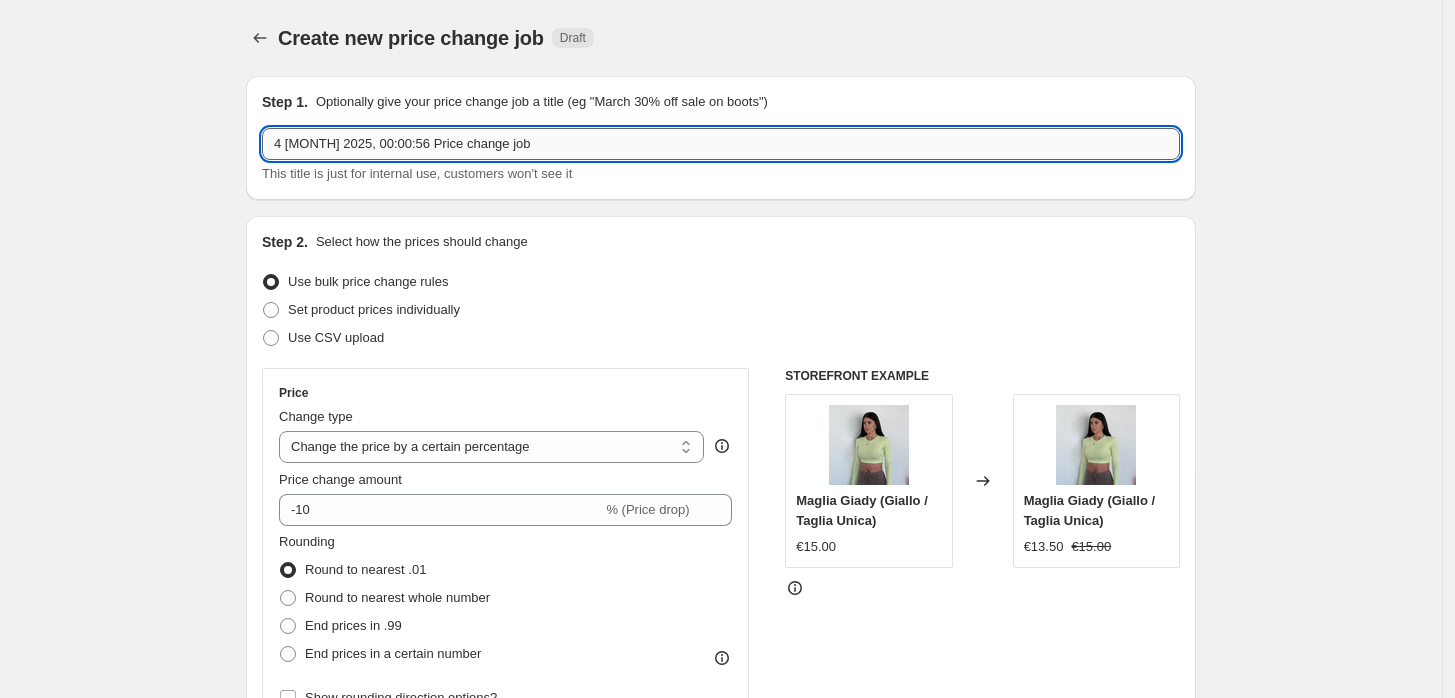 click on "4 [MONTH] 2025, 00:00:56 Price change job" at bounding box center [721, 144] 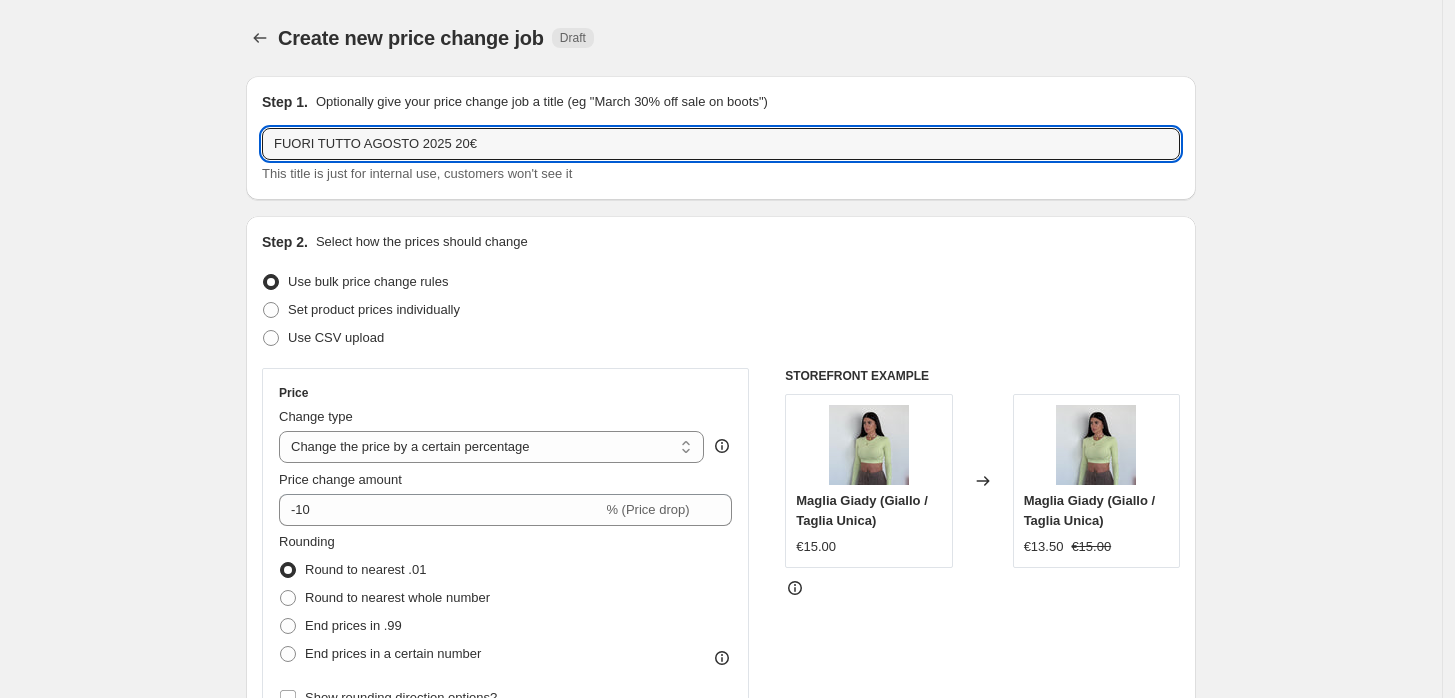 type on "FUORI TUTTO AGOSTO 2025 20€" 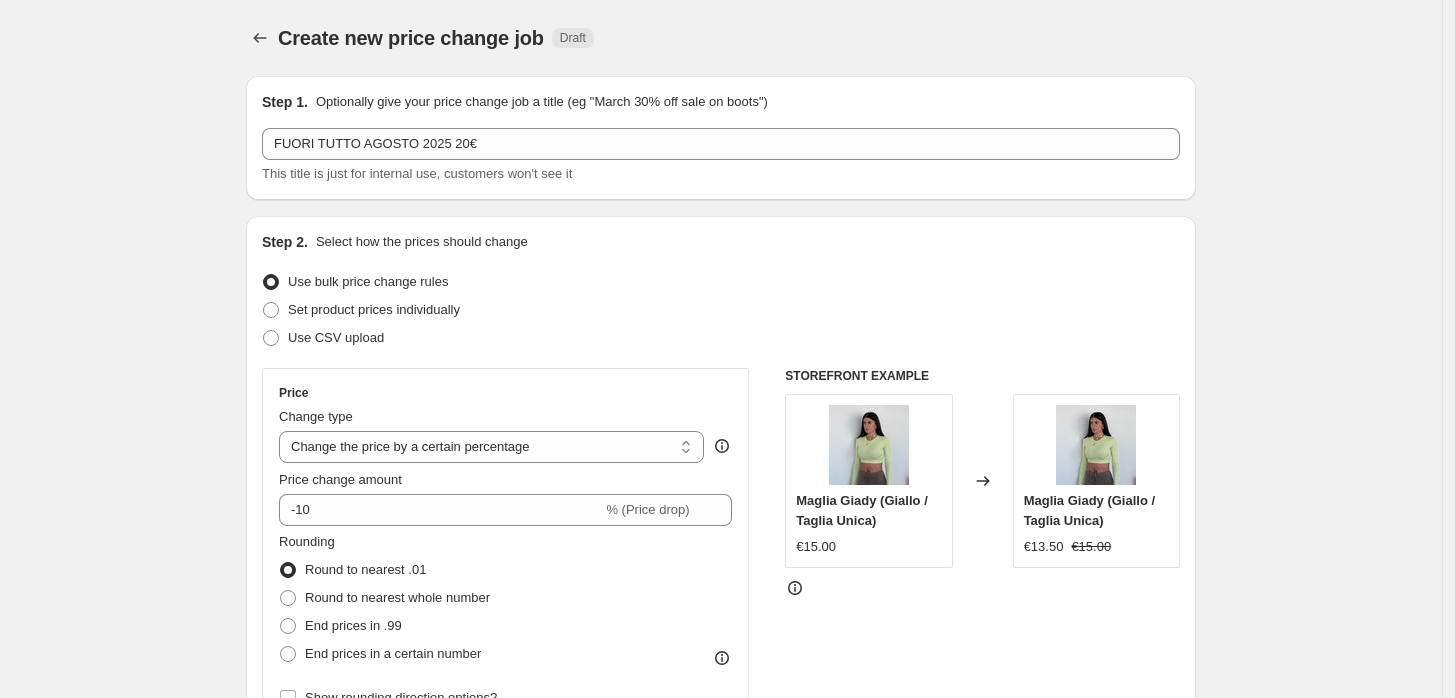 click on "Create new price change job. This page is ready Create new price change job Draft Step 1. Optionally give your price change job a title (eg "March 30% off sale on boots") FUORI TUTTO AGOSTO [YEAR] 20€ This title is just for internal use, customers won't see it Step 2. Select how the prices should change Use bulk price change rules Set product prices individually Use CSV upload Price Change type Change the price to a certain amount Change the price by a certain amount Change the price by a certain percentage Change the price to the current compare at price (price before sale) Change the price by a certain amount relative to the compare at price Change the price by a certain percentage relative to the compare at price Don't change the price Change the price by a certain percentage relative to the cost per item Change price to certain cost margin Change the price by a certain percentage Price change amount -10 % (Price drop) Rounding Round to nearest .01 Round to nearest whole number End prices in .99 €15.00" at bounding box center [721, 999] 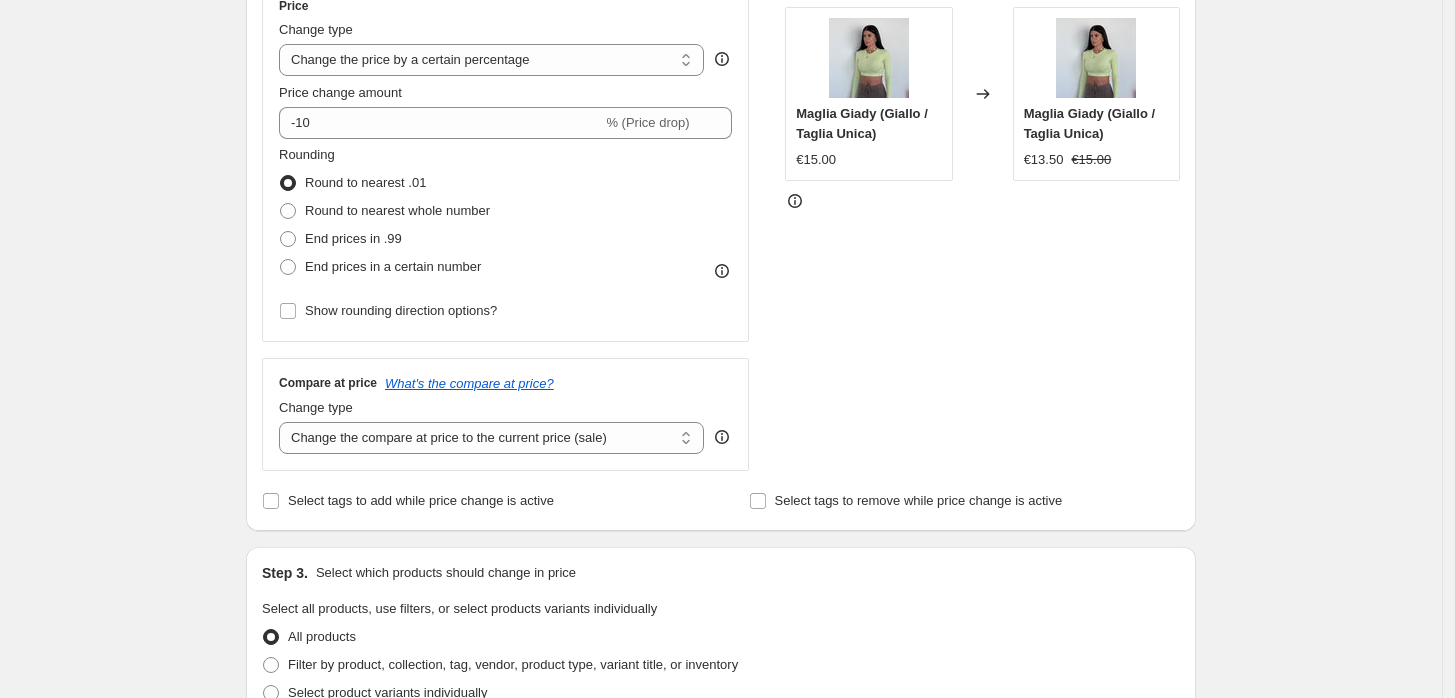 scroll, scrollTop: 404, scrollLeft: 0, axis: vertical 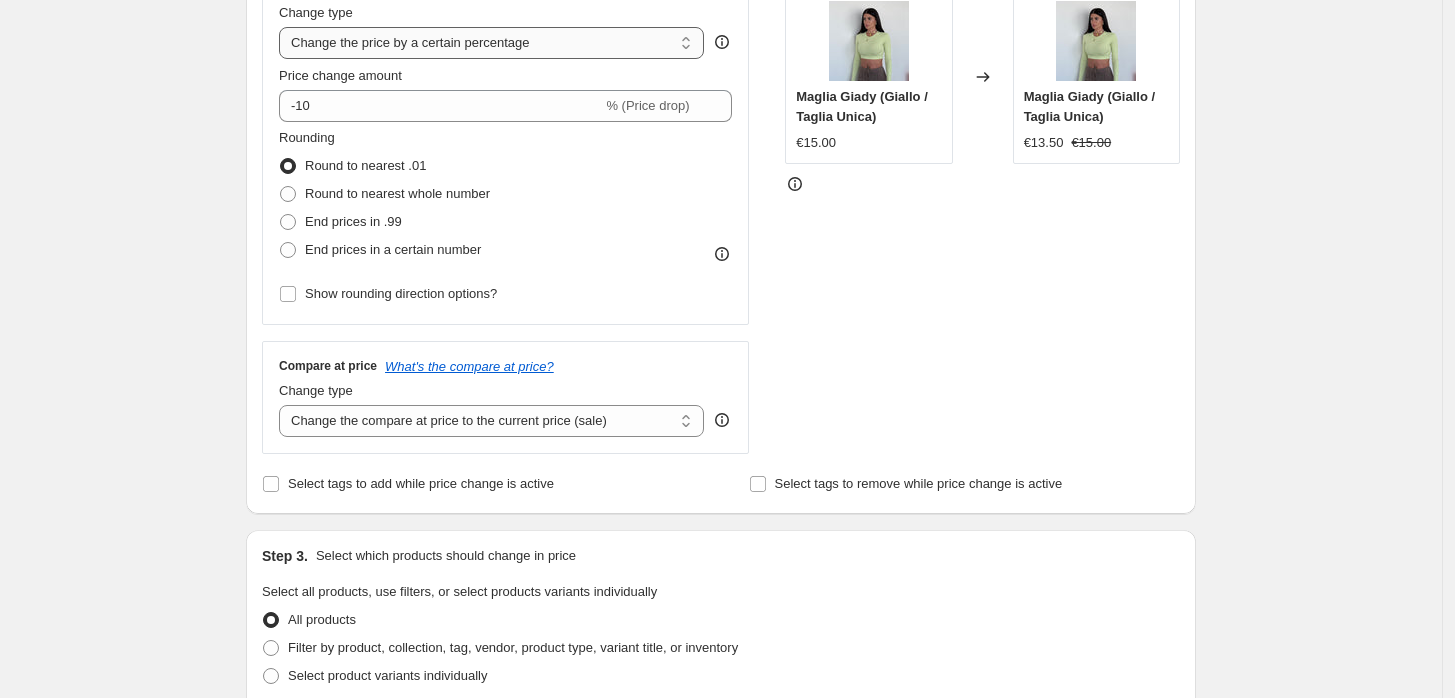 click on "Change the price to a certain amount Change the price by a certain amount Change the price by a certain percentage Change the price to the current compare at price (price before sale) Change the price by a certain amount relative to the compare at price Change the price by a certain percentage relative to the compare at price Don't change the price Change the price by a certain percentage relative to the cost per item Change price to certain cost margin" at bounding box center (491, 43) 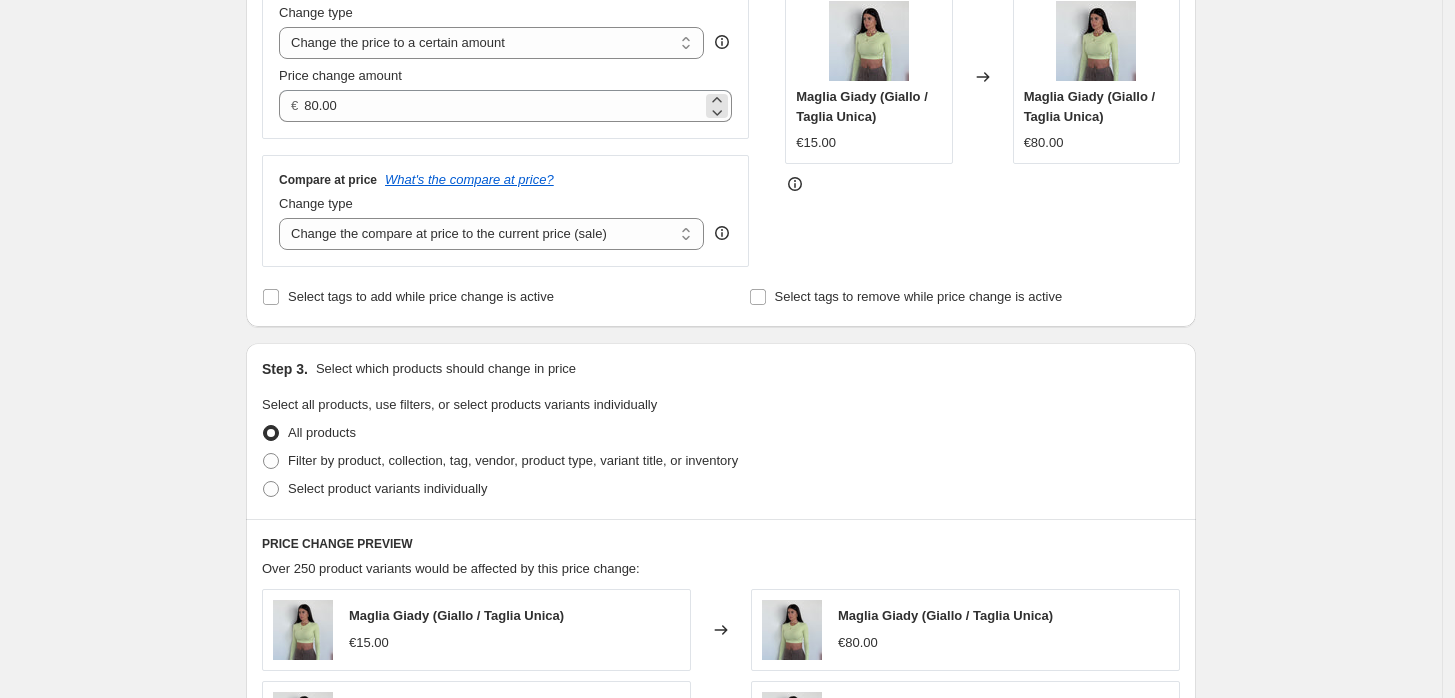 click on "€ 80.00" at bounding box center [505, 106] 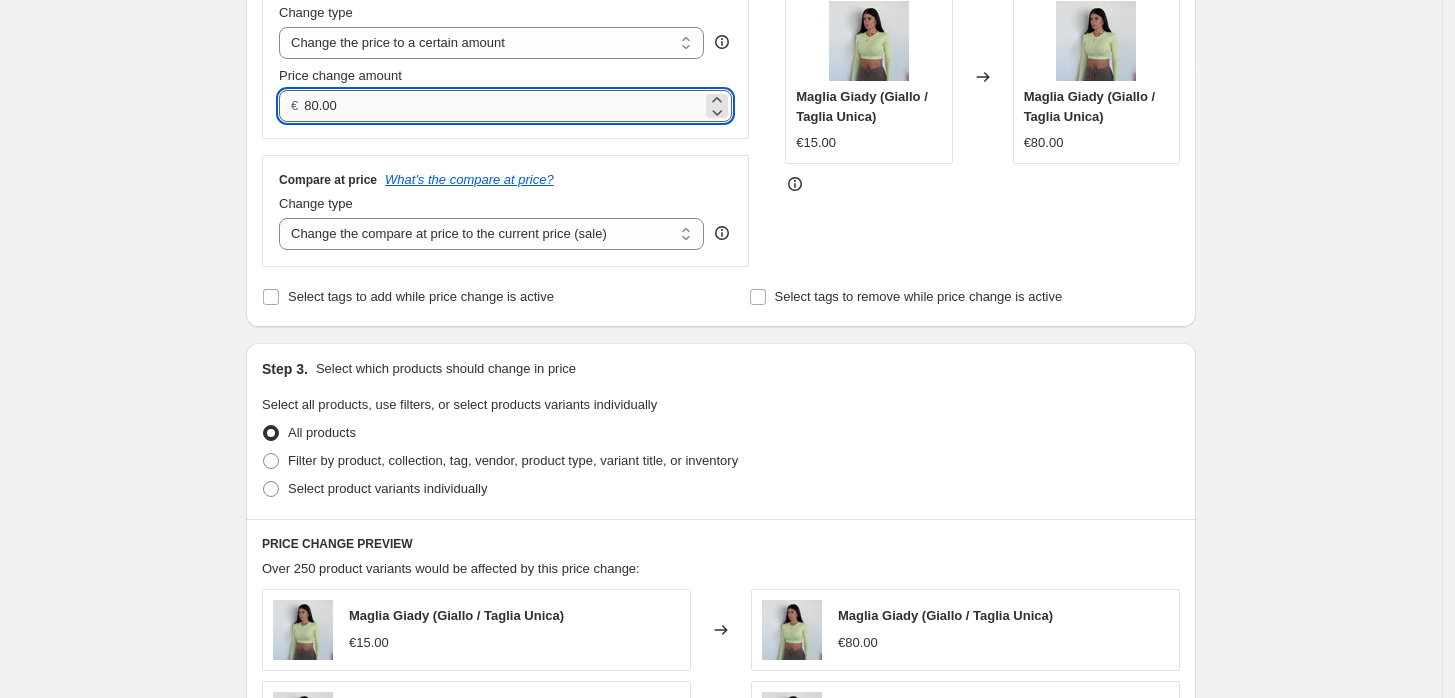 click on "80.00" at bounding box center (502, 106) 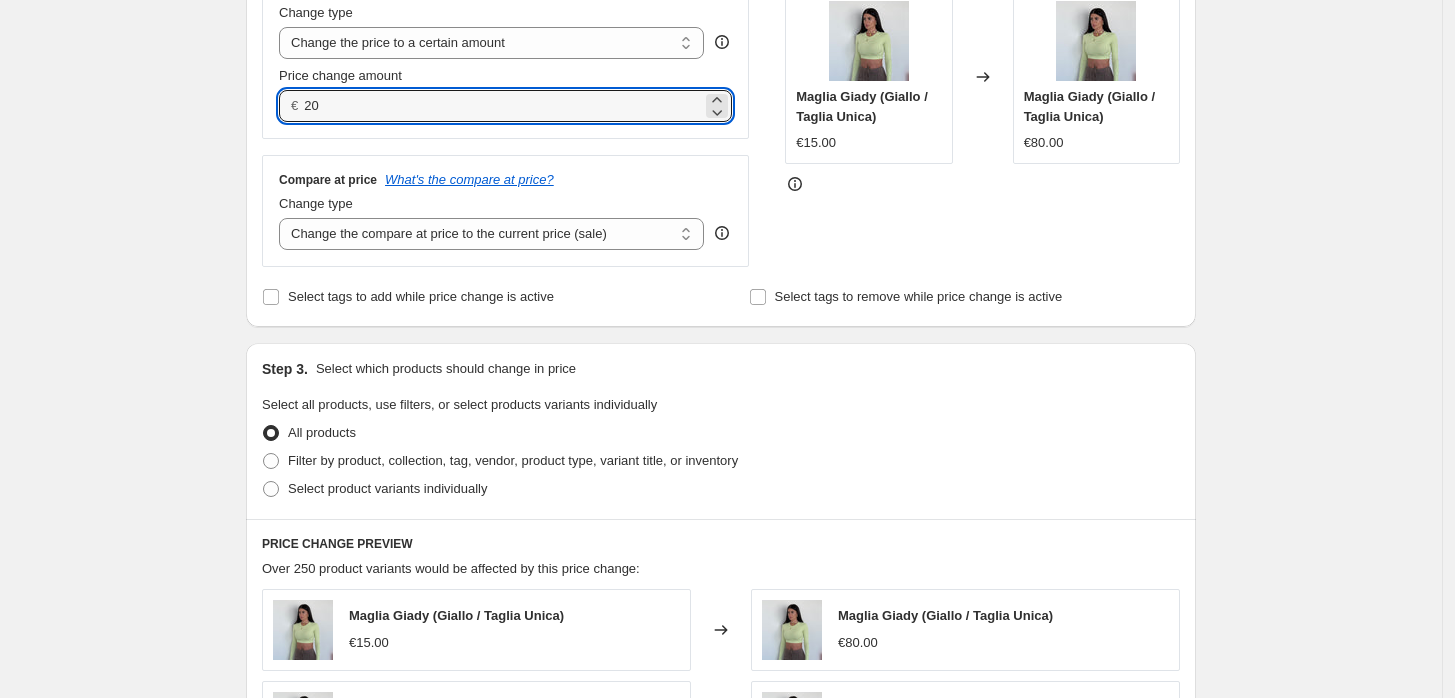 type on "20.00" 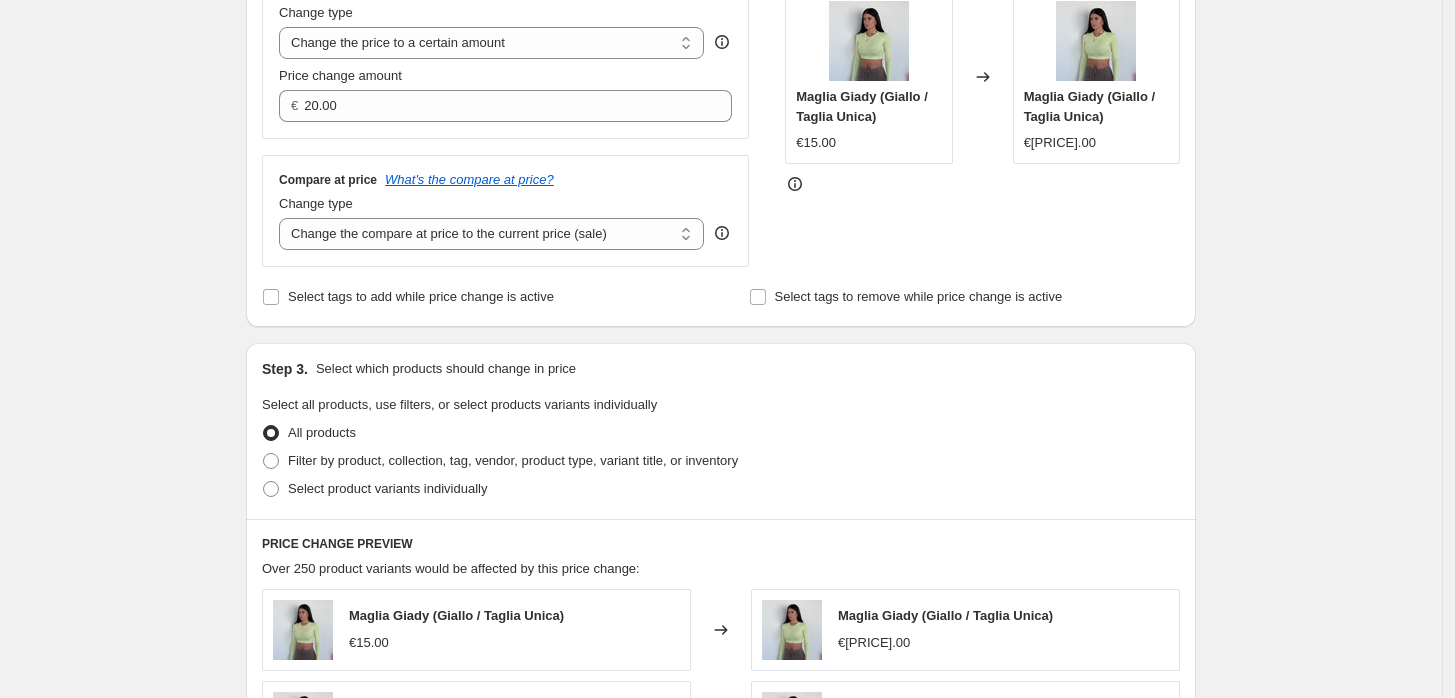 click on "Create new price change job. This page is ready Create new price change job Draft Step 1. Optionally give your price change job a title (eg "March 30% off sale on boots") FUORI TUTTO AGOSTO [YEAR] 20€ This title is just for internal use, customers won't see it Step 2. Select how the prices should change Use bulk price change rules Set product prices individually Use CSV upload Price Change type Change the price to a certain amount Change the price by a certain amount Change the price by a certain percentage Change the price to the current compare at price (price before sale) Change the price by a certain amount relative to the compare at price Change the price by a certain percentage relative to the compare at price Don't change the price Change the price by a certain percentage relative to the cost per item Change price to certain cost margin Change the price to a certain amount Price change amount € 20.00 Compare at price What's the compare at price? Change type Don't change the compare at price €15.00" at bounding box center (721, 502) 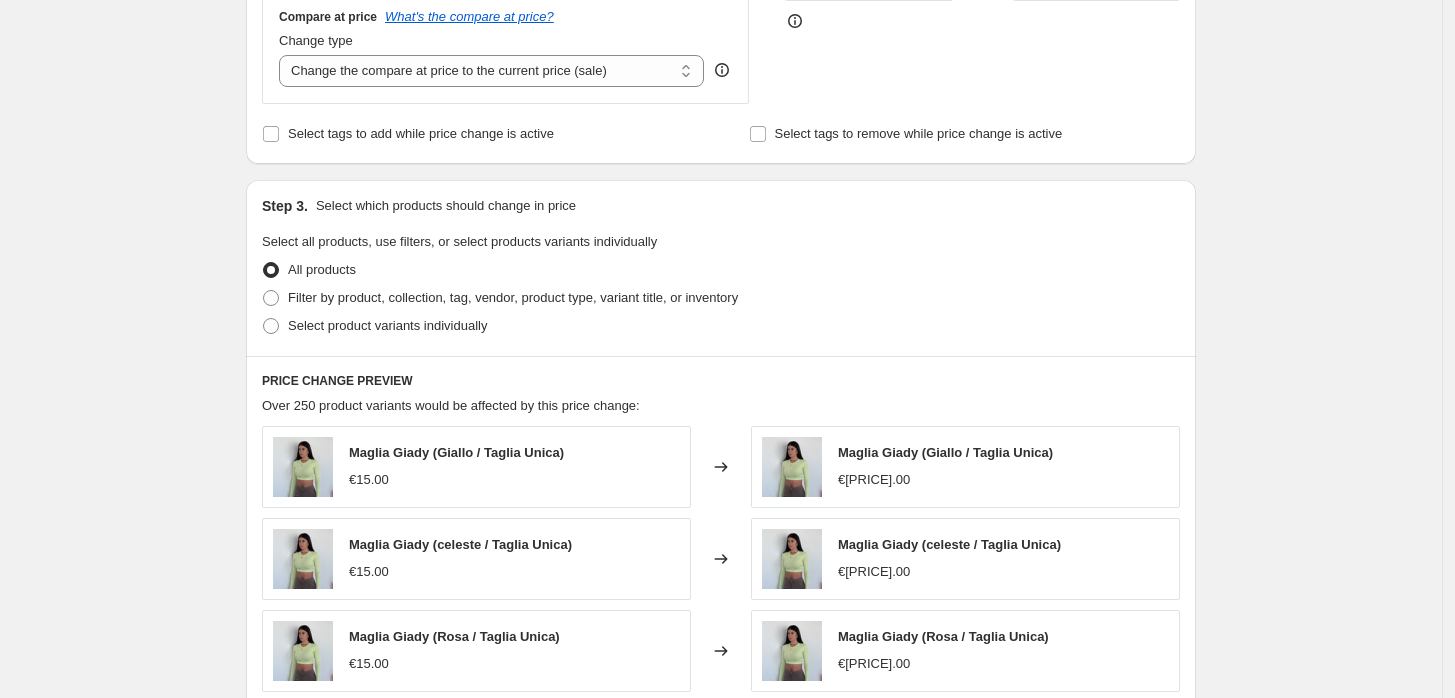 scroll, scrollTop: 573, scrollLeft: 0, axis: vertical 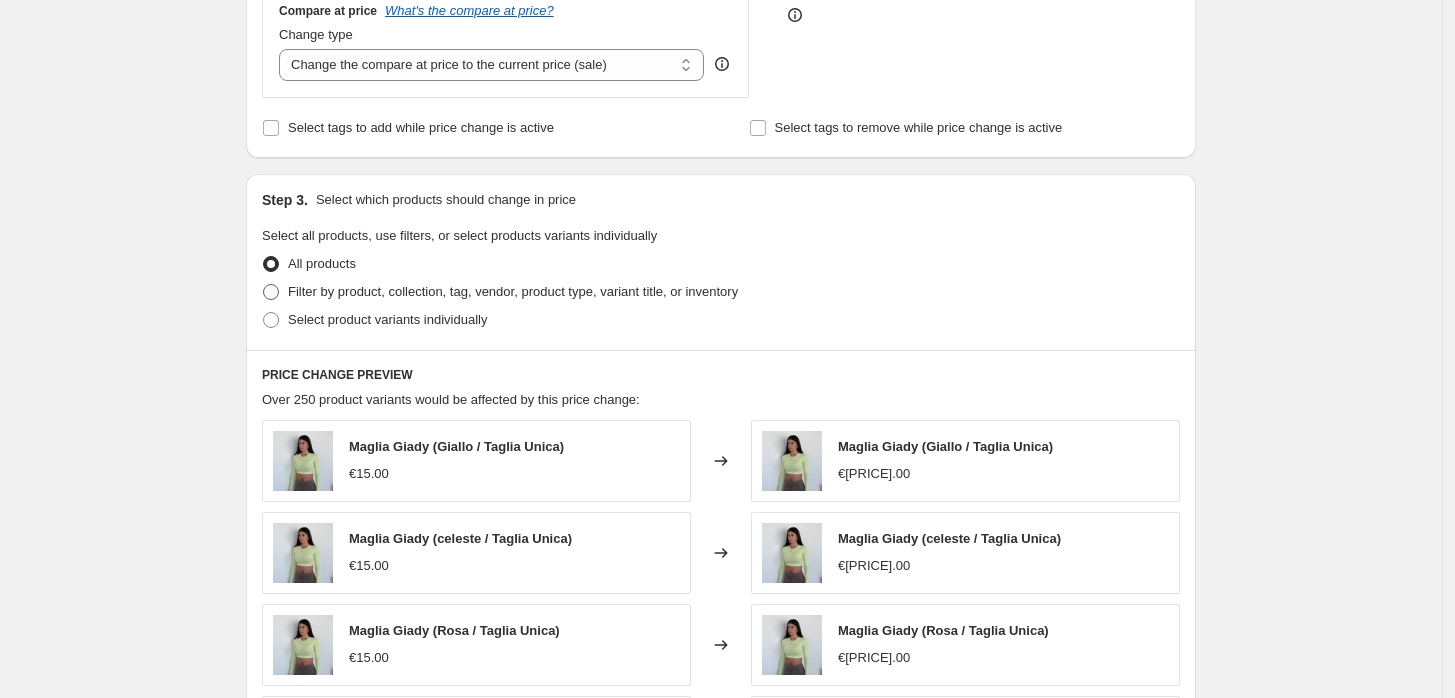 click at bounding box center (271, 292) 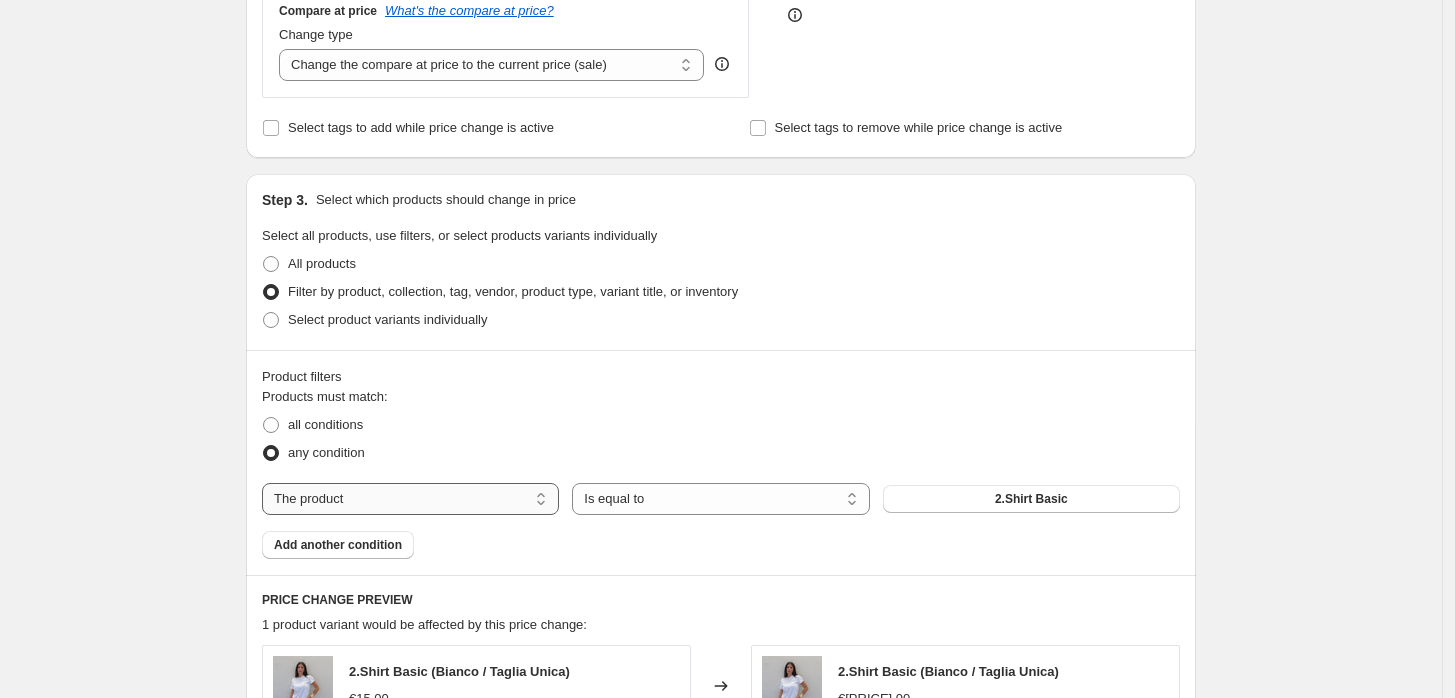 click on "The product The product's collection The product's tag The product's vendor The product's type The product's status The variant's title Inventory quantity" at bounding box center [410, 499] 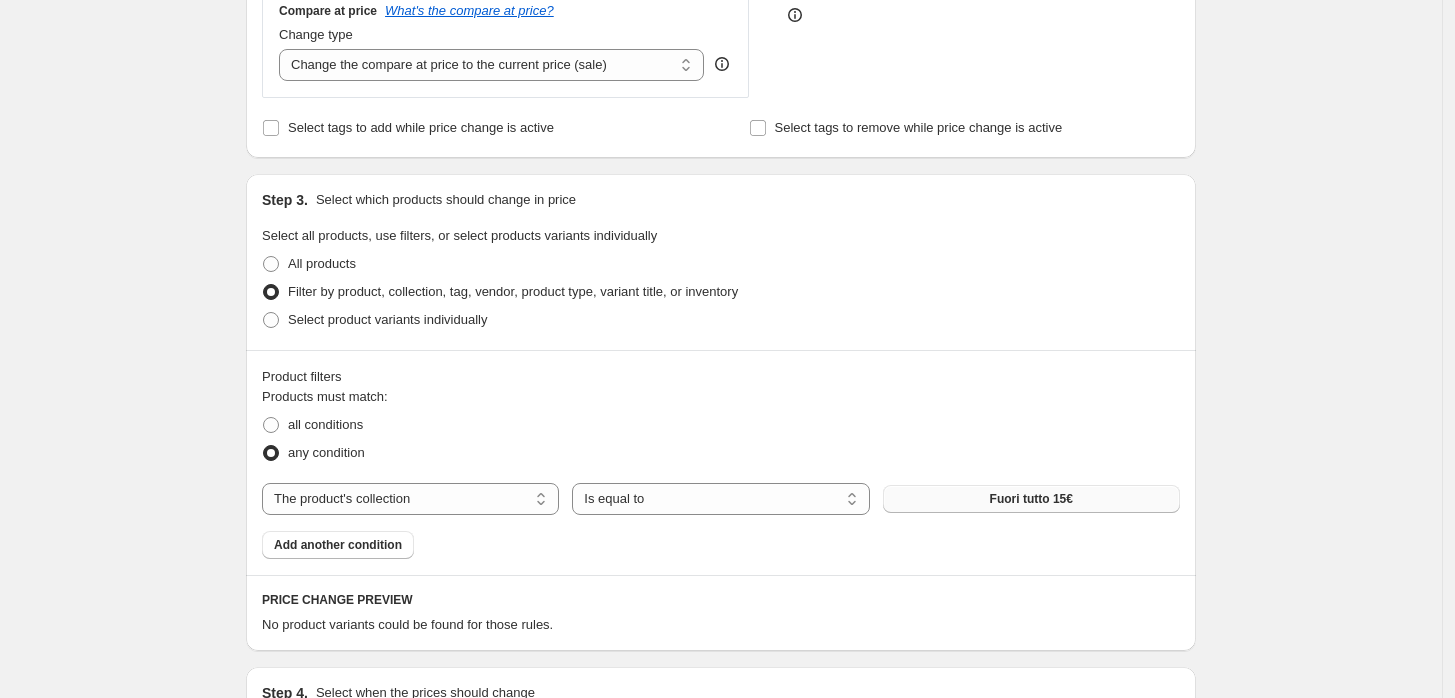 click on "Fuori tutto 15€" at bounding box center [1031, 499] 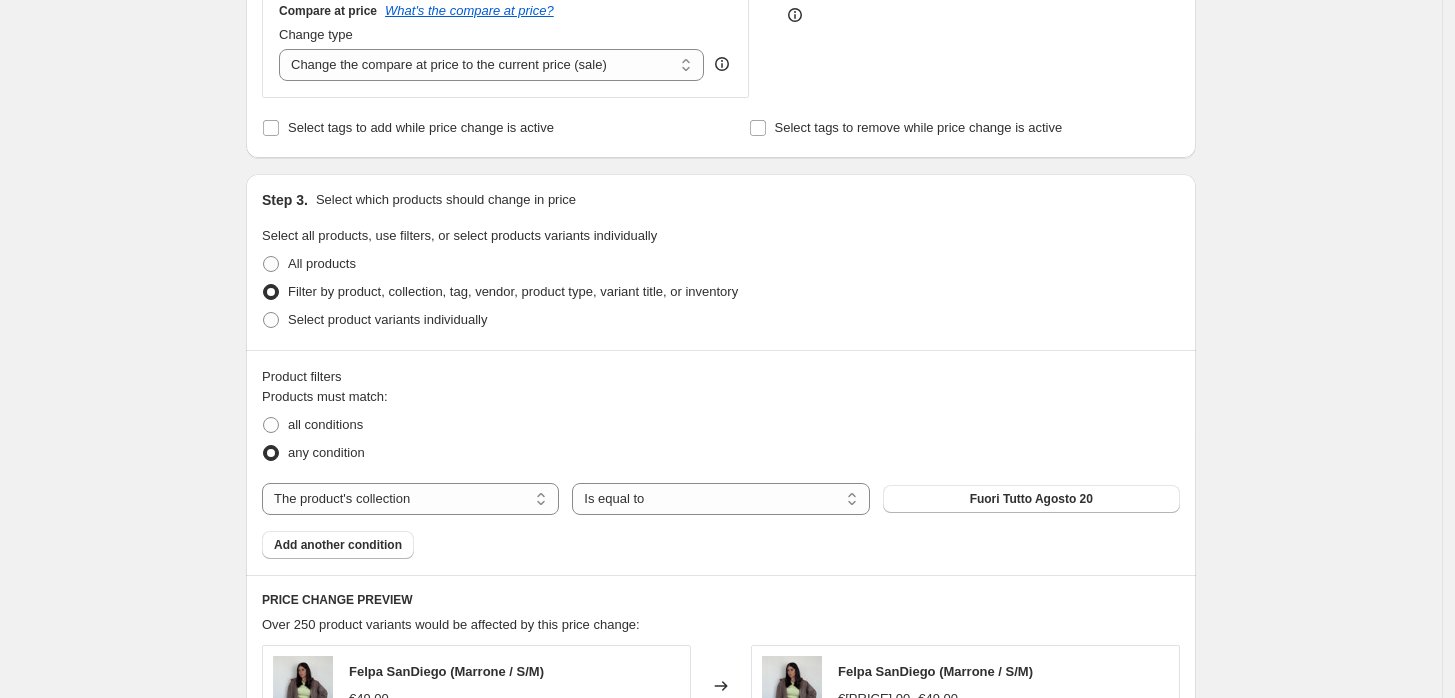click on "Create new price change job. This page is ready Create new price change job Draft Step 1. Optionally give your price change job a title (eg "March 30% off sale on boots") FUORI TUTTO AGOSTO [YEAR] 20€ This title is just for internal use, customers won't see it Step 2. Select how the prices should change Use bulk price change rules Set product prices individually Use CSV upload Price Change type Change the price to a certain amount Change the price by a certain amount Change the price by a certain percentage Change the price to the current compare at price (price before sale) Change the price by a certain amount relative to the compare at price Change the price by a certain percentage relative to the compare at price Don't change the price Change the price by a certain percentage relative to the cost per item Change price to certain cost margin Change the price to a certain amount Price change amount € 20.00 Compare at price What's the compare at price? Change type Don't change the compare at price €49.00" at bounding box center (721, 446) 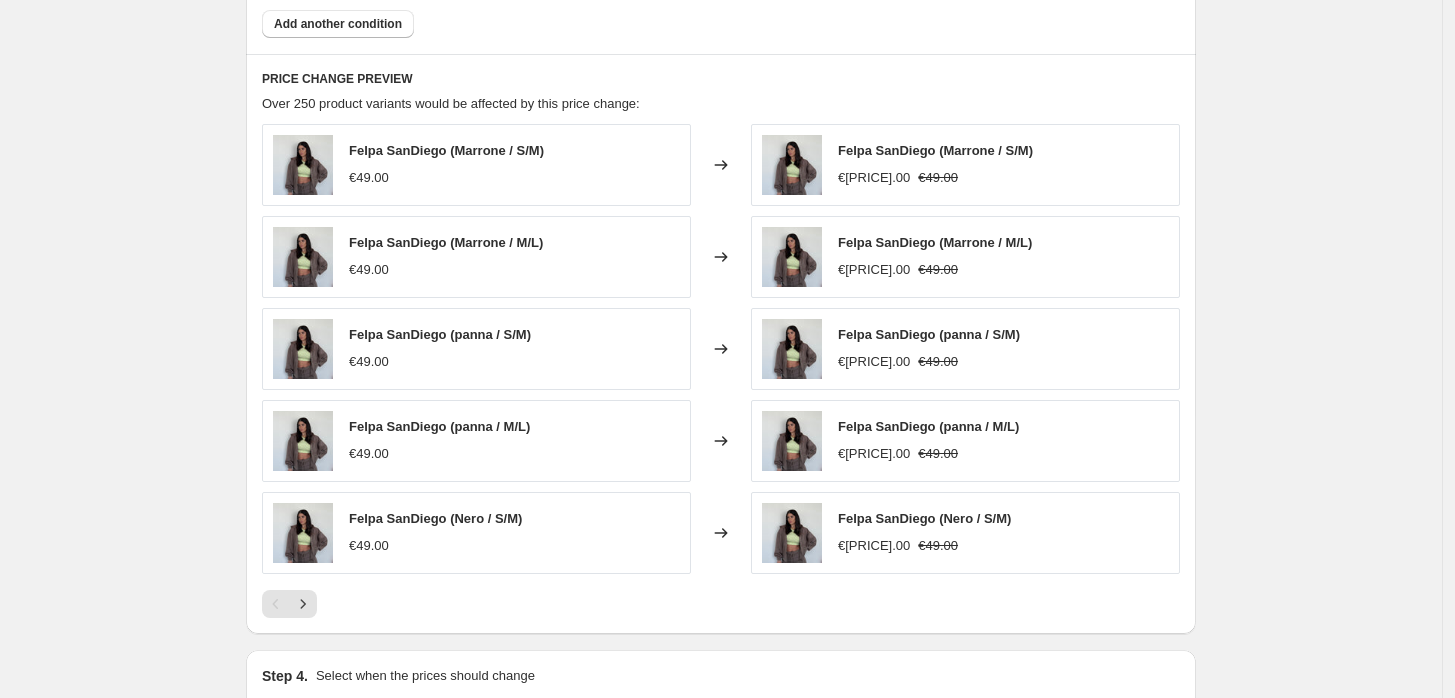 scroll, scrollTop: 1339, scrollLeft: 0, axis: vertical 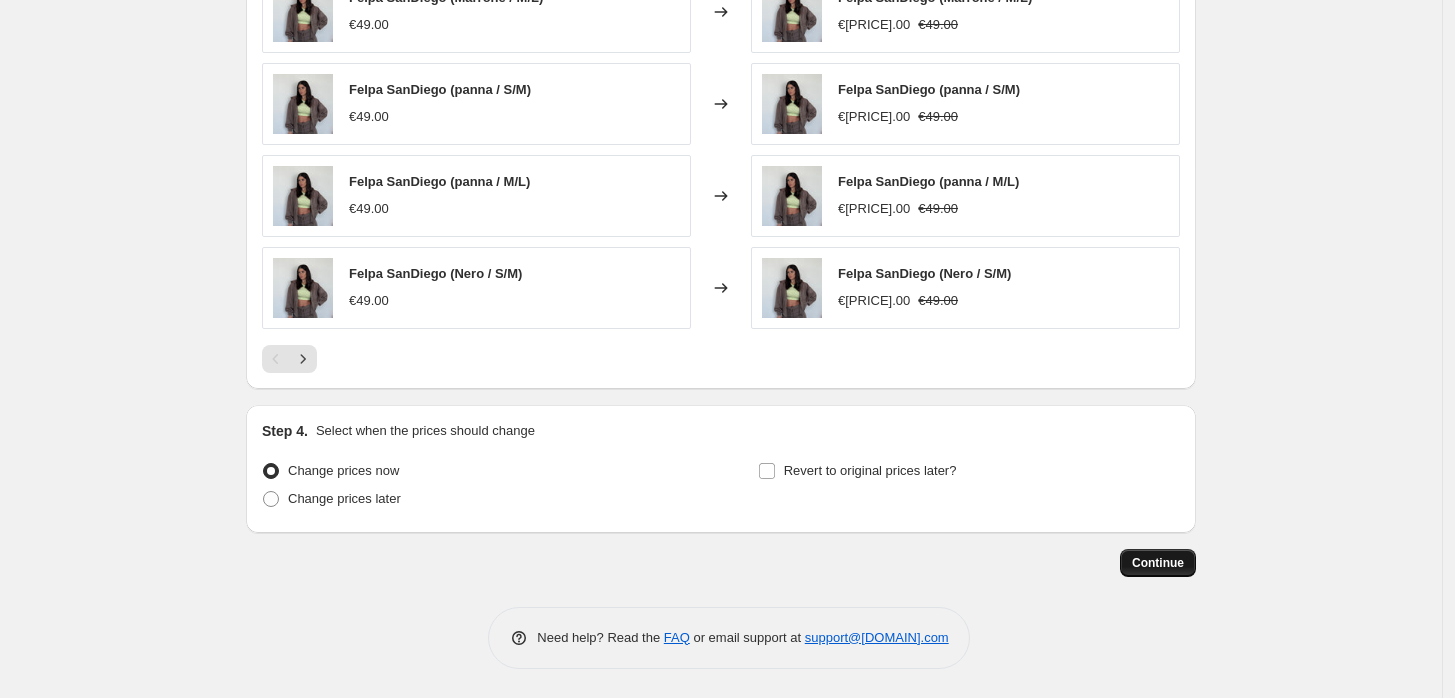 click on "Continue" at bounding box center [1158, 563] 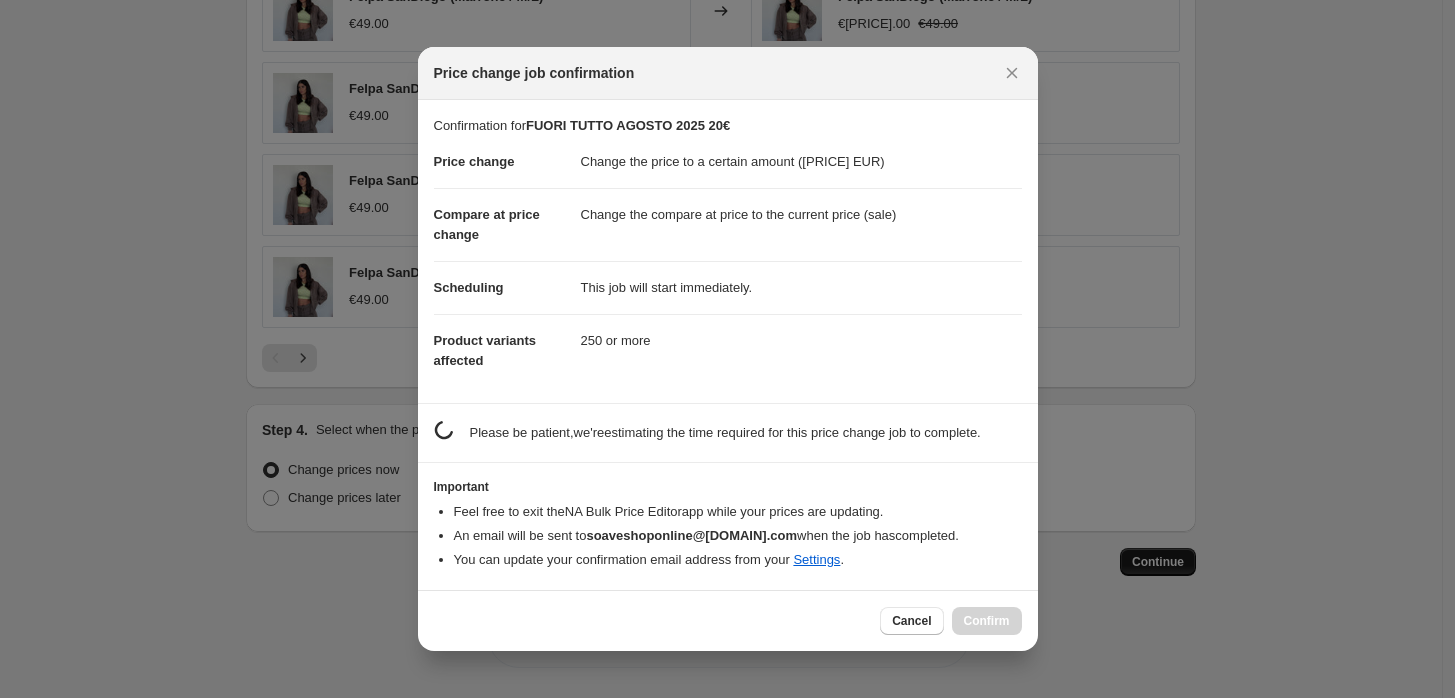 scroll, scrollTop: 0, scrollLeft: 0, axis: both 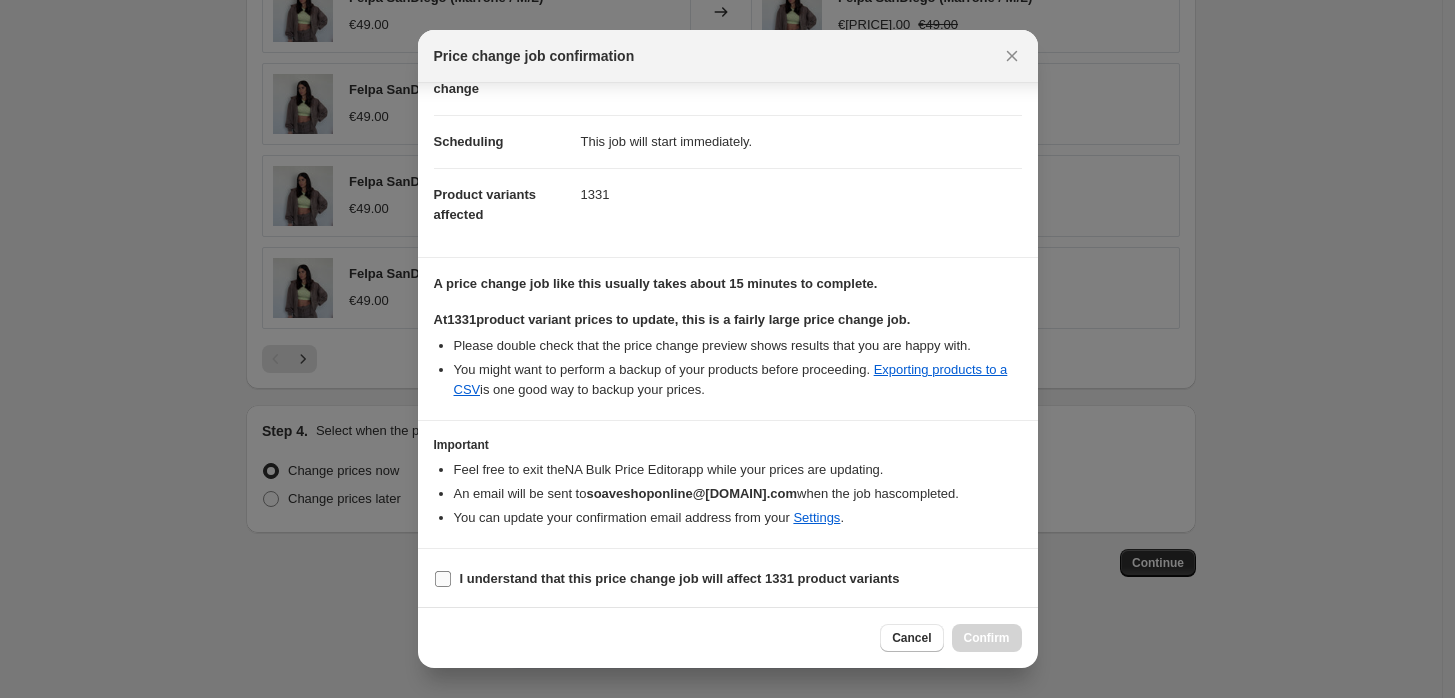 click on "I understand that this price change job will affect 1331 product variants" at bounding box center [443, 579] 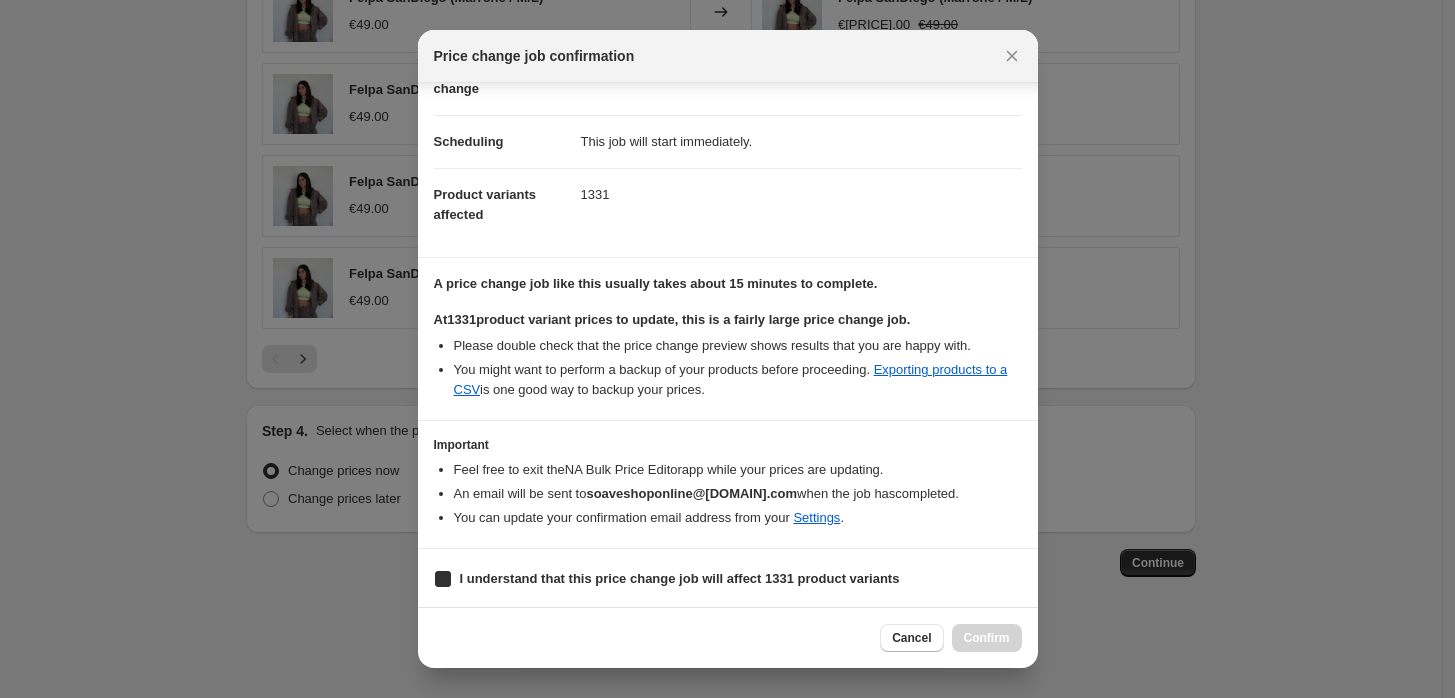 checkbox on "true" 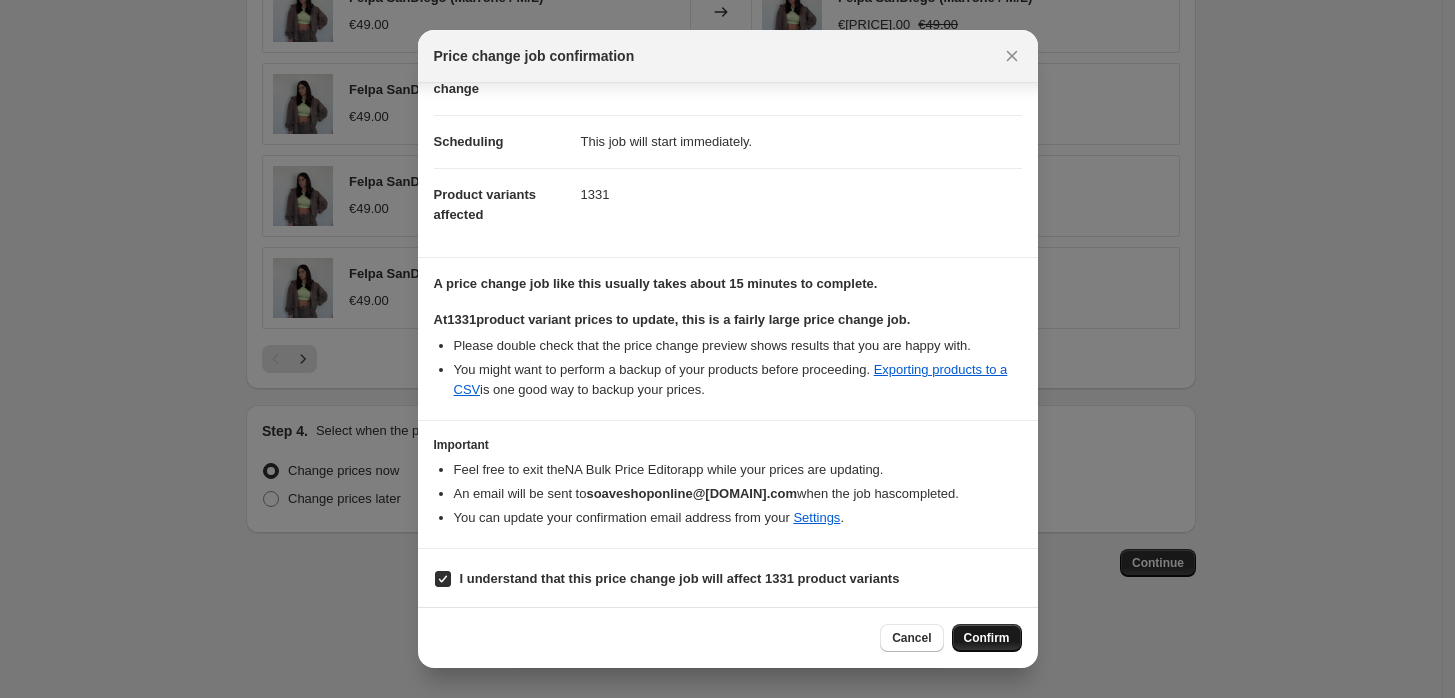 click on "Confirm" at bounding box center [987, 638] 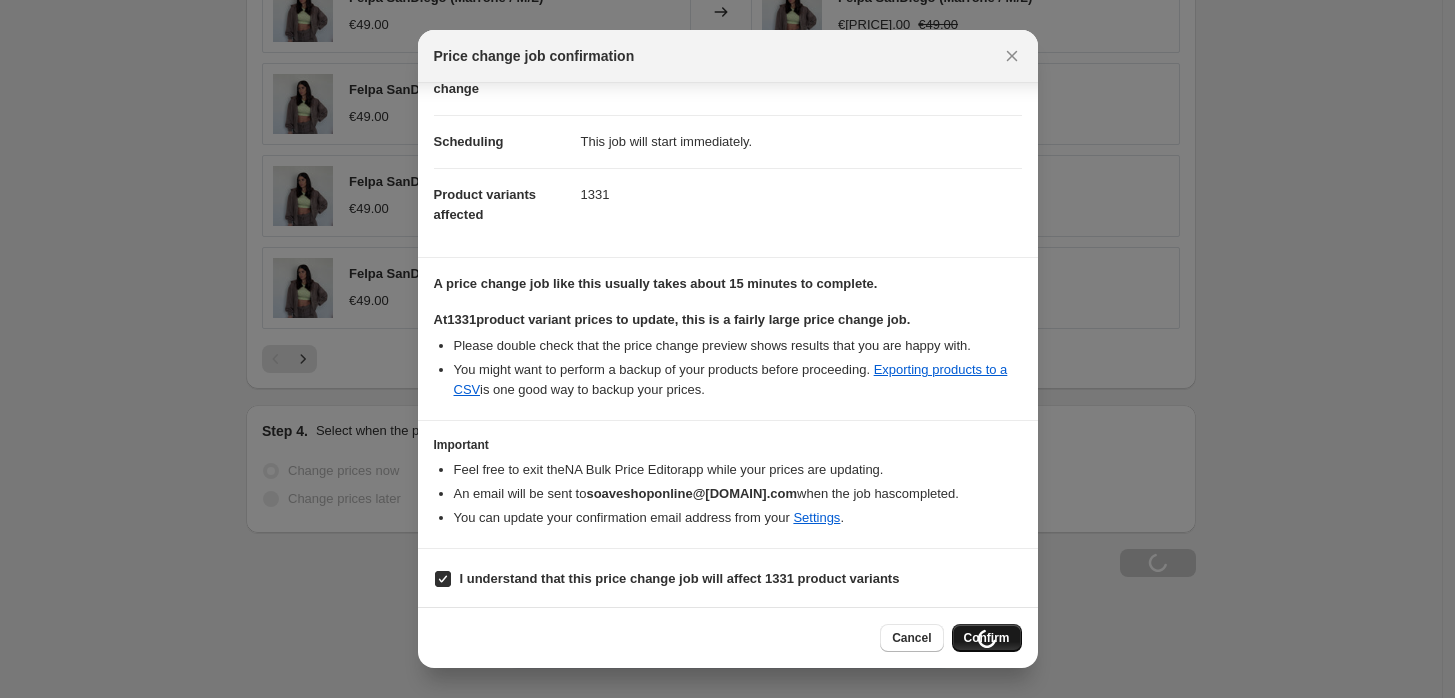 scroll, scrollTop: 1408, scrollLeft: 0, axis: vertical 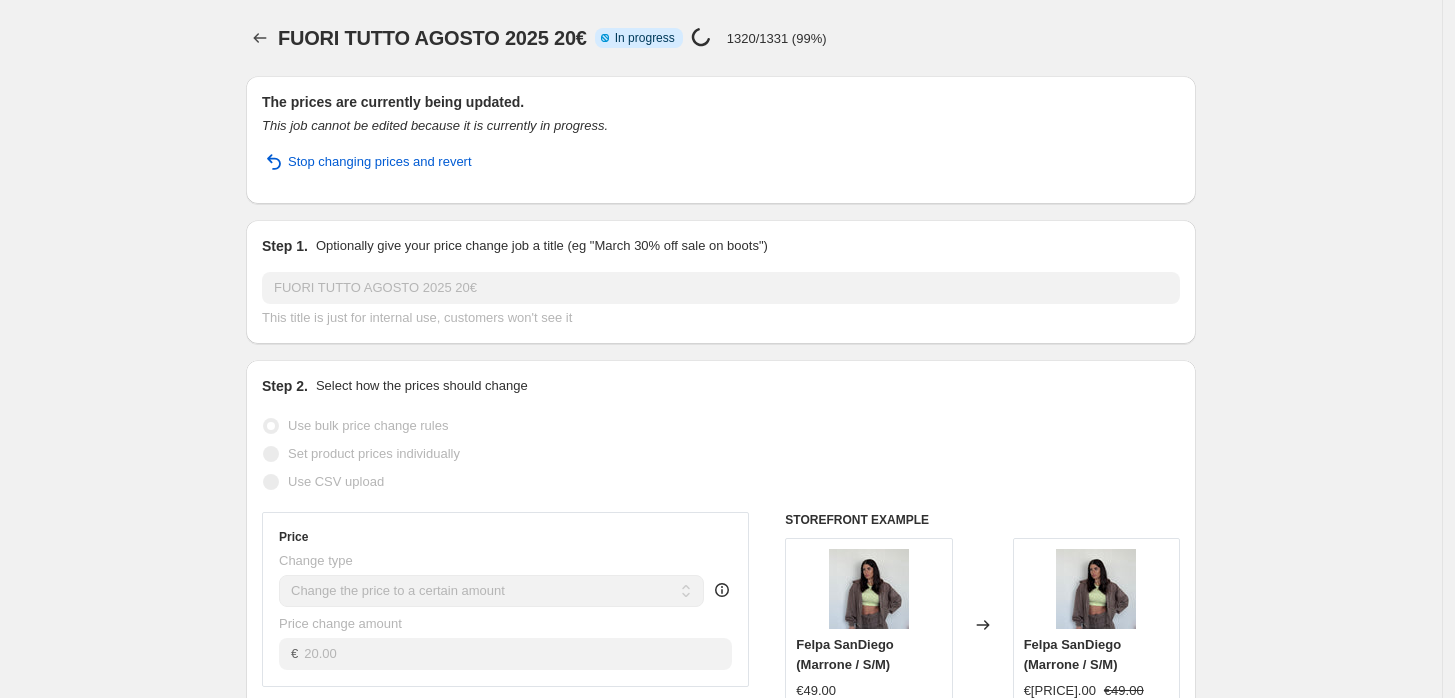 select on "collection" 